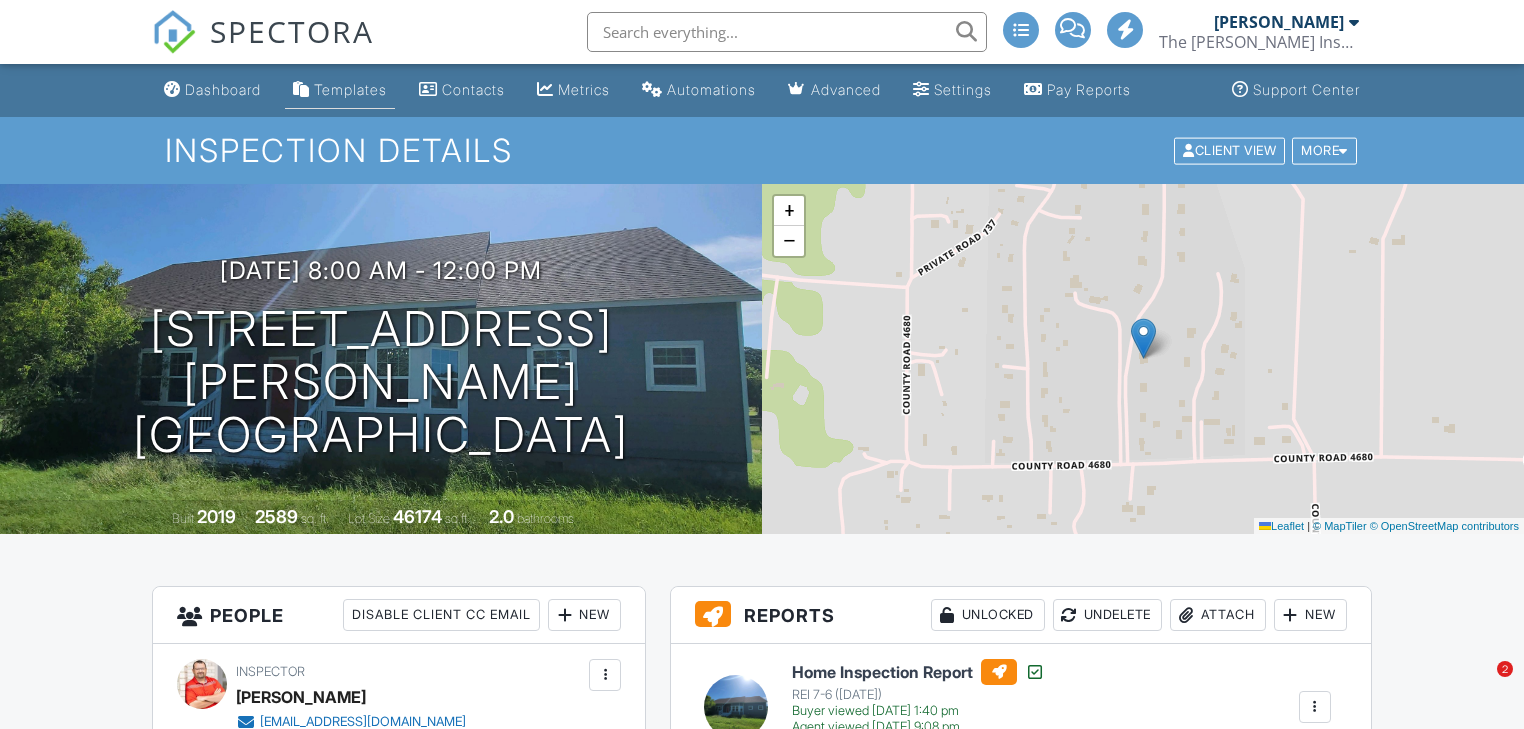 scroll, scrollTop: 0, scrollLeft: 0, axis: both 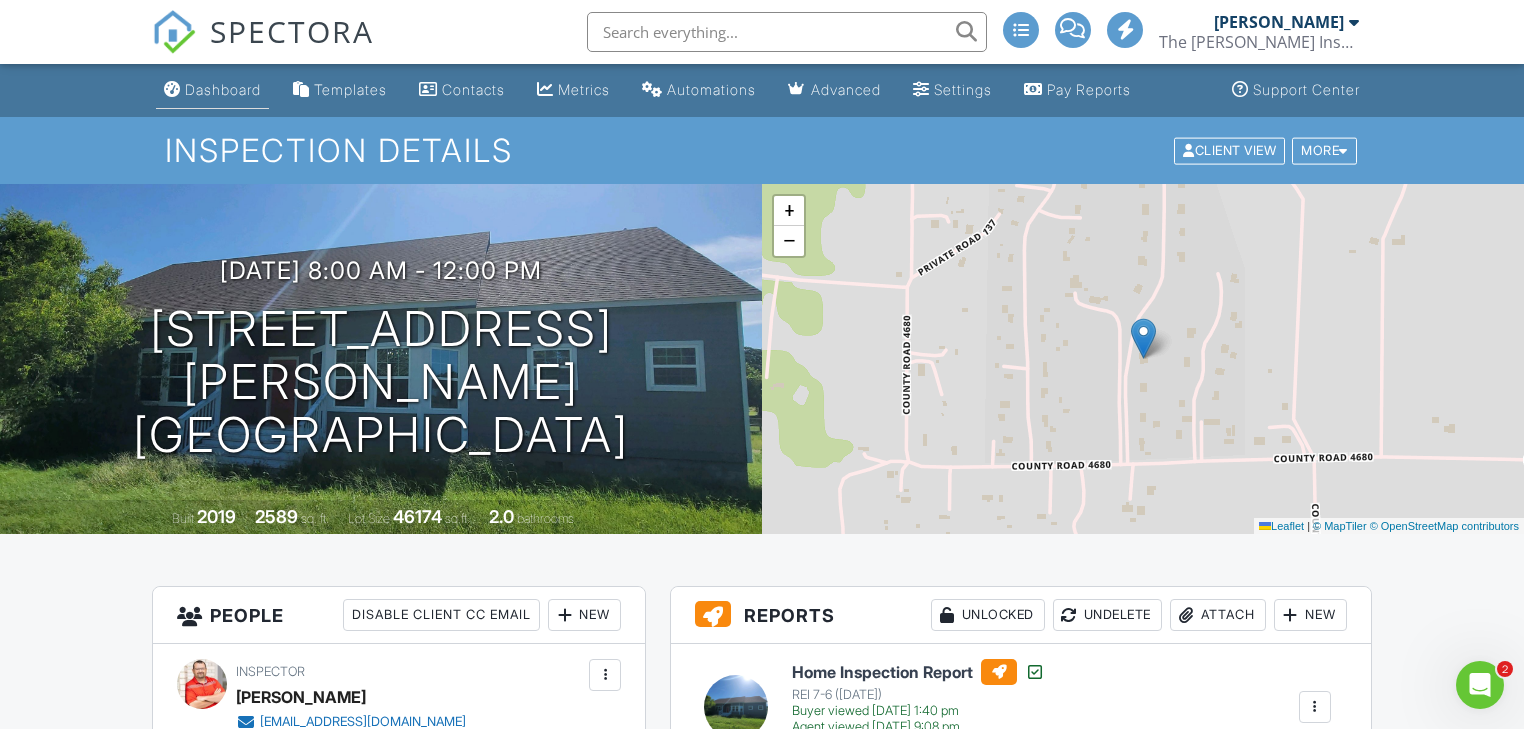 click on "Dashboard" at bounding box center (212, 90) 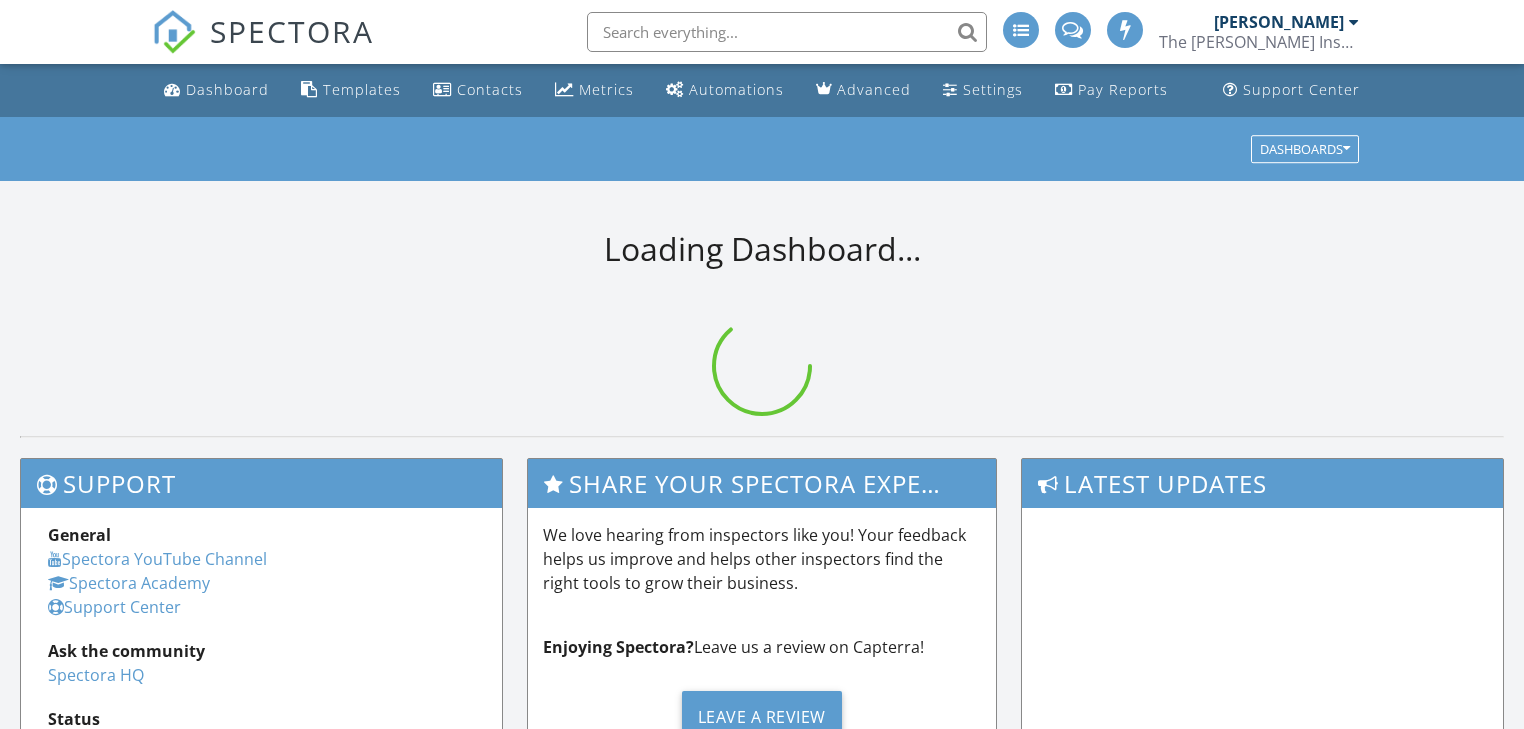 scroll, scrollTop: 0, scrollLeft: 0, axis: both 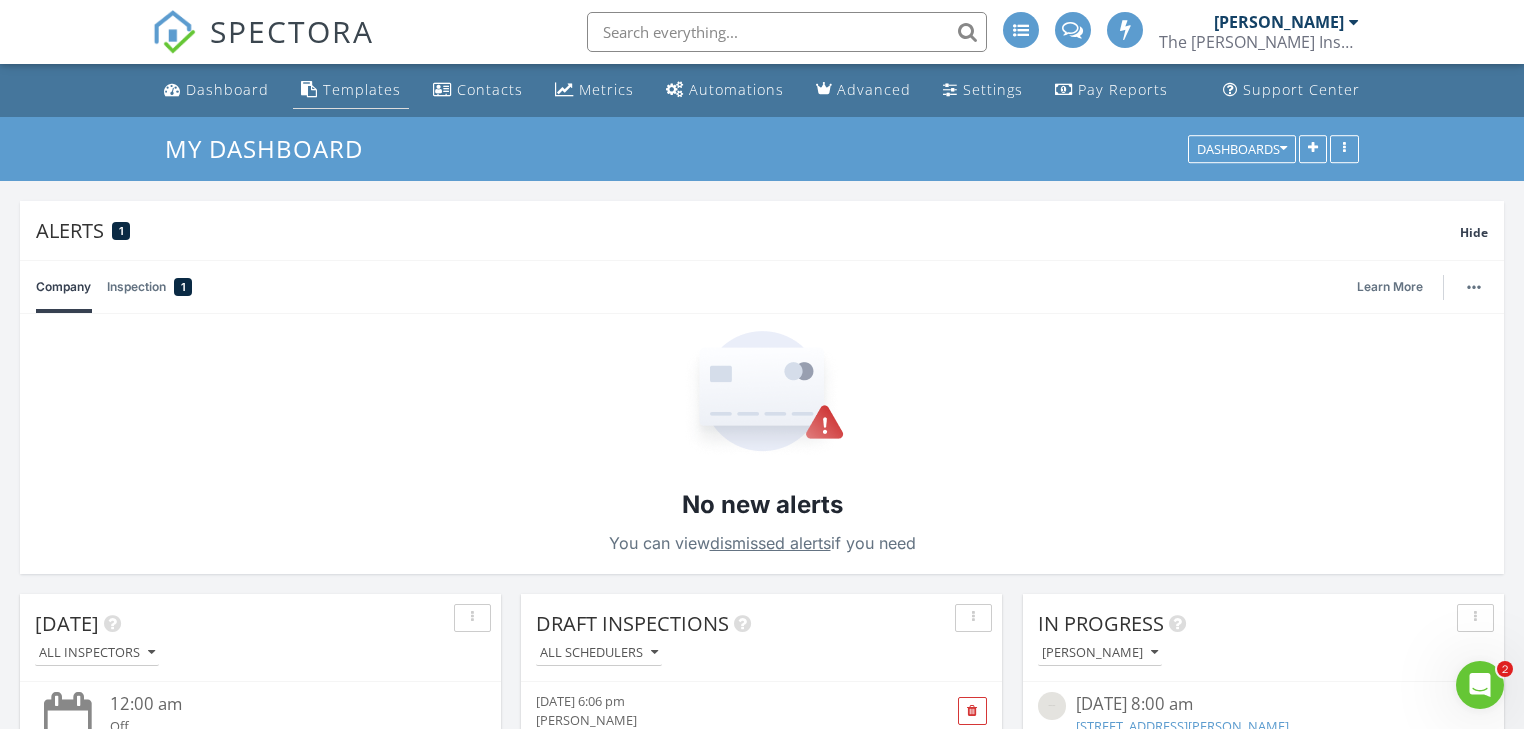 click on "Templates" at bounding box center (362, 89) 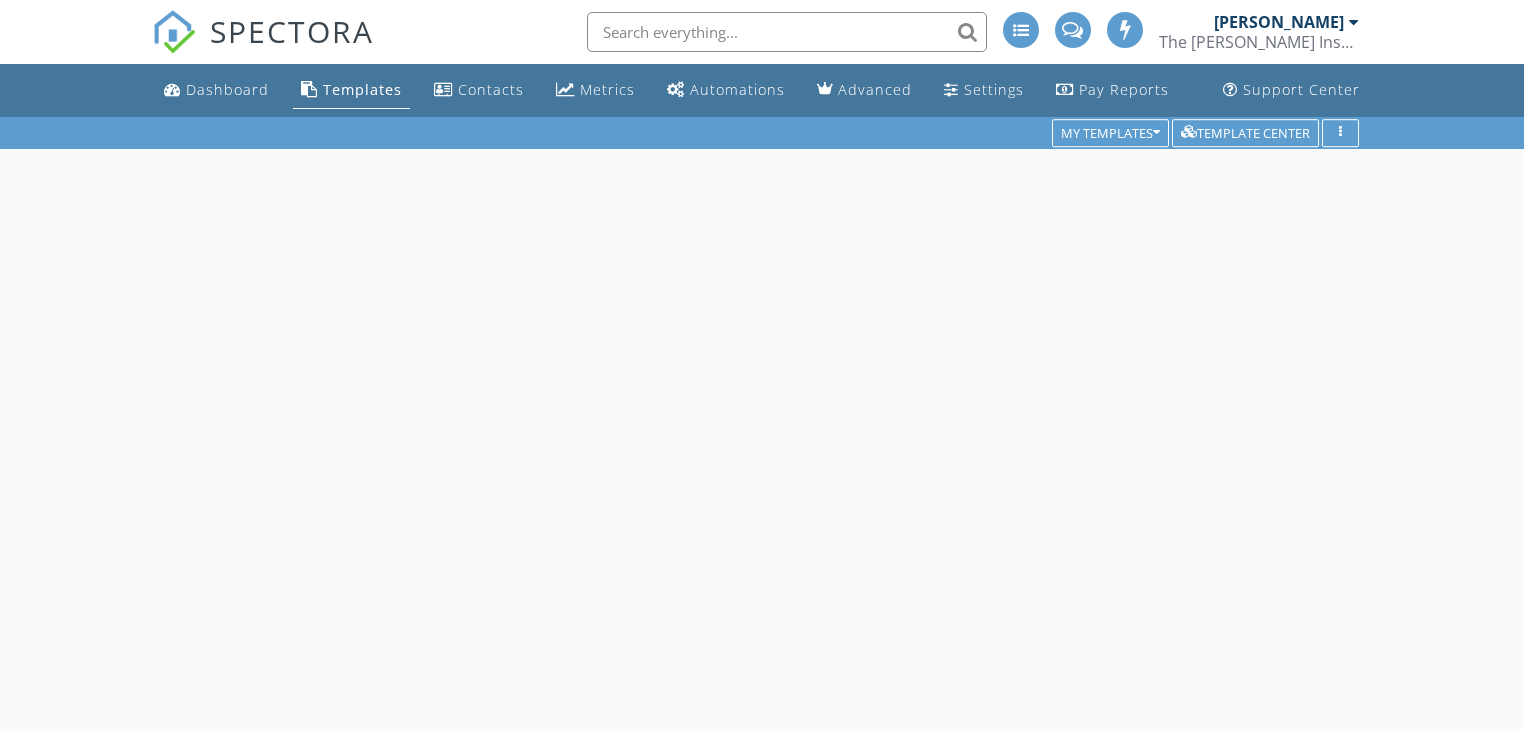 scroll, scrollTop: 0, scrollLeft: 0, axis: both 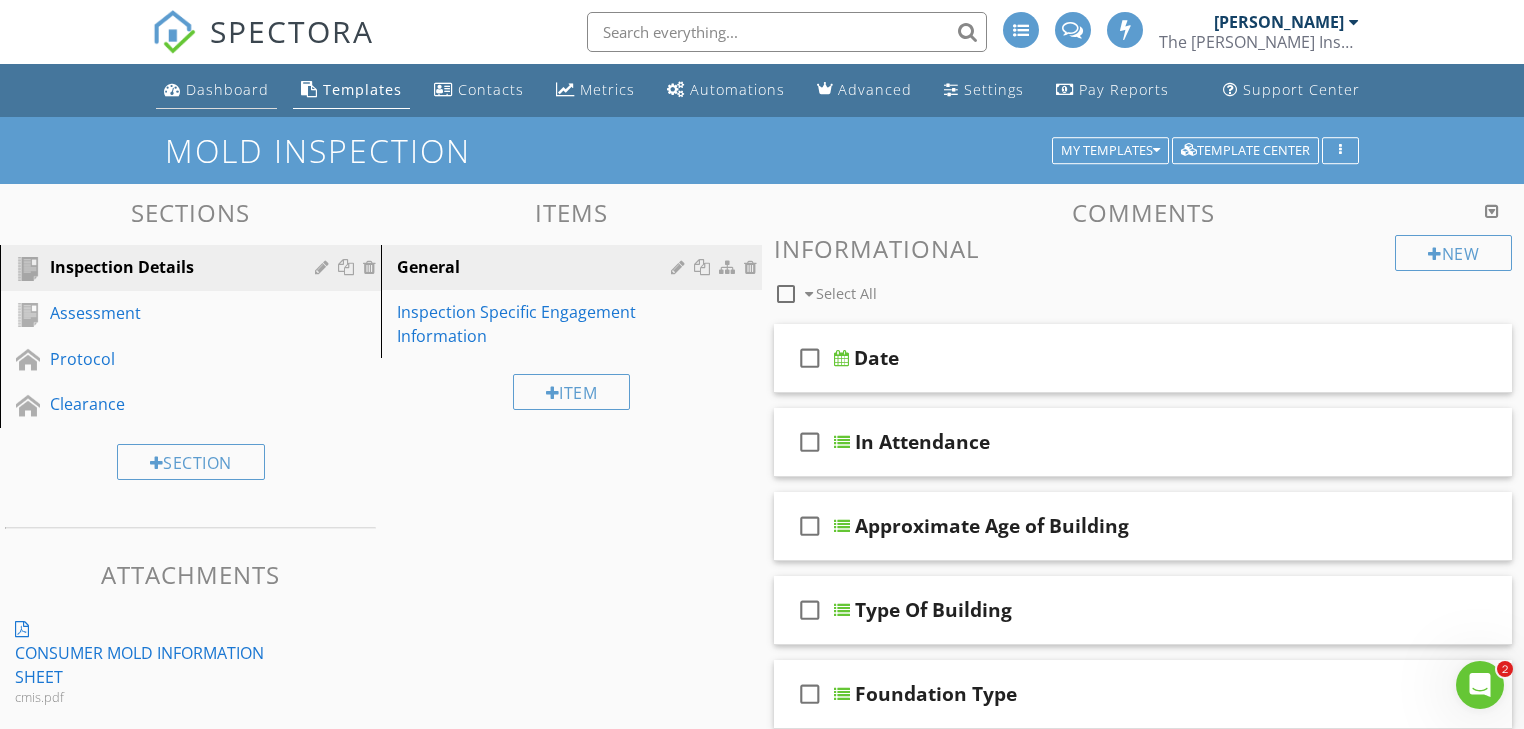 click on "Dashboard" at bounding box center [227, 89] 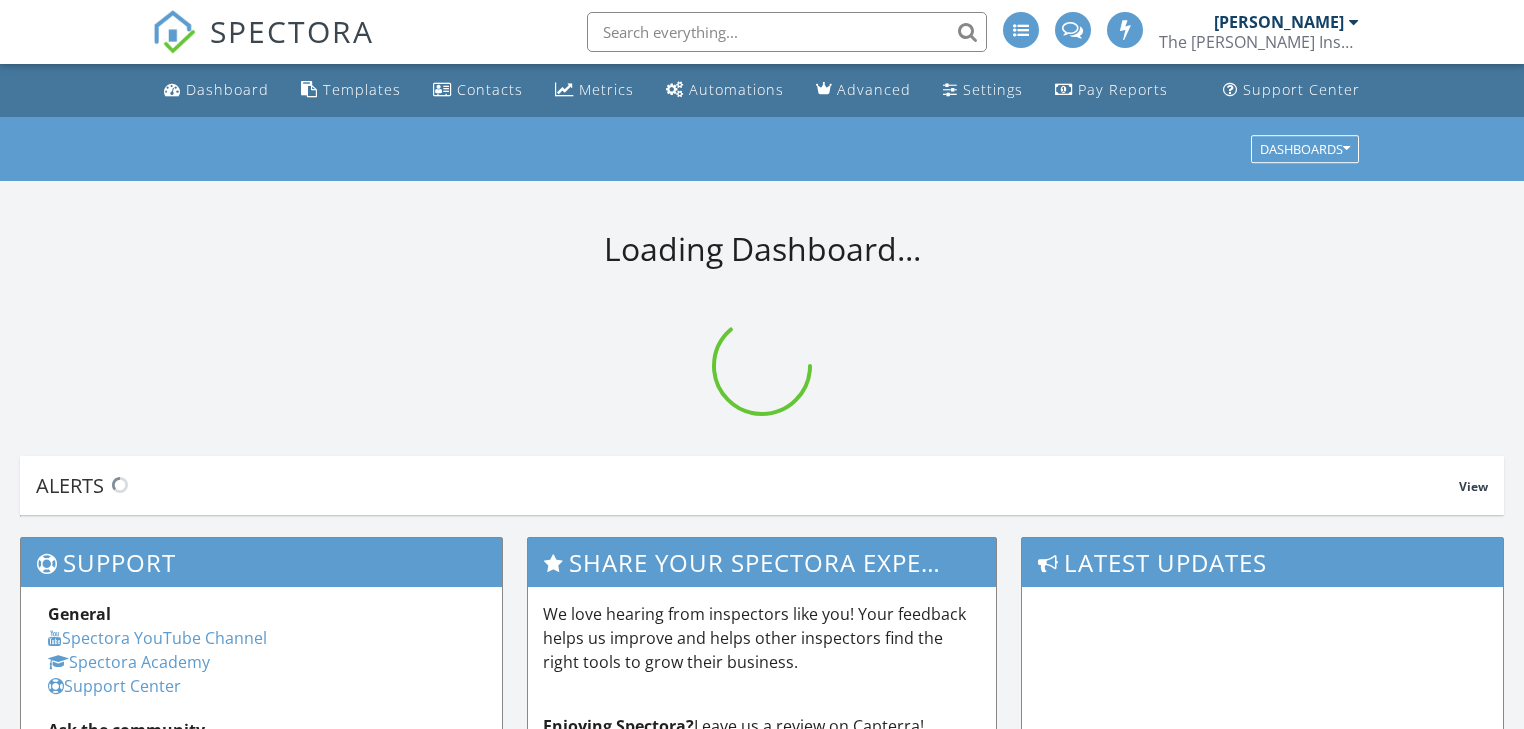 scroll, scrollTop: 0, scrollLeft: 0, axis: both 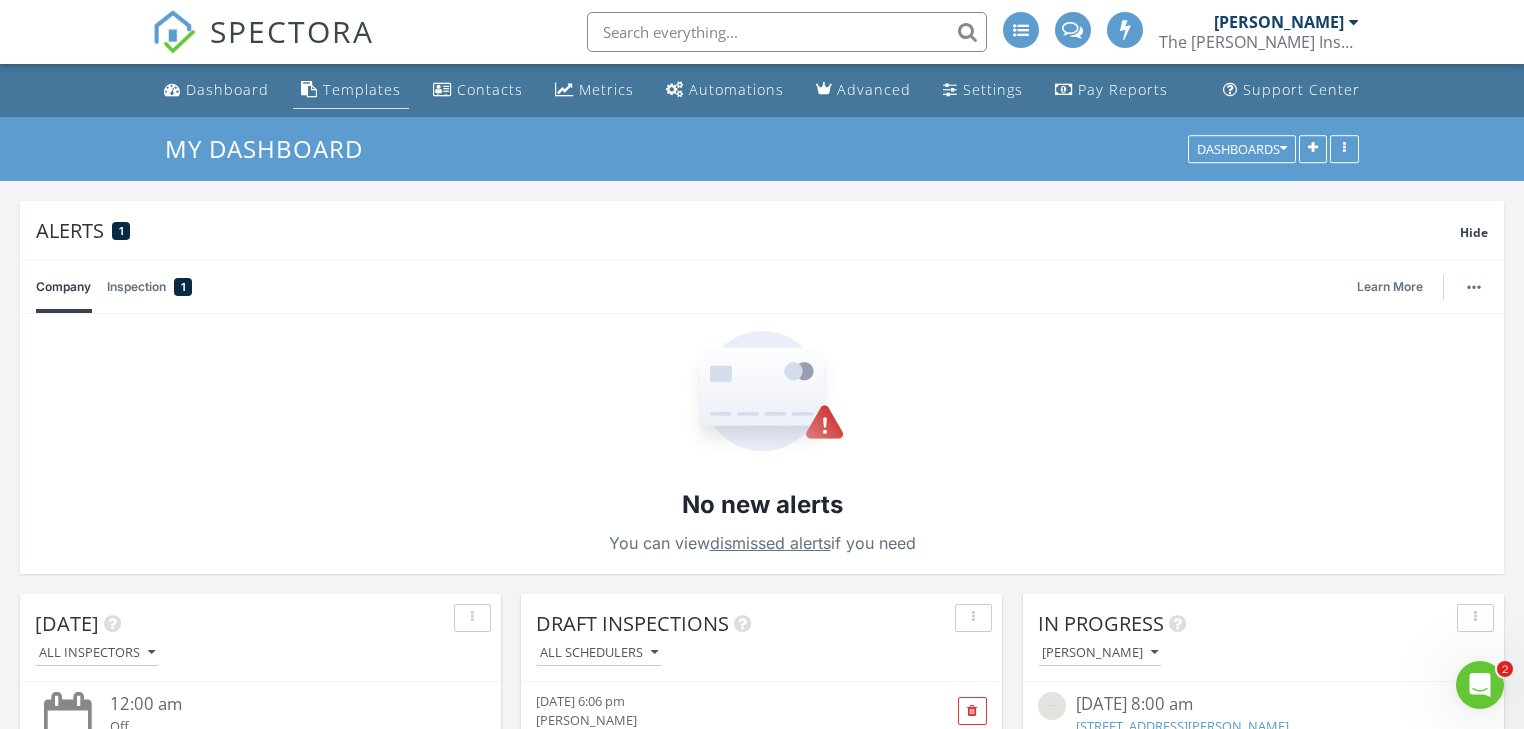 click on "Templates" at bounding box center [362, 89] 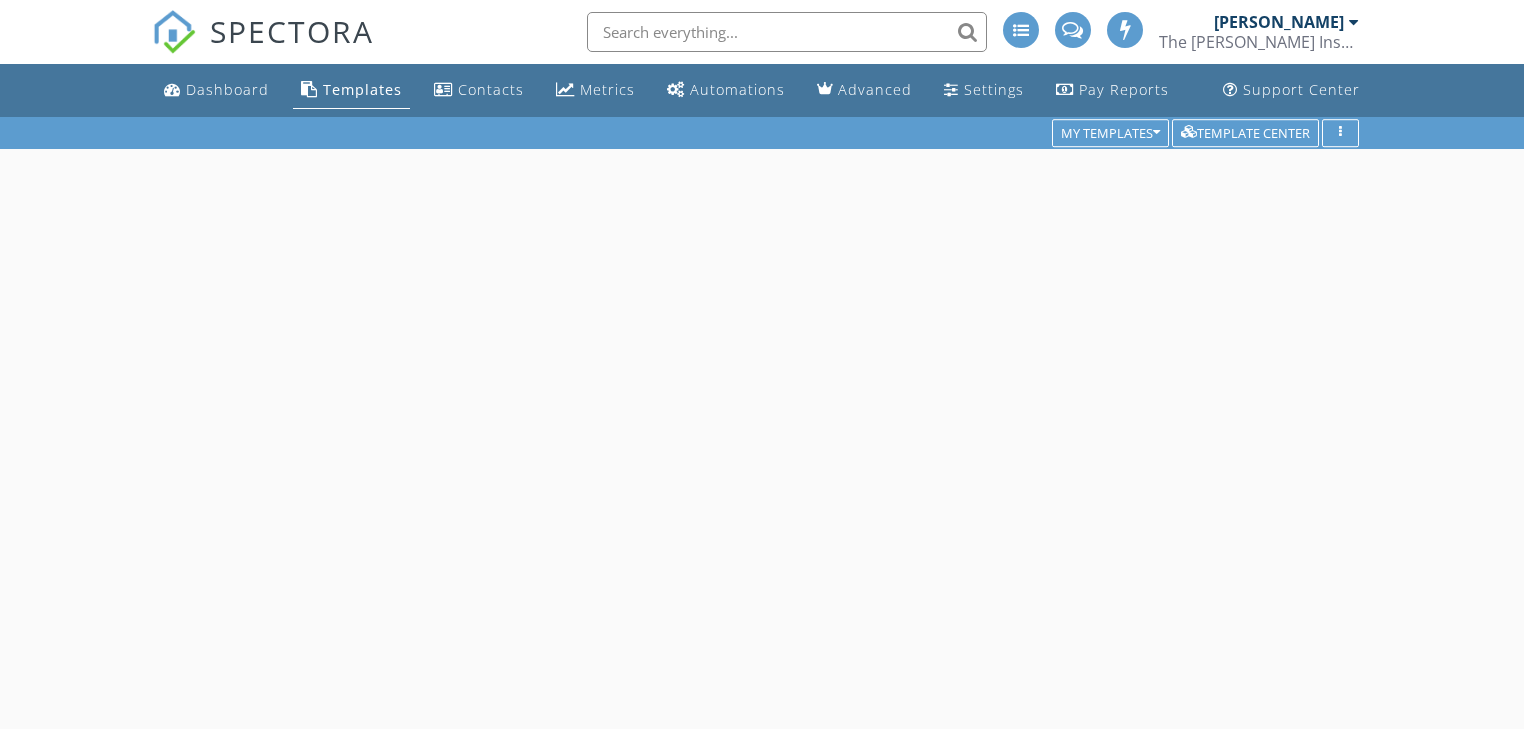 scroll, scrollTop: 0, scrollLeft: 0, axis: both 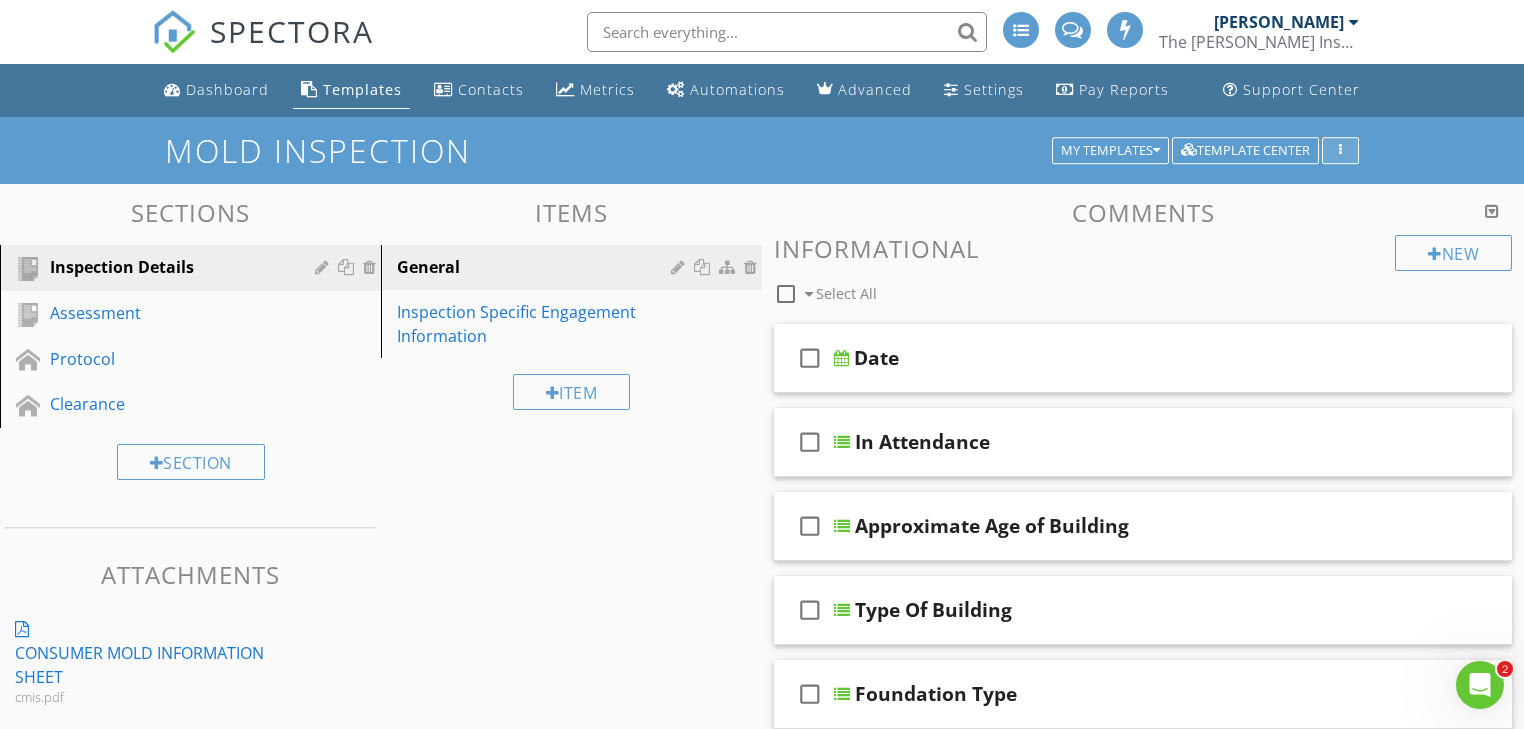 click at bounding box center [1340, 151] 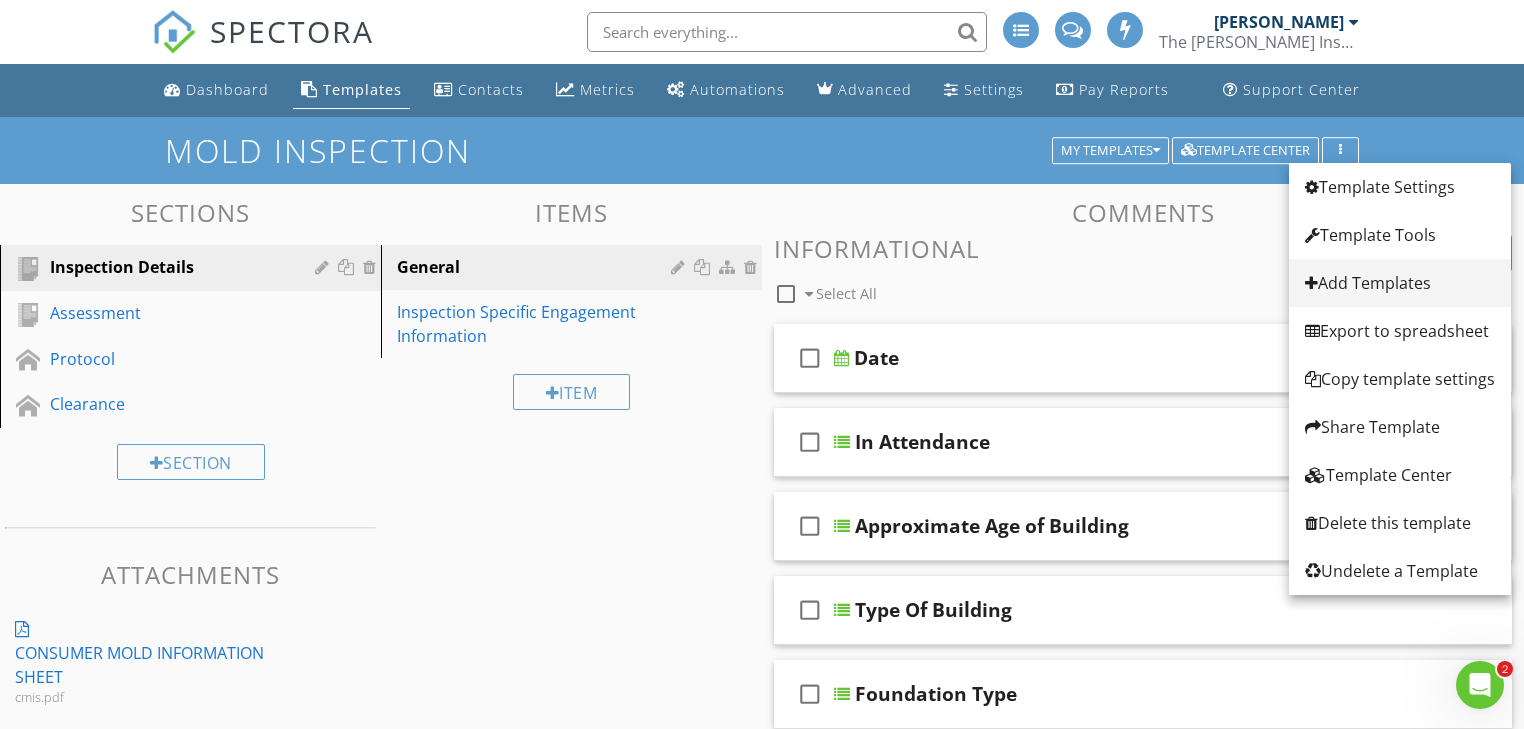 click on "Add Templates" at bounding box center (1400, 283) 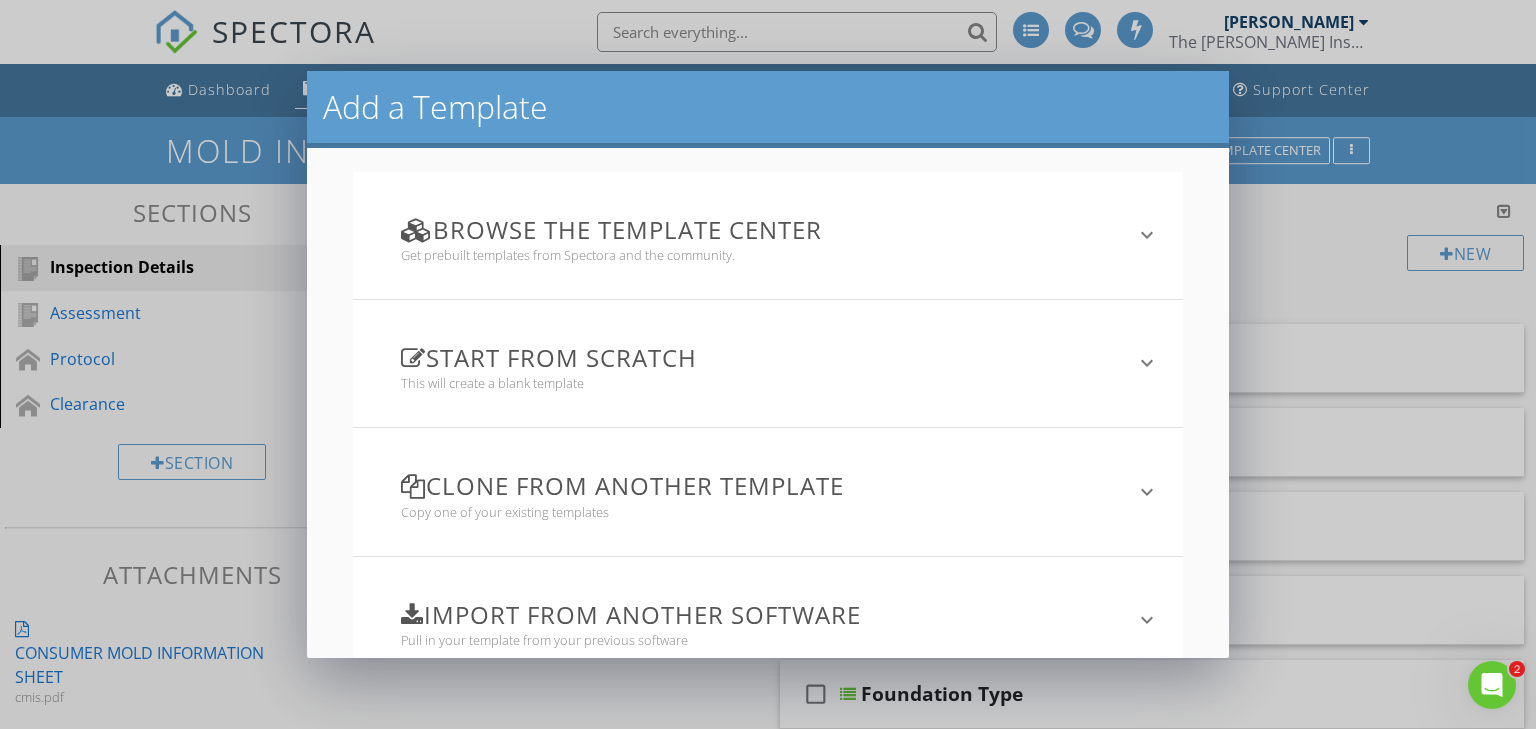 click on "Clone from another template" at bounding box center [756, 485] 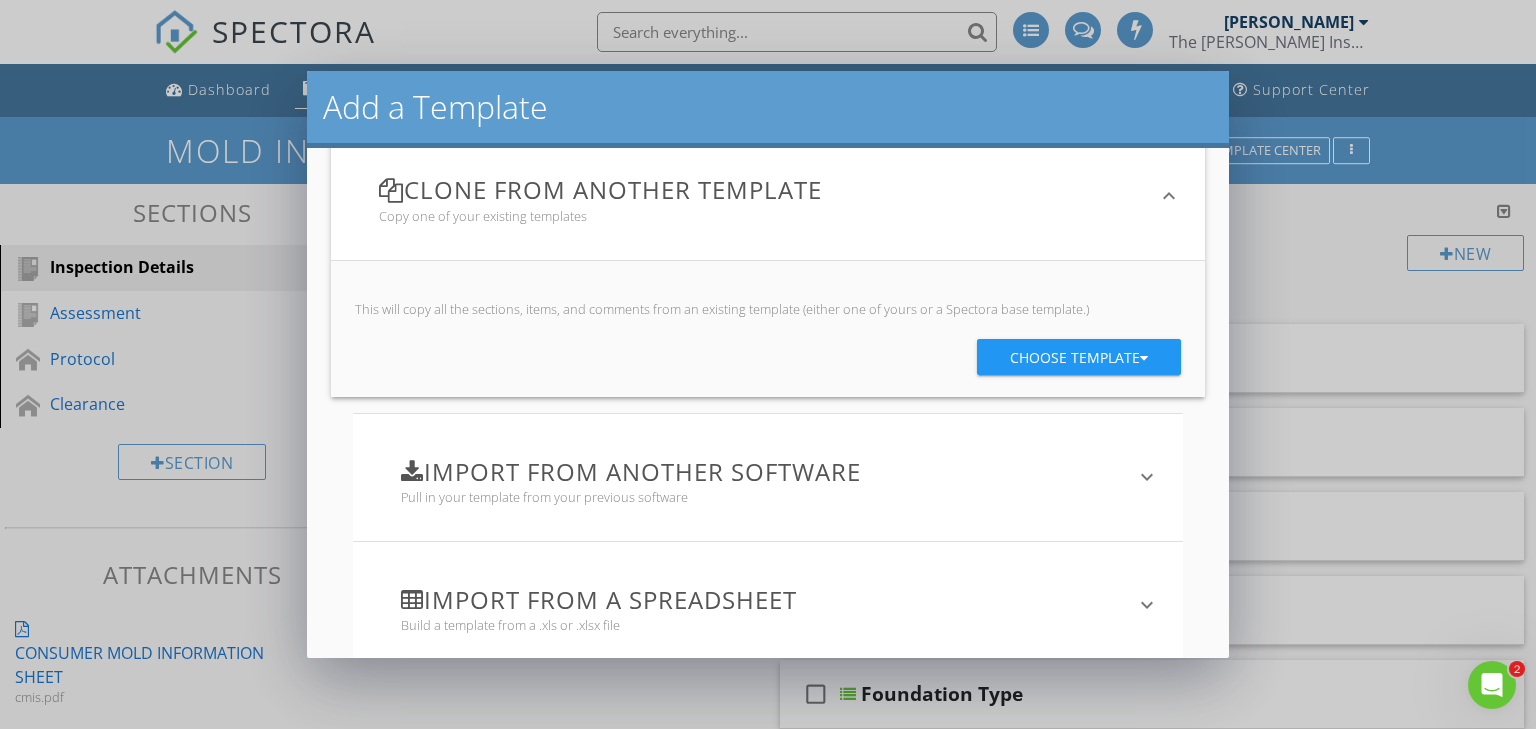scroll, scrollTop: 320, scrollLeft: 0, axis: vertical 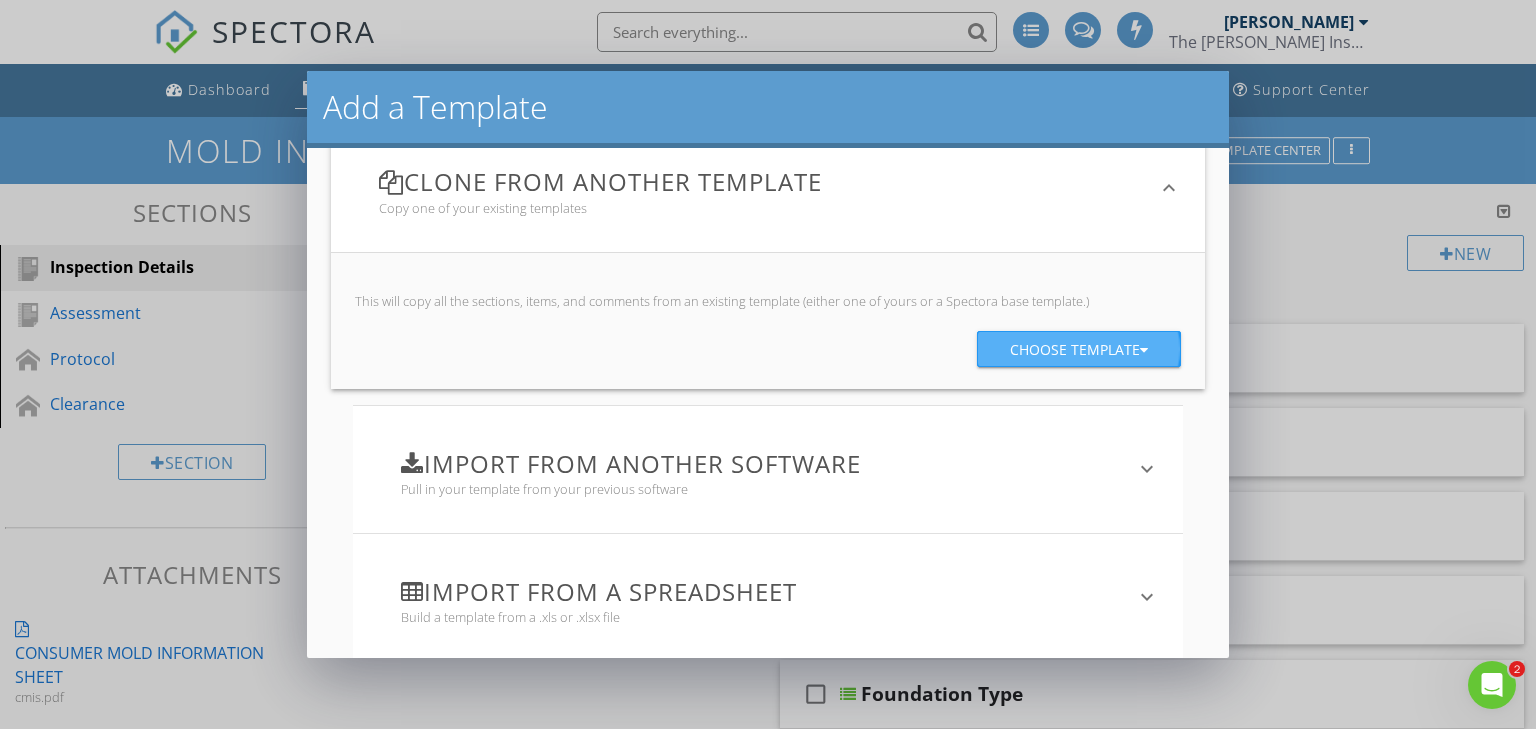 click on "Choose template" at bounding box center [1079, 350] 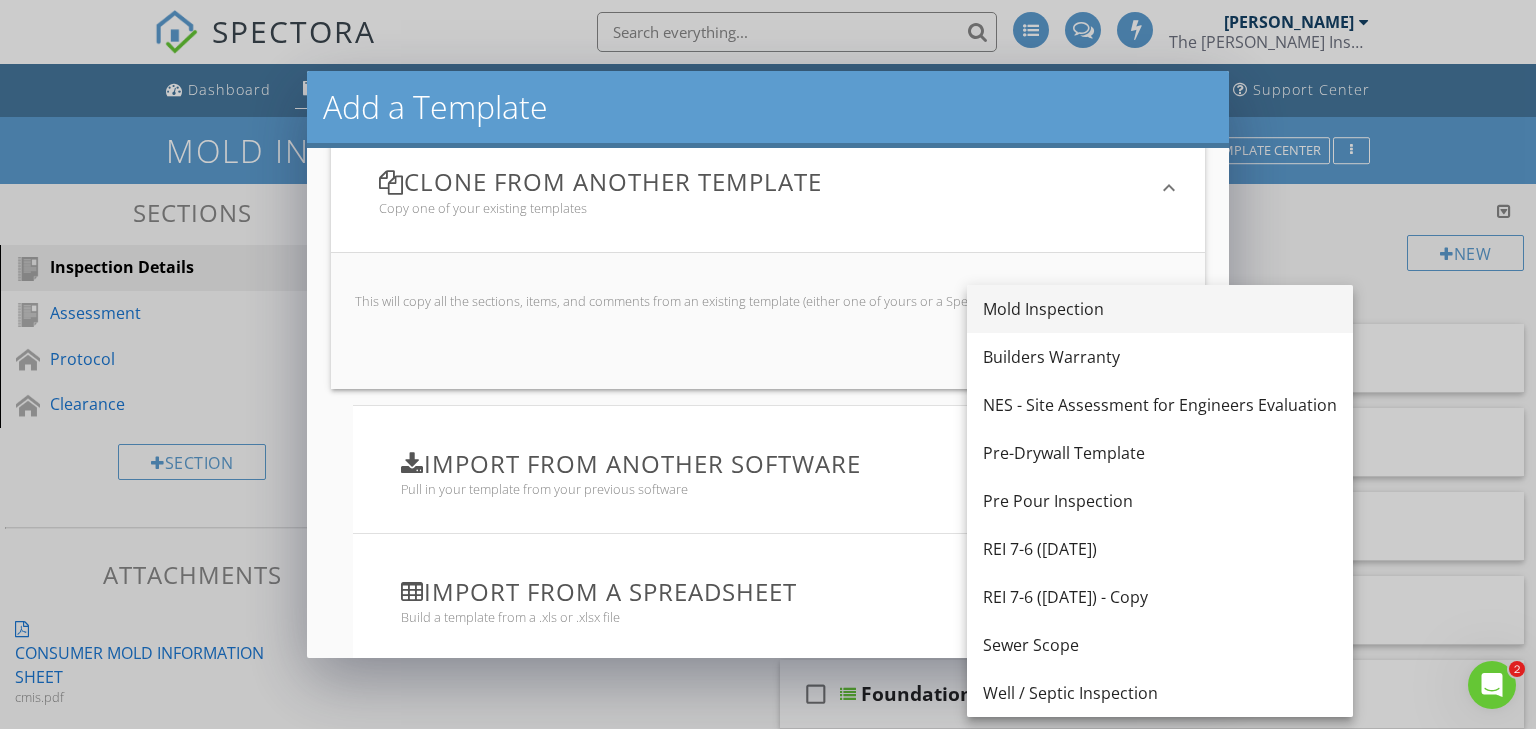 click on "Mold Inspection" at bounding box center [1160, 309] 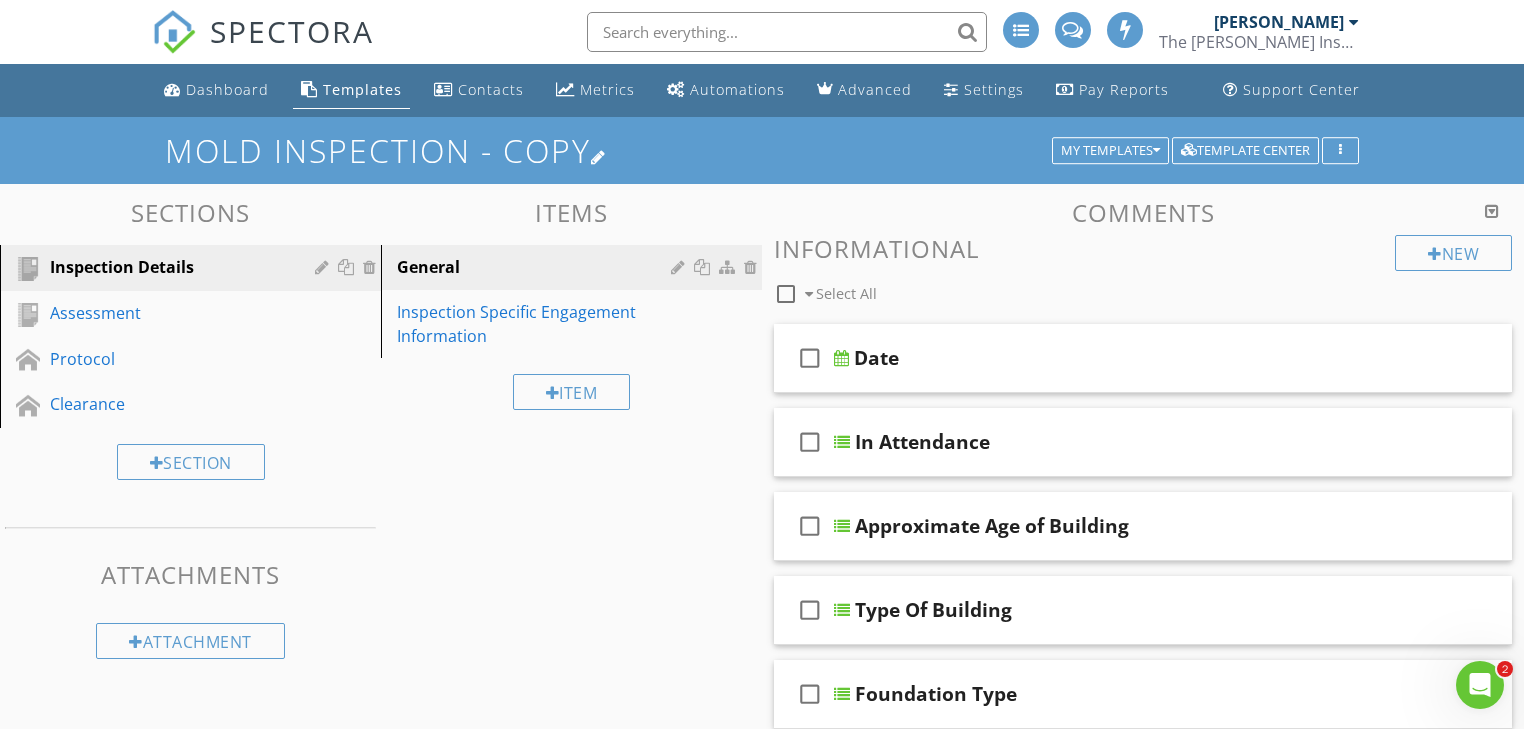 click on "Mold Inspection - Copy" at bounding box center [762, 150] 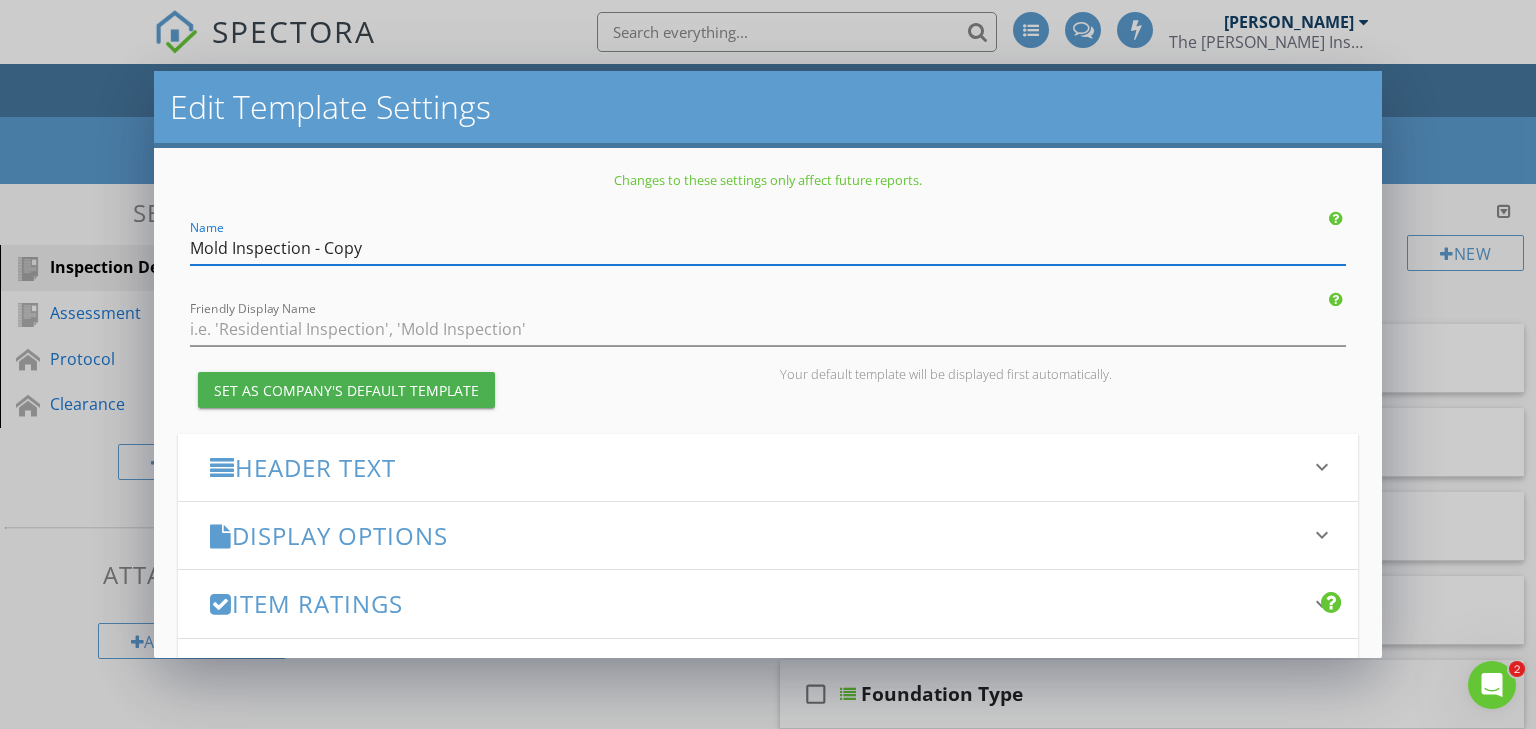 click on "Mold Inspection - Copy" at bounding box center (768, 248) 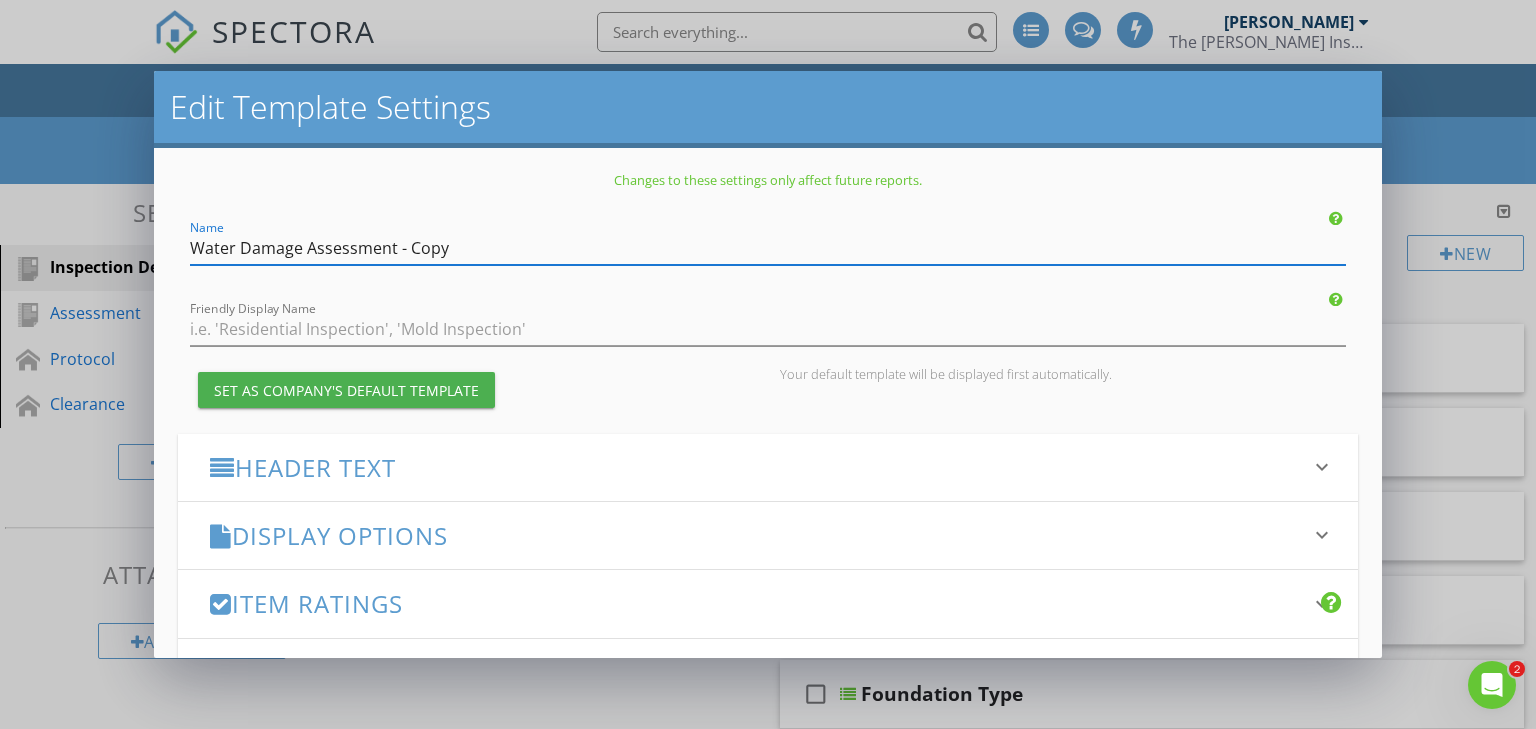 click on "Water Damage Assessment - Copy" at bounding box center (768, 248) 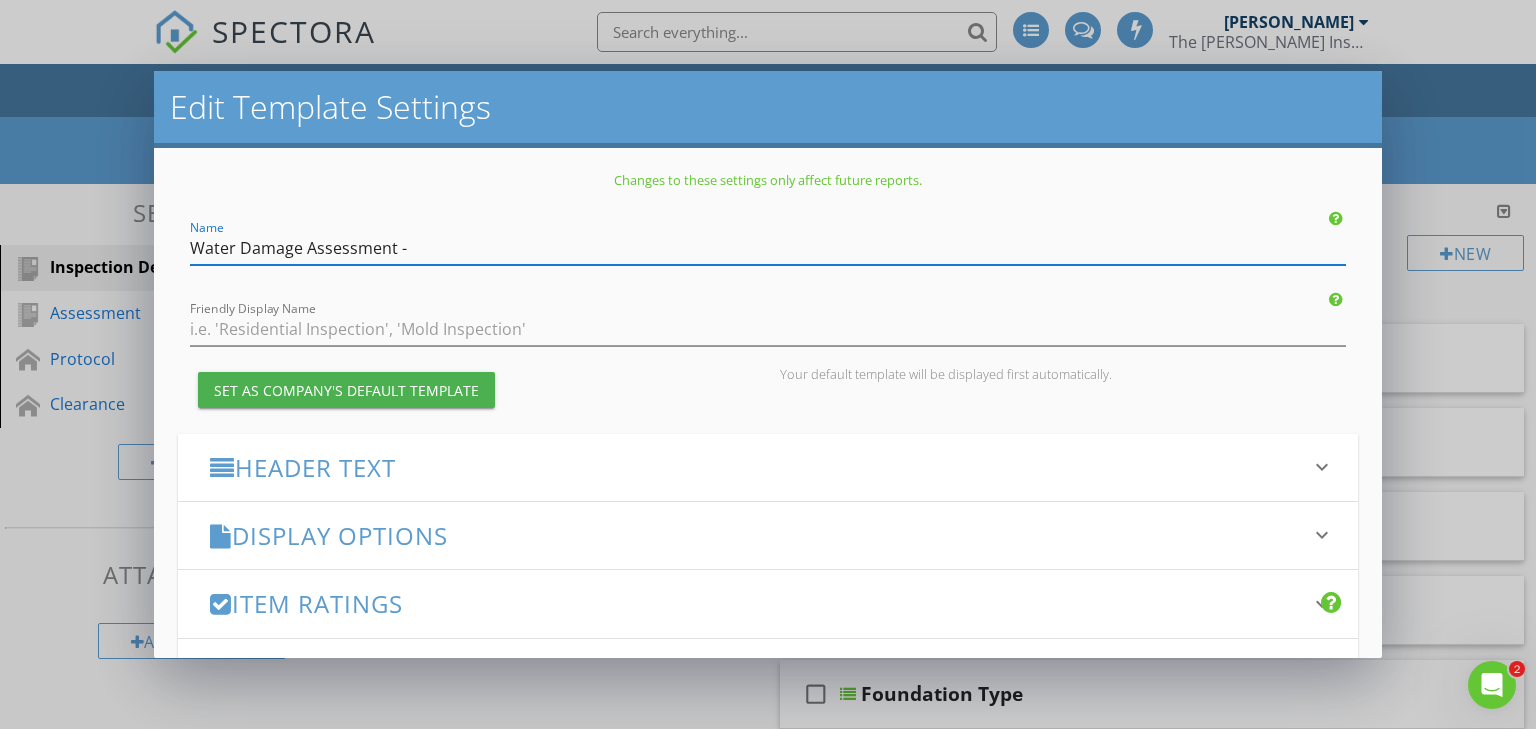 type on "Water Damage Assessment" 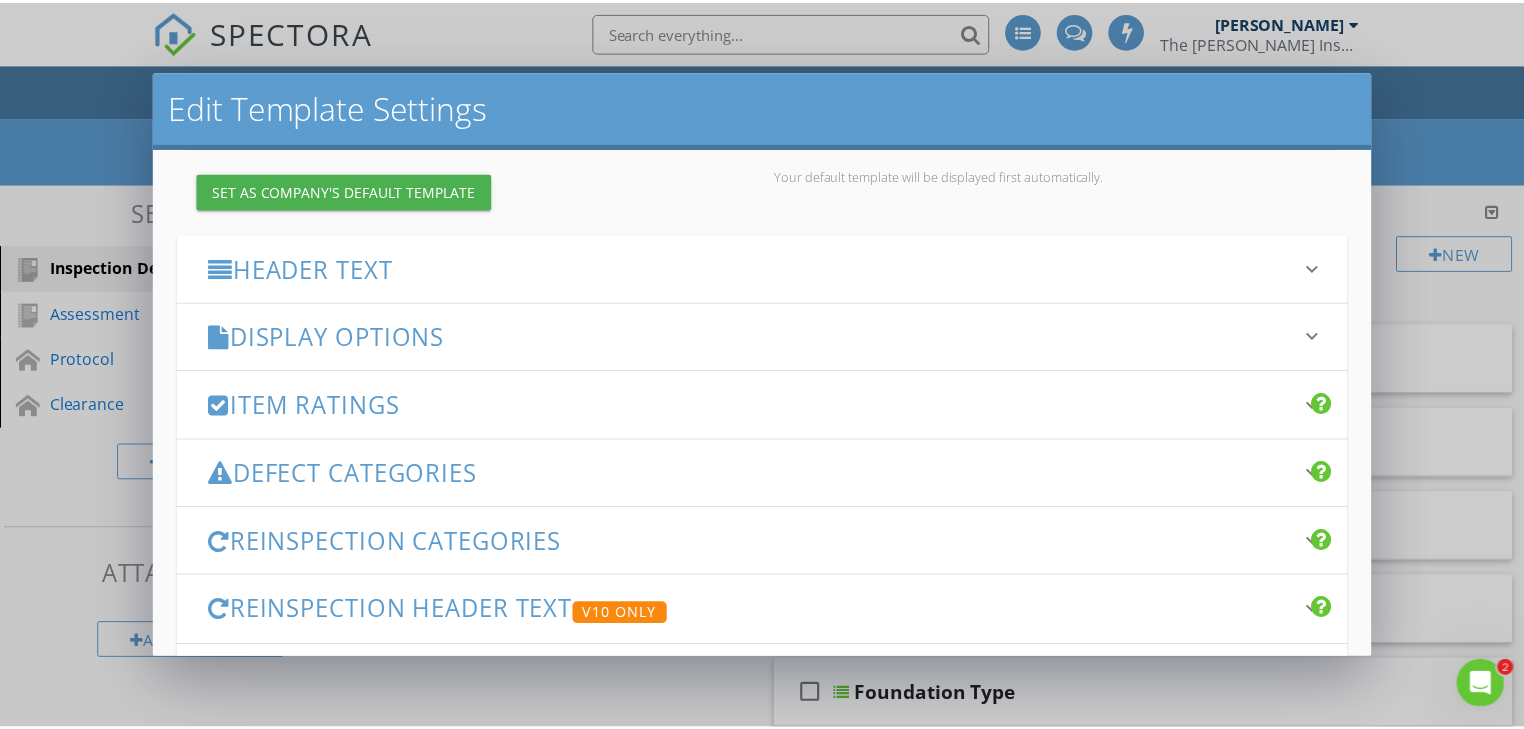 scroll, scrollTop: 355, scrollLeft: 0, axis: vertical 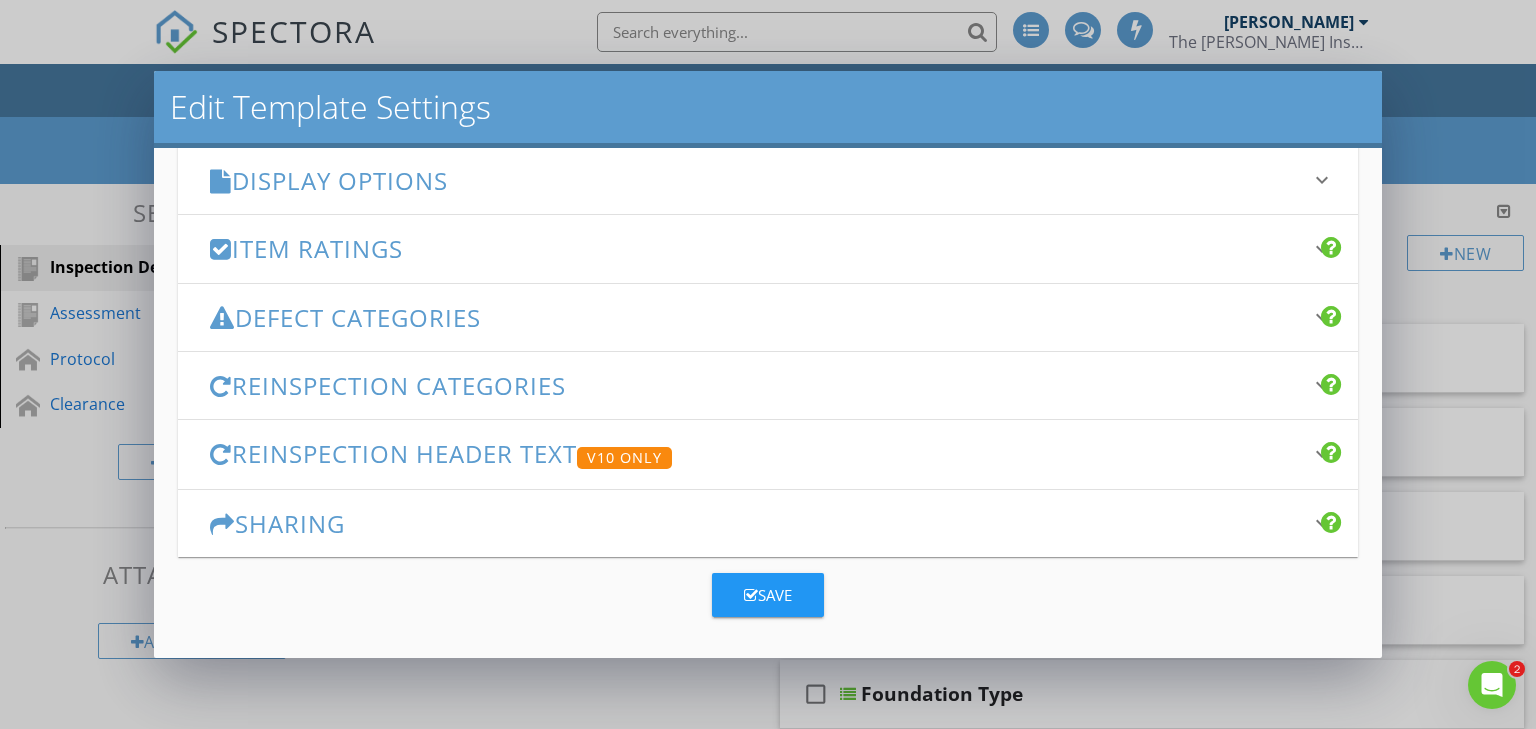 click on "Save" at bounding box center (768, 595) 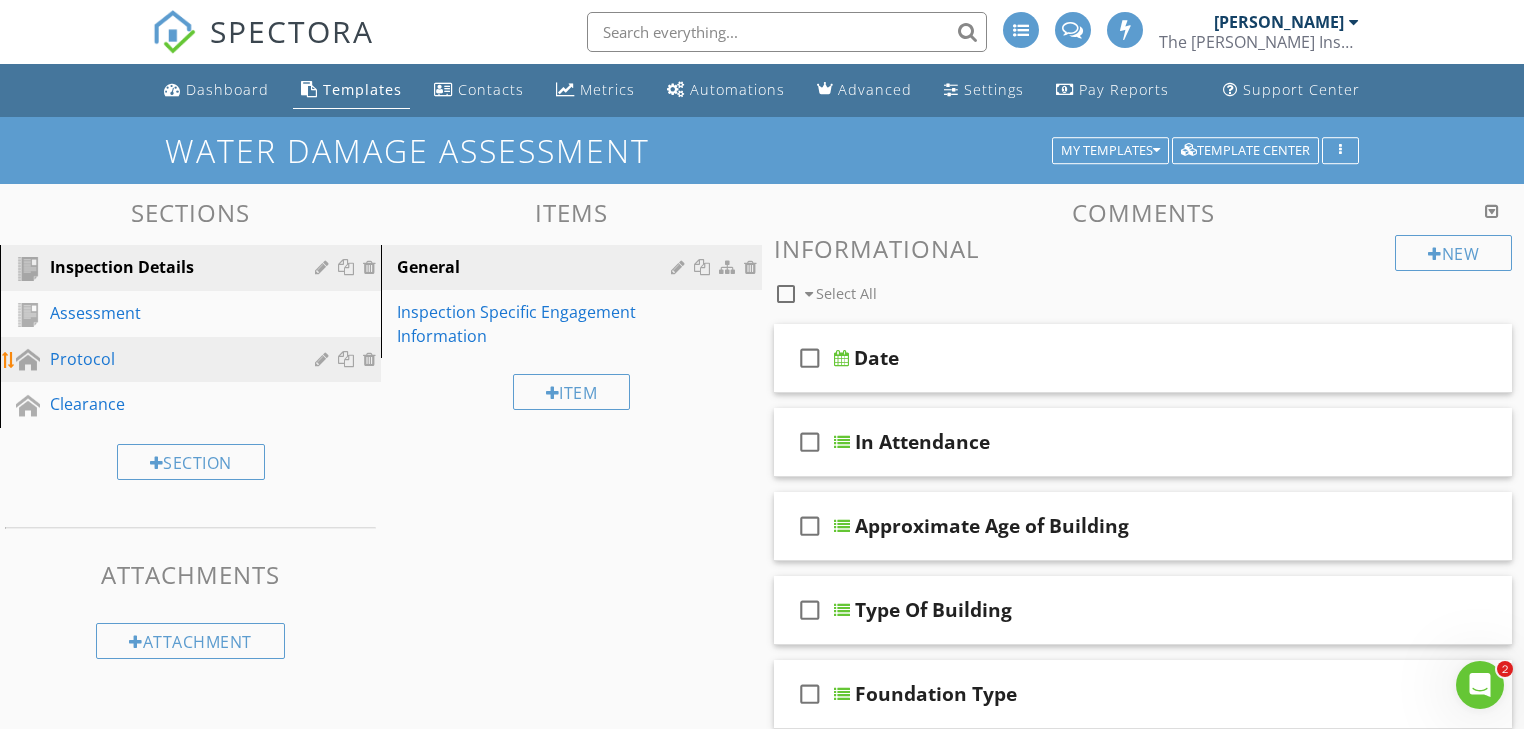 click at bounding box center [372, 359] 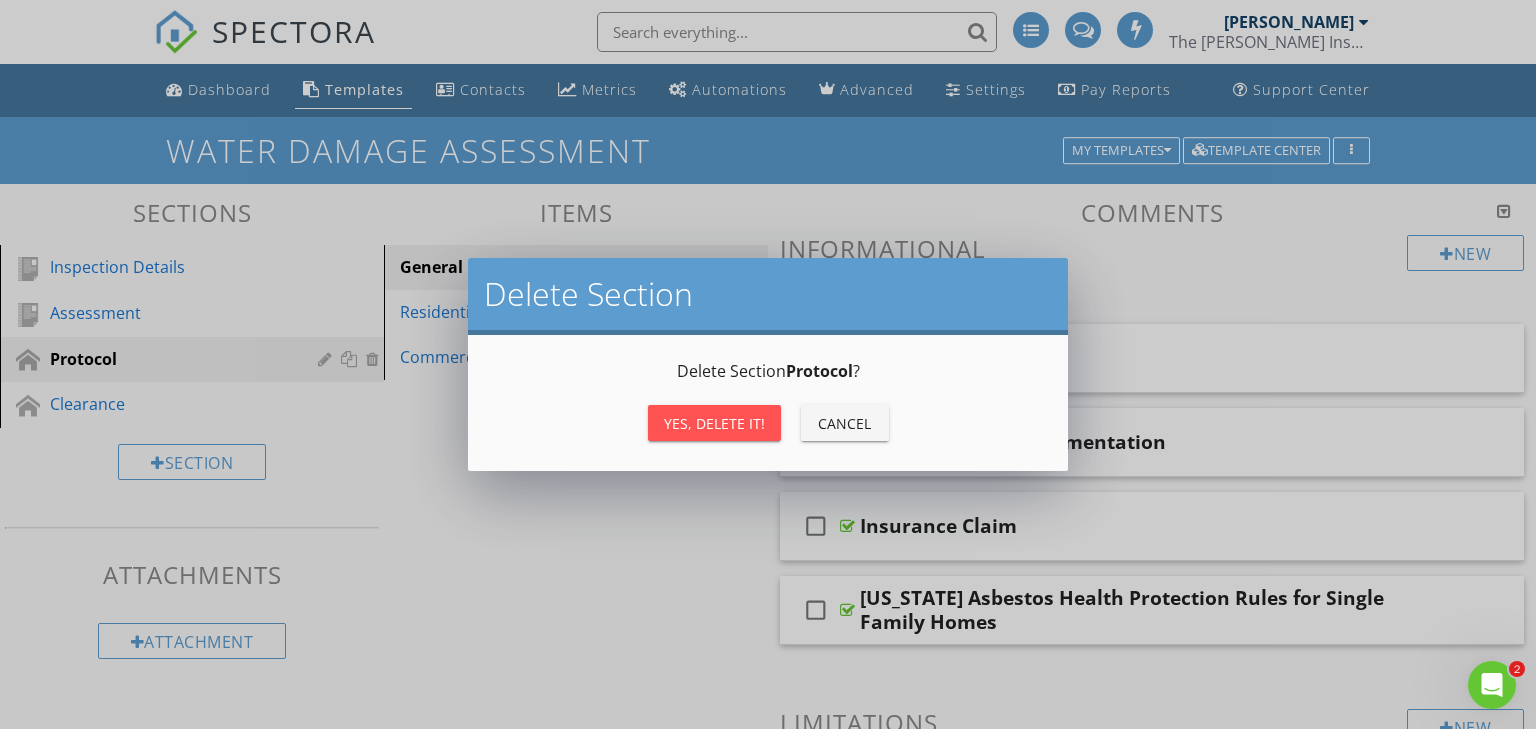 click on "Yes, Delete it!" at bounding box center [714, 423] 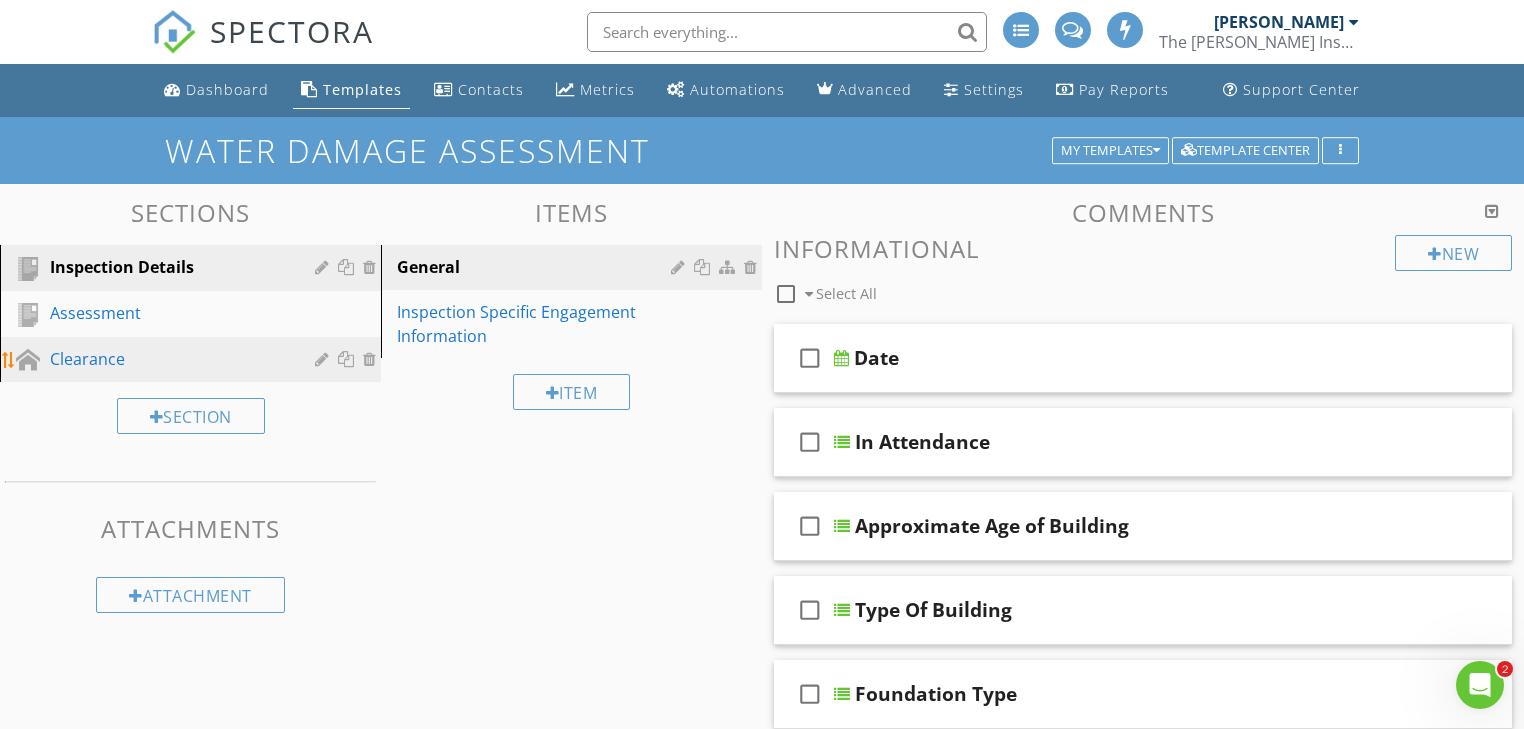 click at bounding box center [372, 359] 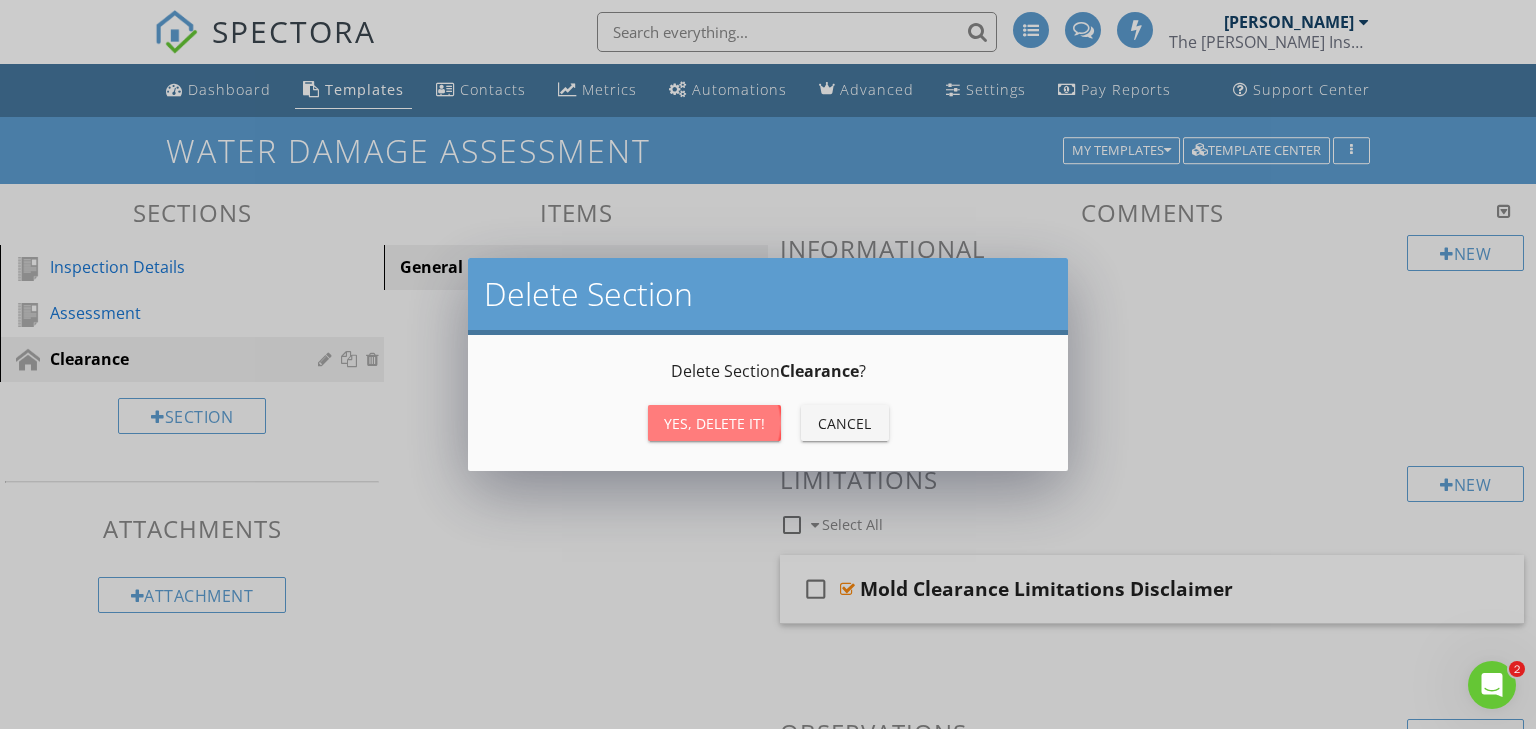 click on "Yes, Delete it!" at bounding box center [714, 423] 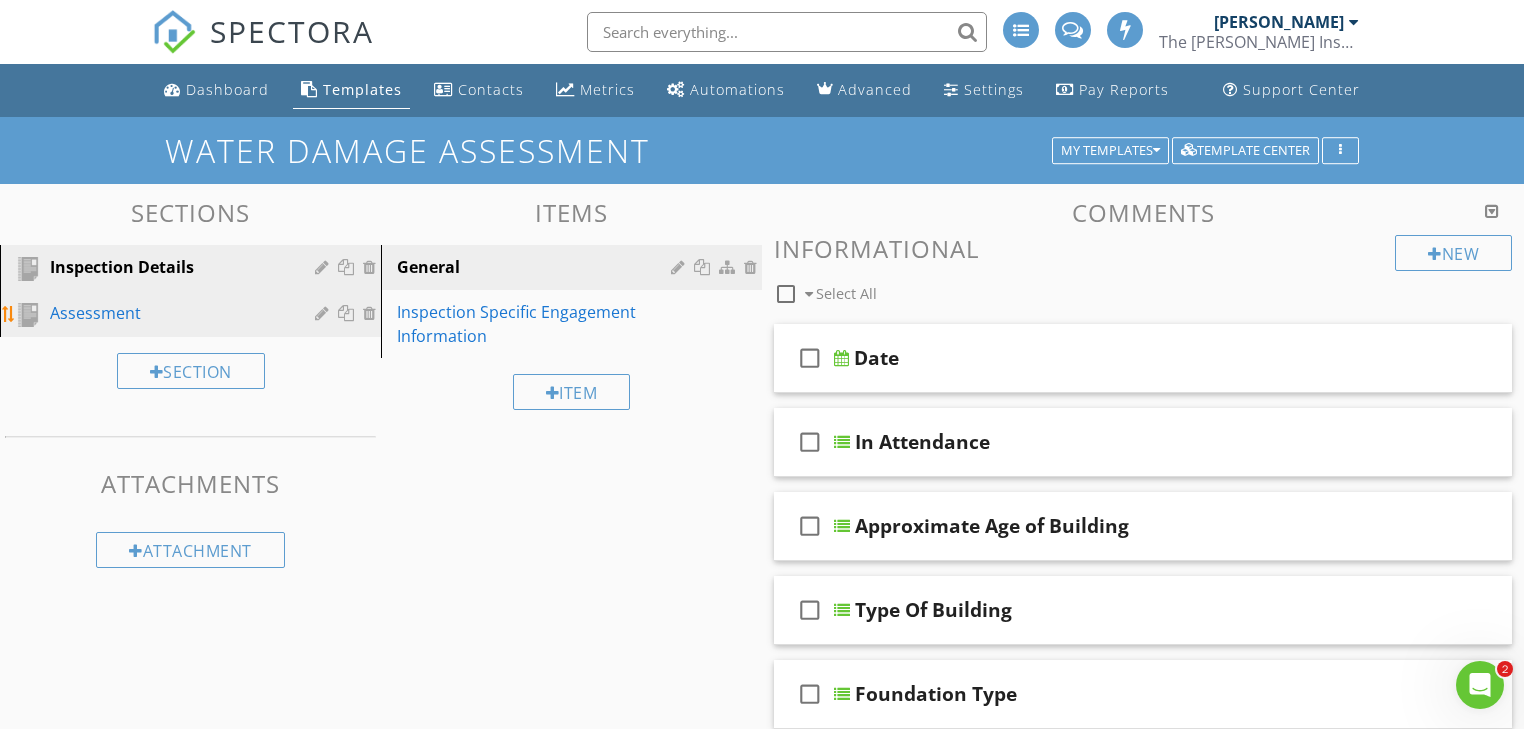 click on "Assessment" at bounding box center (168, 313) 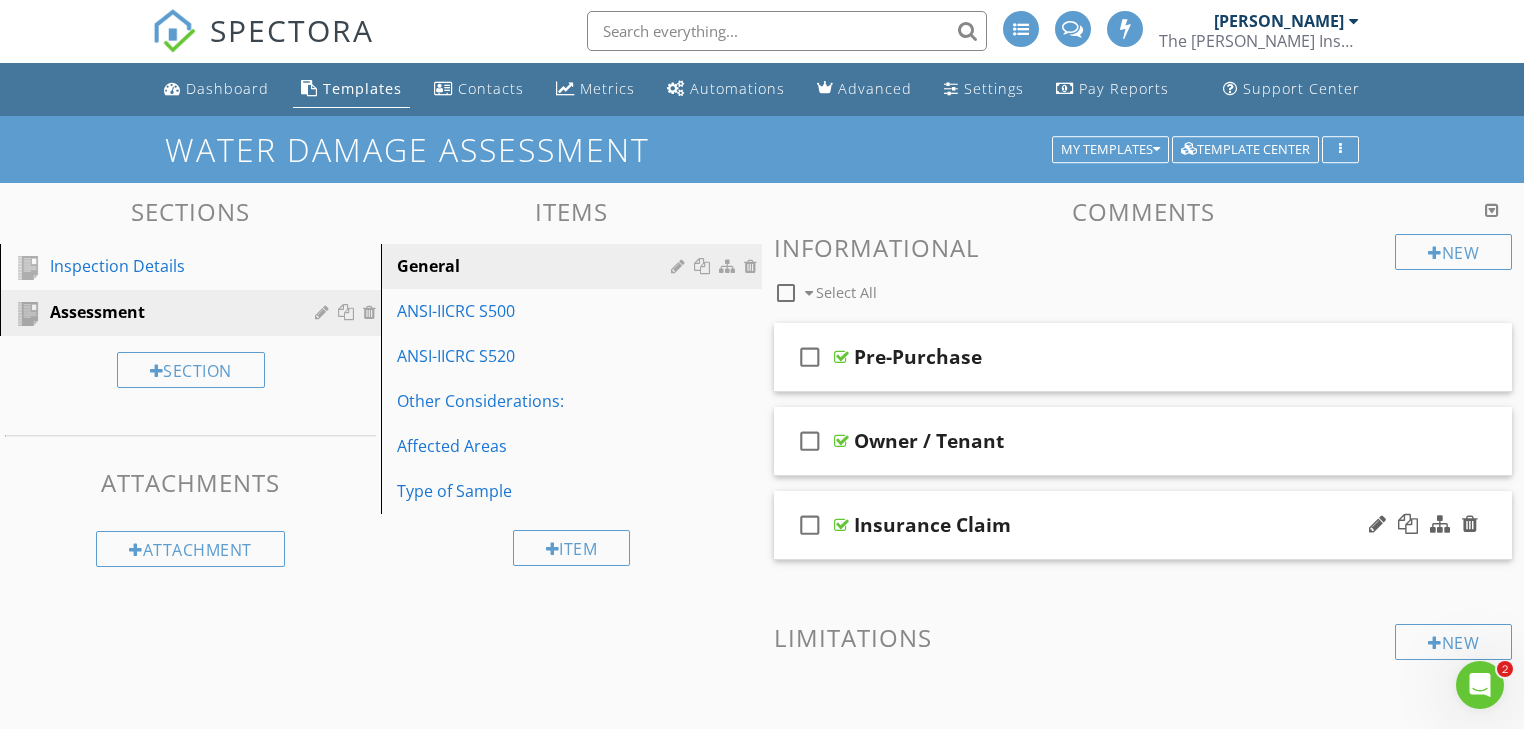 scroll, scrollTop: 0, scrollLeft: 0, axis: both 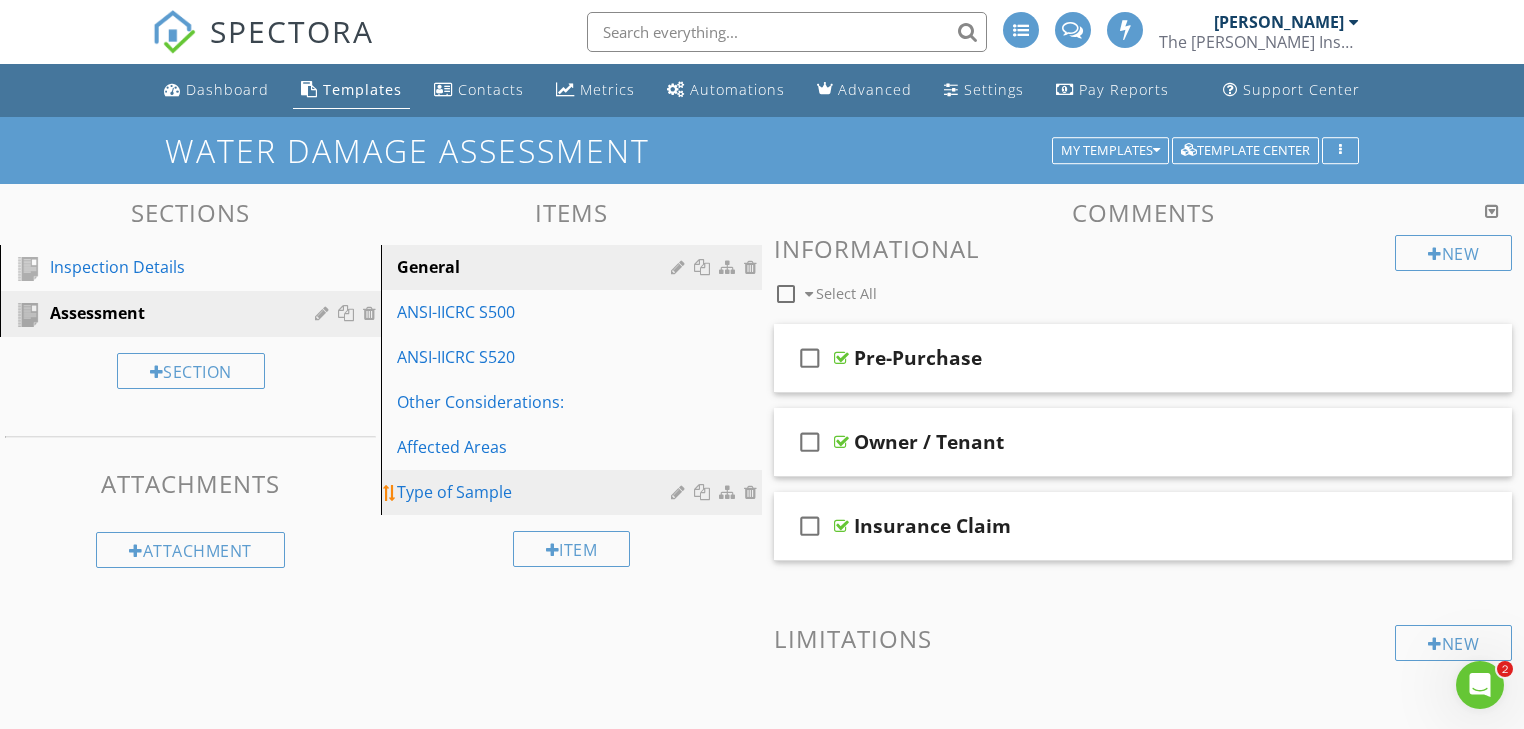 click on "Type of Sample" at bounding box center [537, 492] 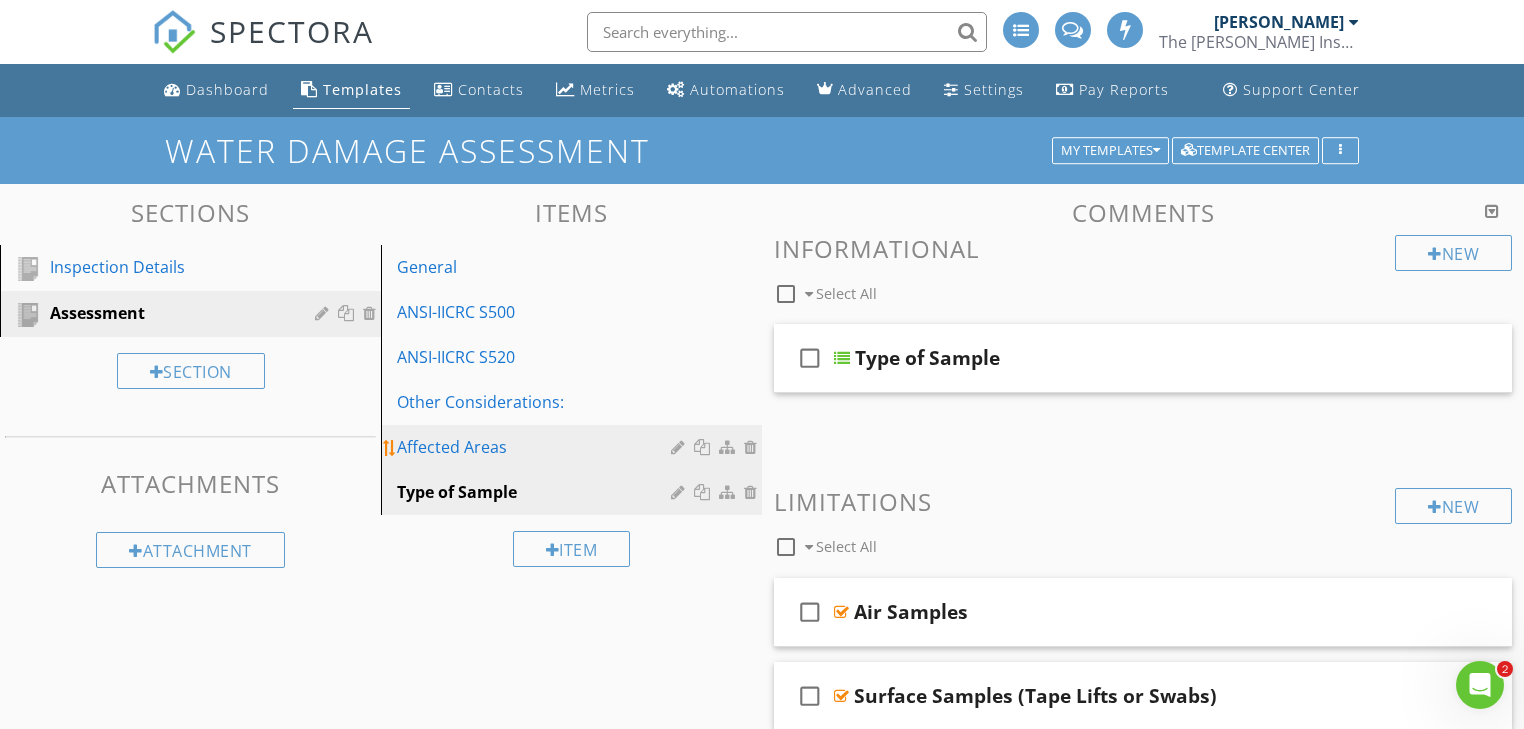 click on "Affected Areas" at bounding box center (537, 447) 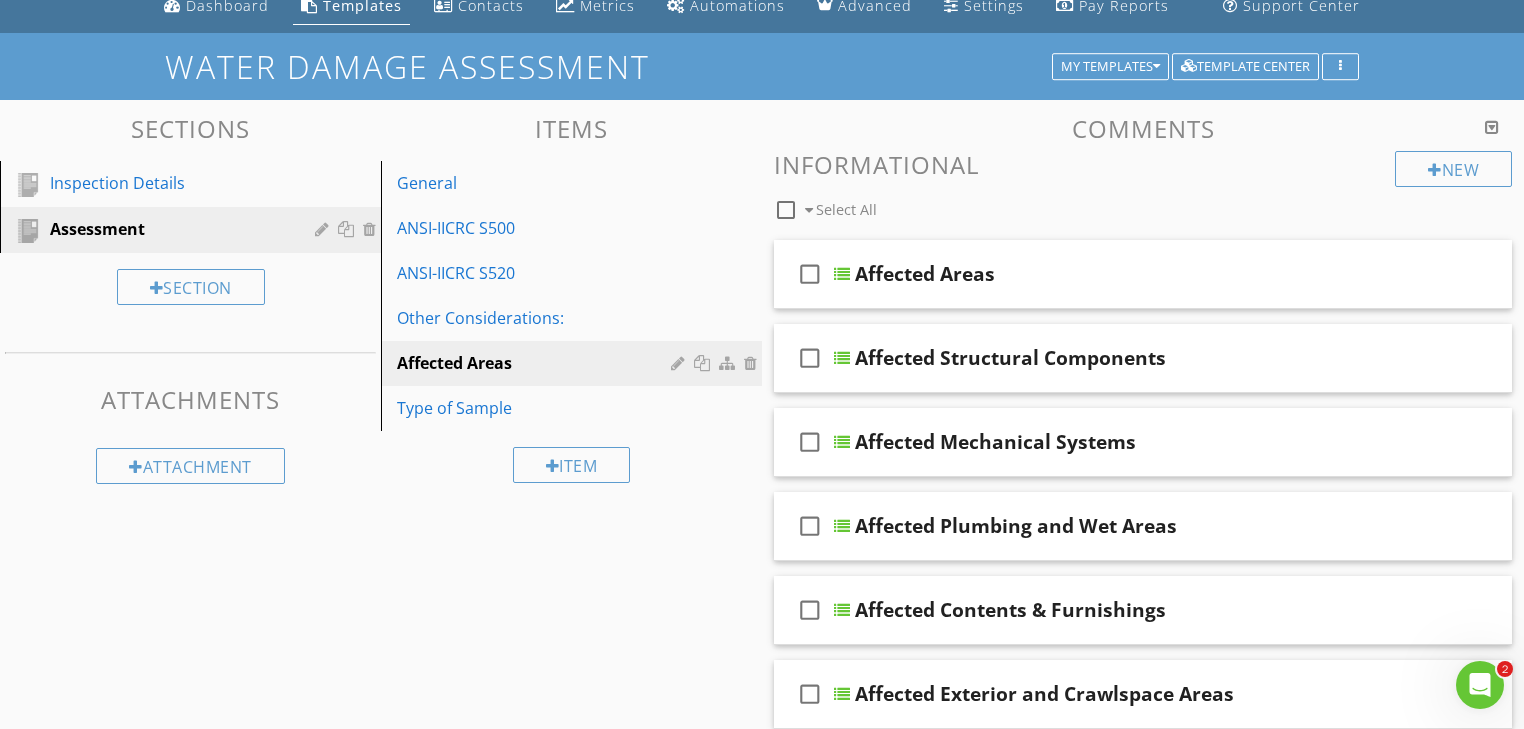scroll, scrollTop: 80, scrollLeft: 0, axis: vertical 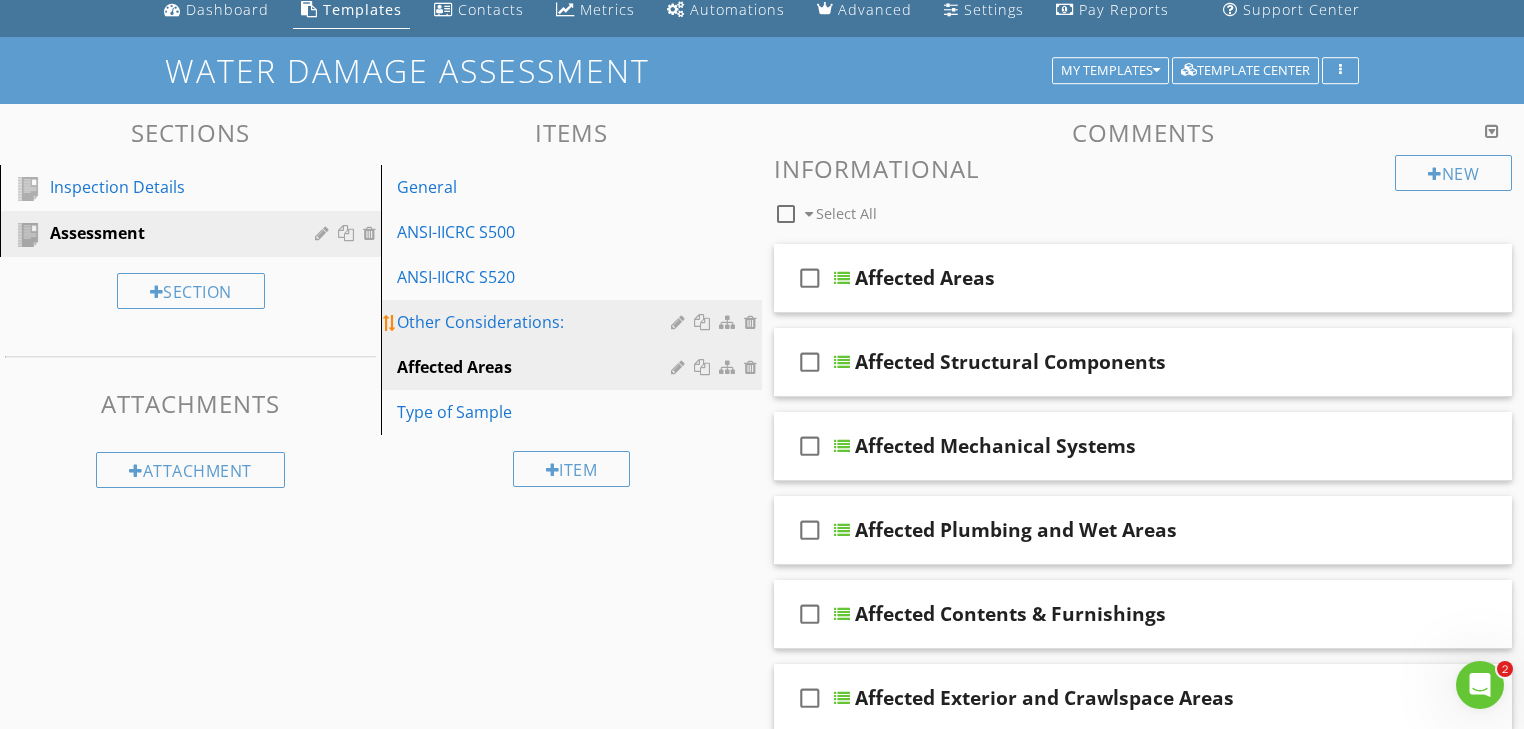 click on "Other Considerations:" at bounding box center [537, 322] 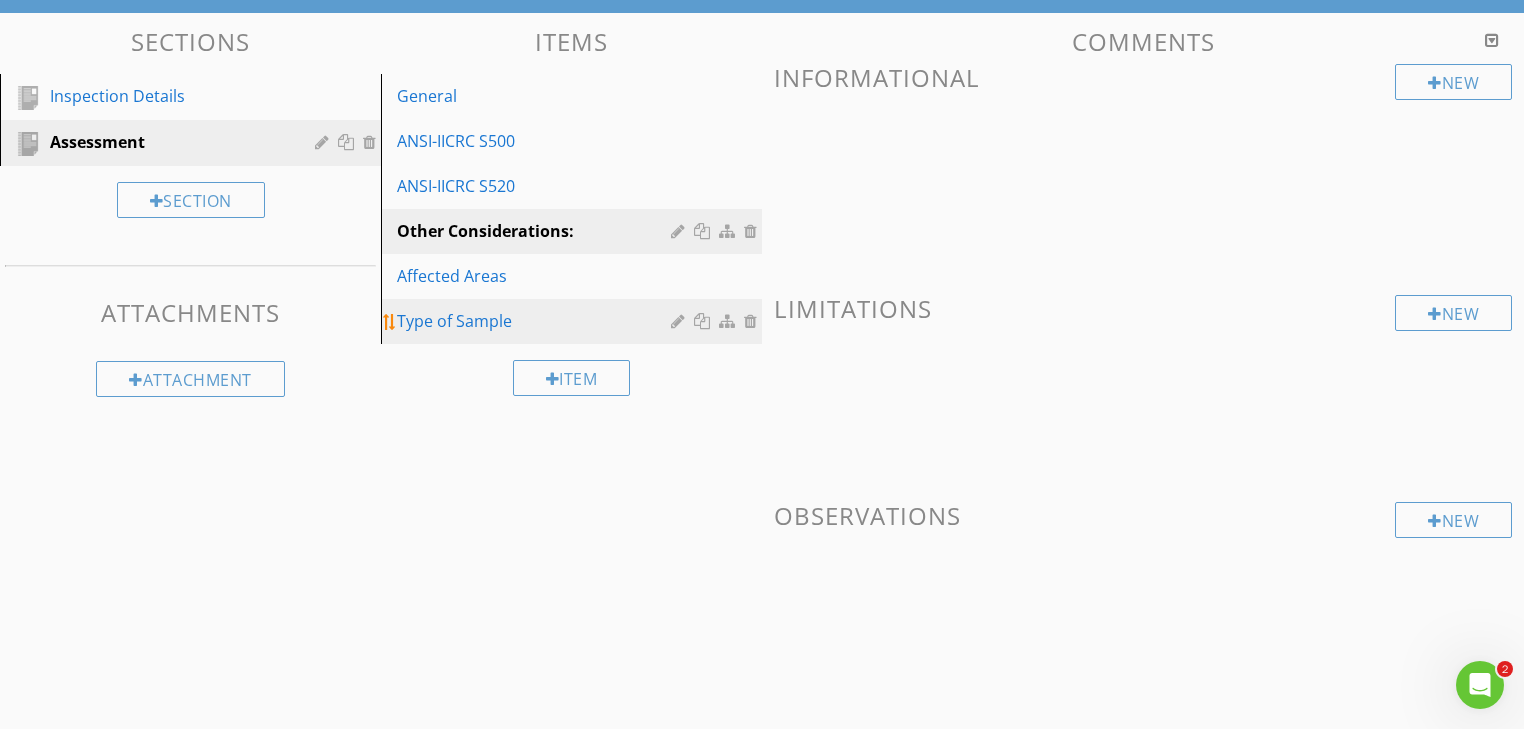 scroll, scrollTop: 91, scrollLeft: 0, axis: vertical 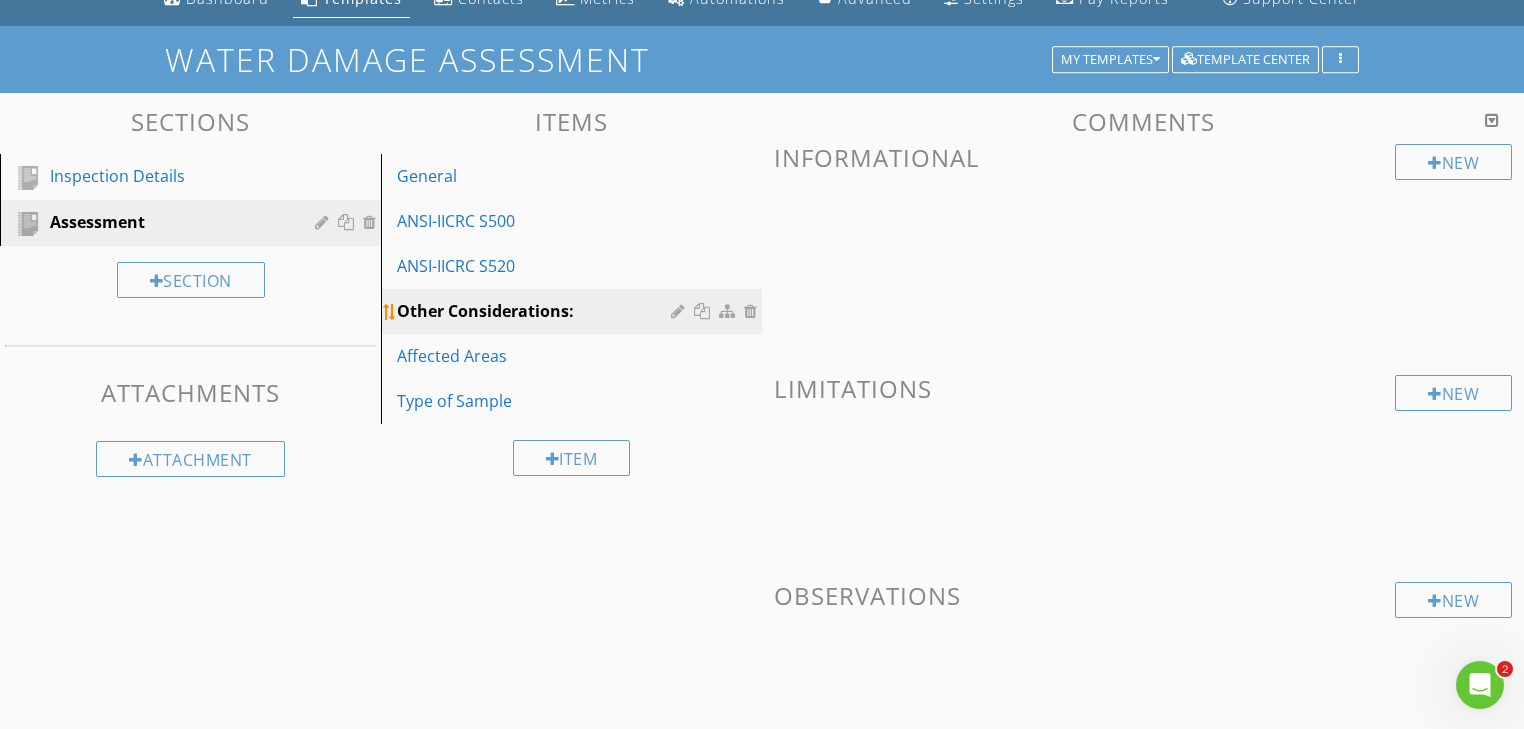 click at bounding box center (753, 311) 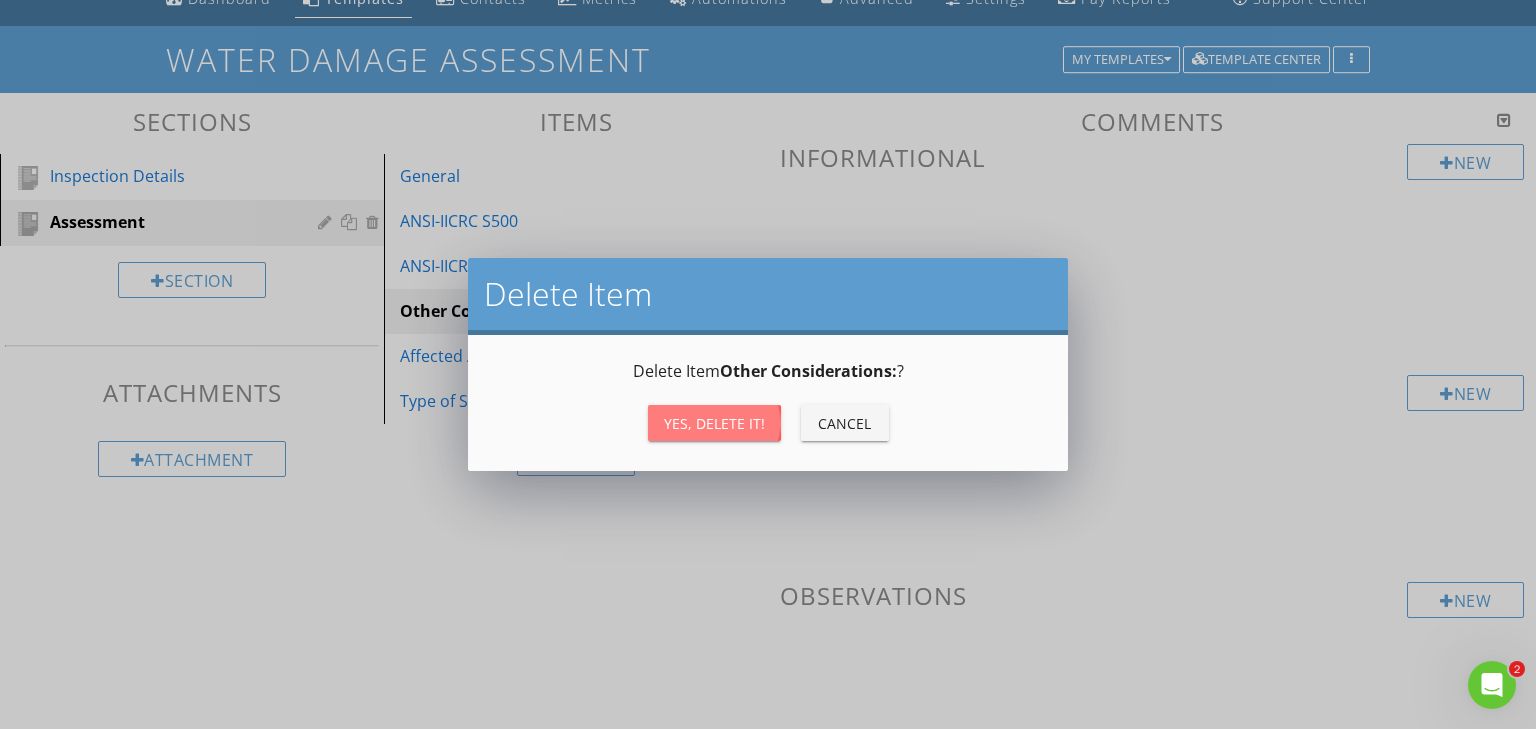 click on "Yes, Delete it!" at bounding box center (714, 423) 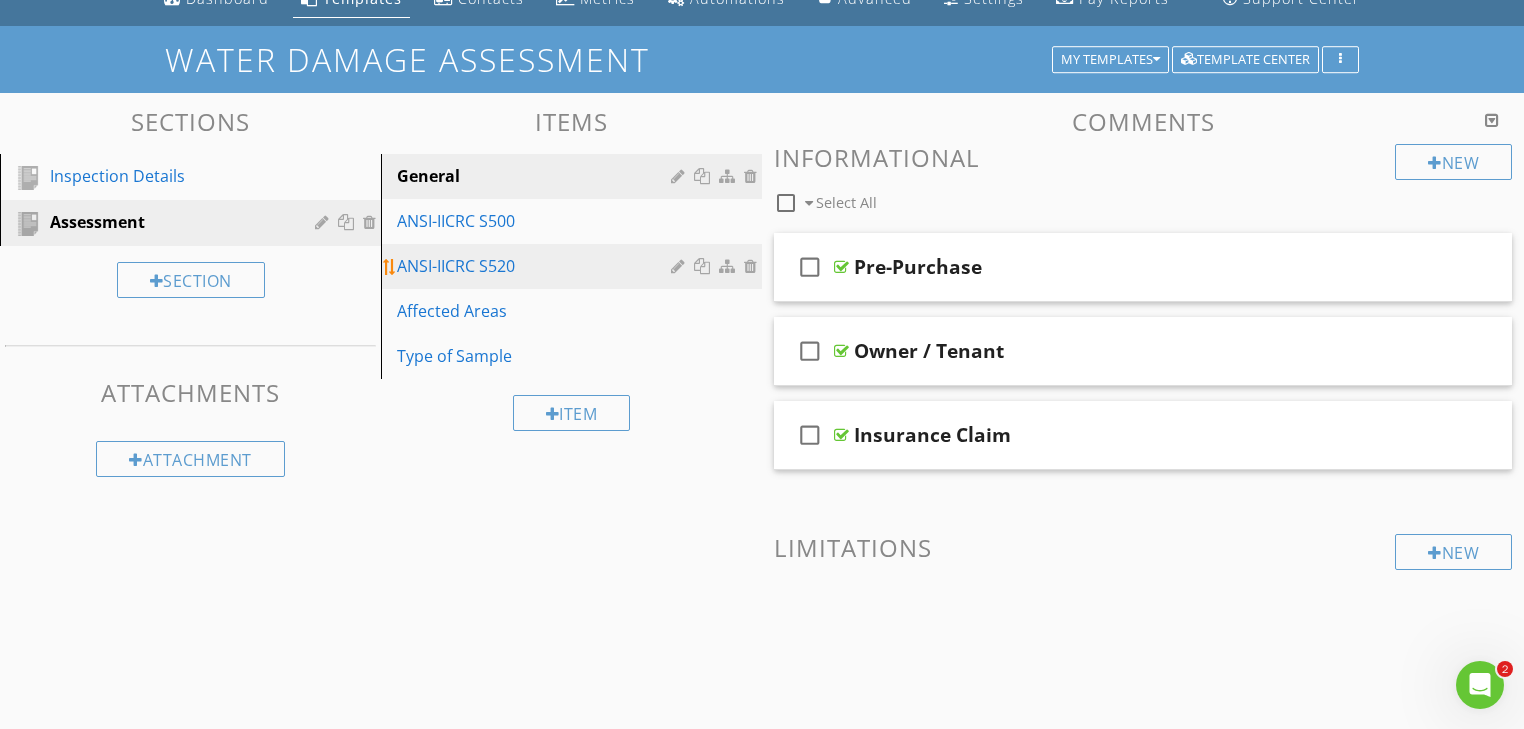 click on "ANSI-IICRC S520" at bounding box center [537, 266] 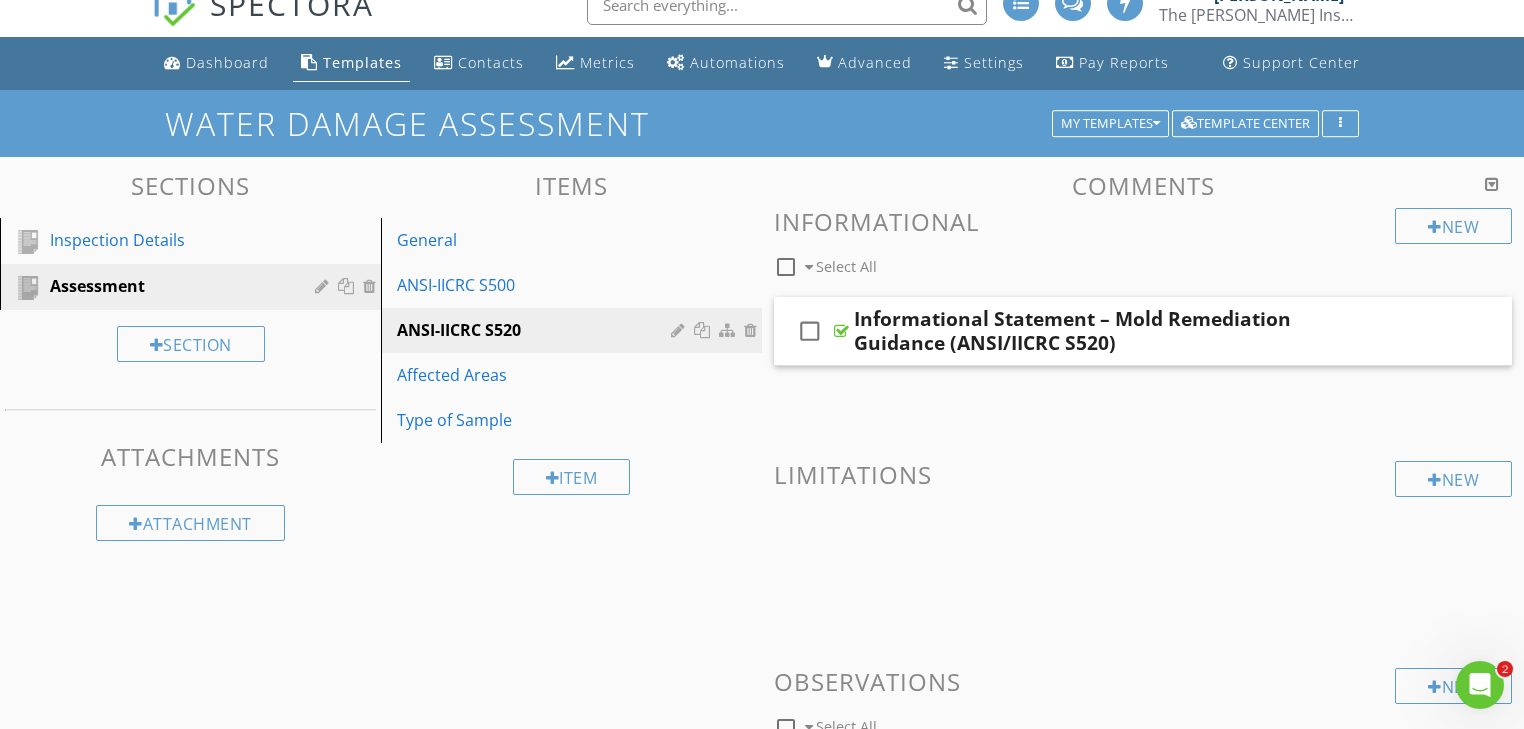 scroll, scrollTop: 0, scrollLeft: 0, axis: both 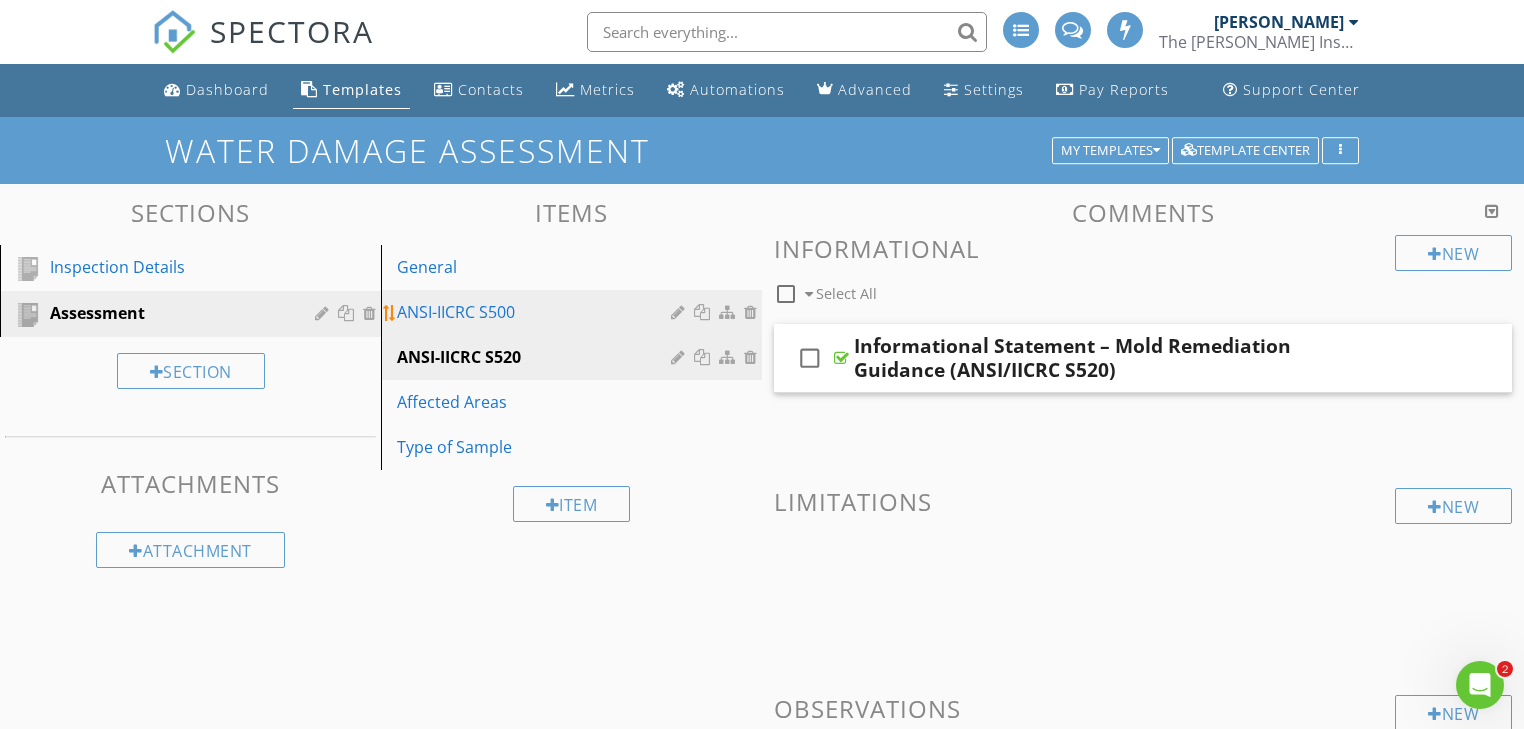 click on "ANSI-IICRC S500" at bounding box center [537, 312] 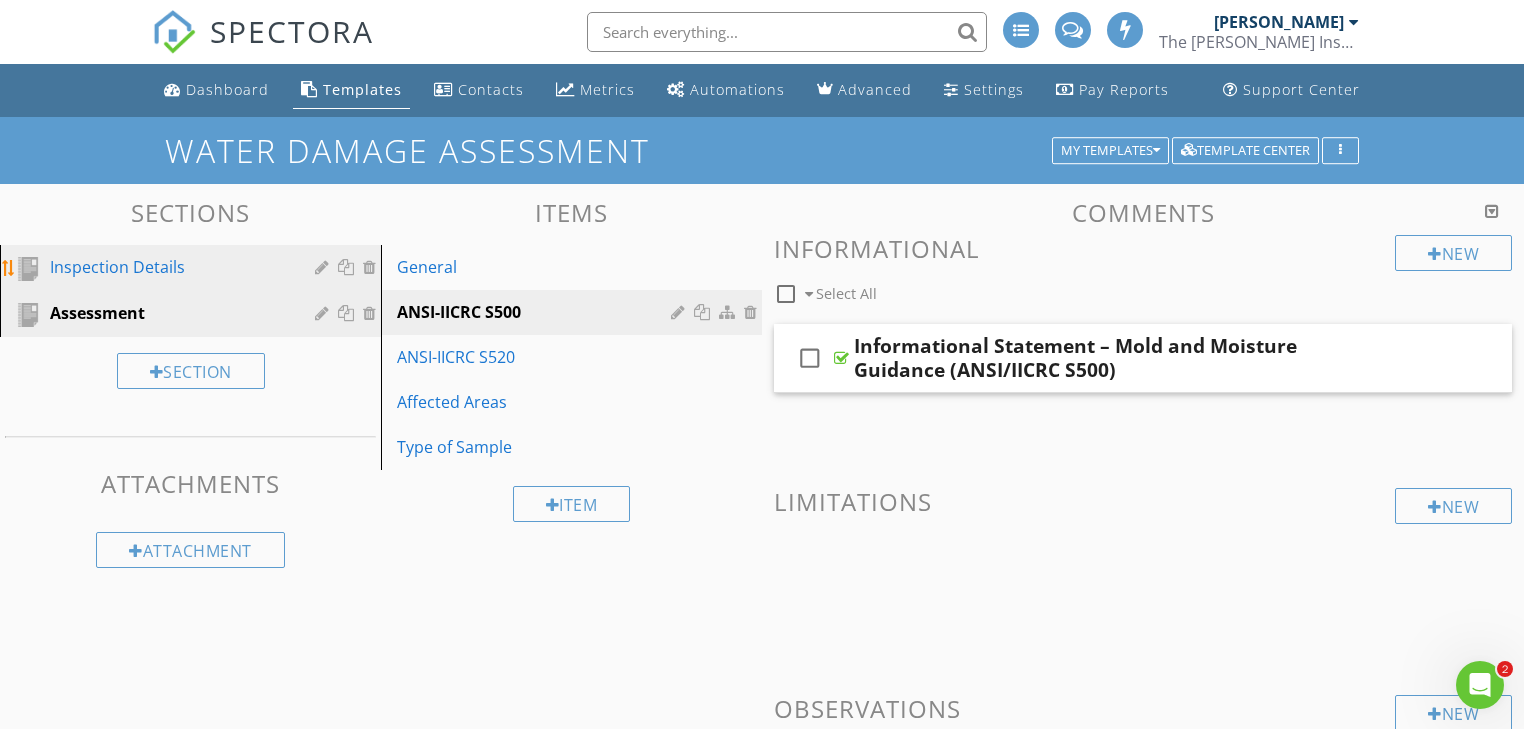 click on "Inspection Details" at bounding box center [168, 267] 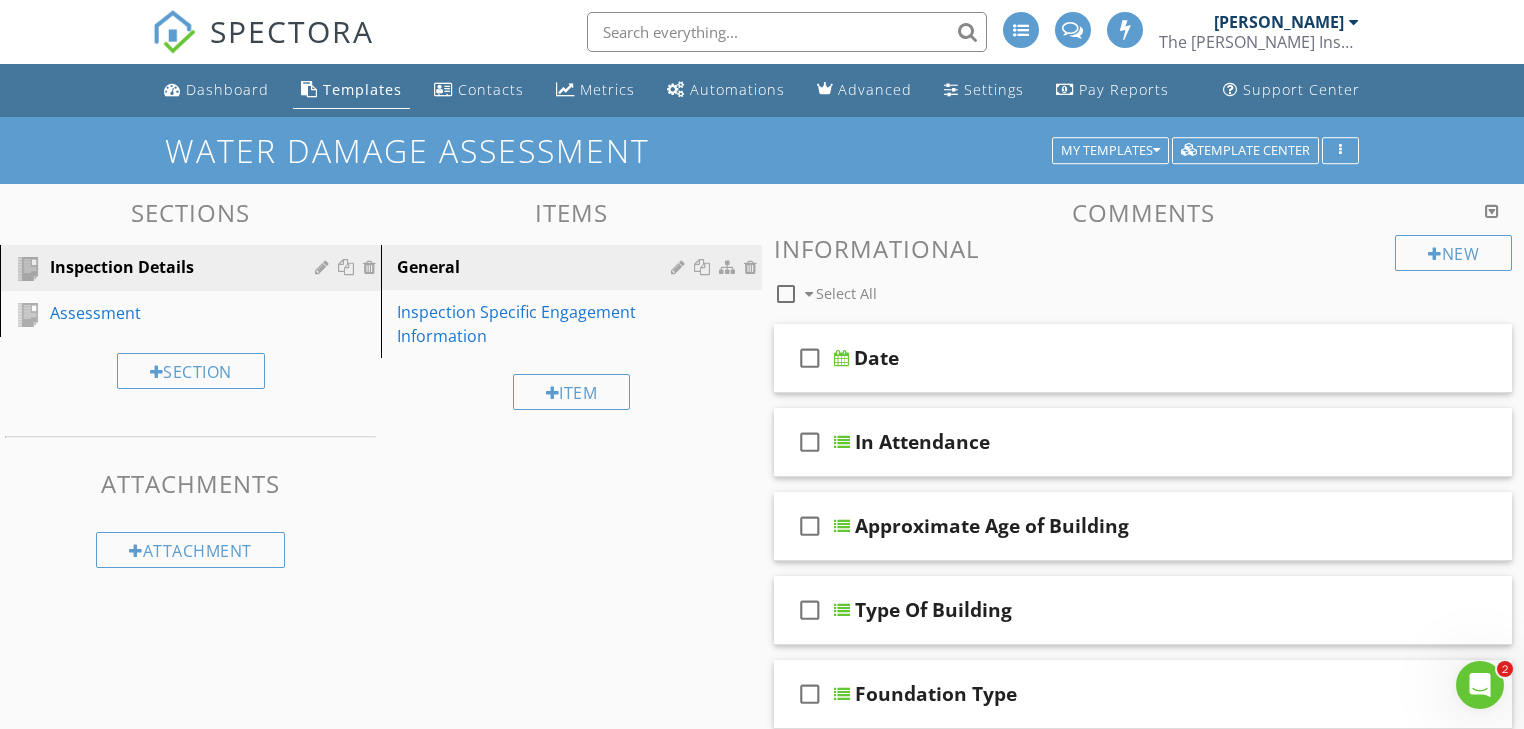 click at bounding box center (787, 32) 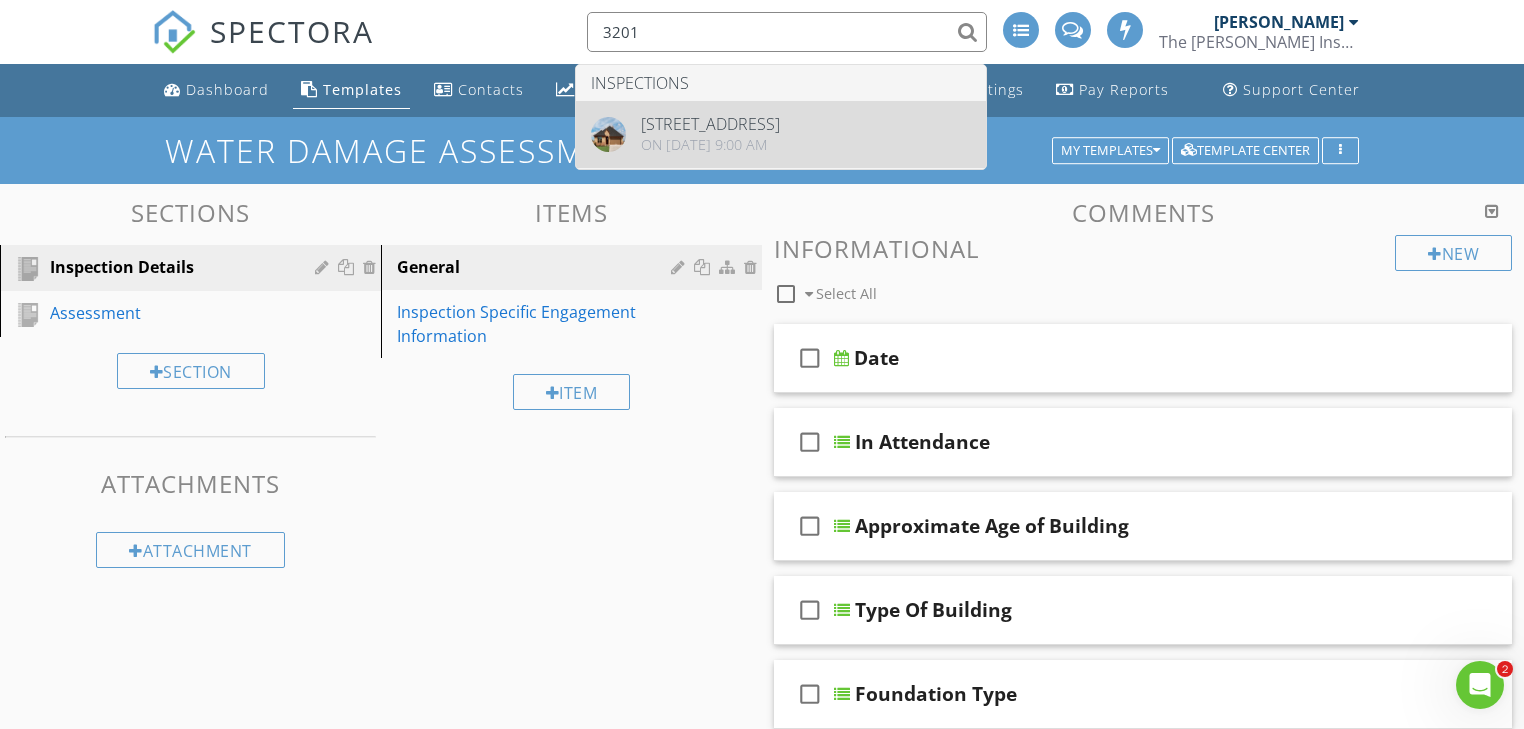 type on "3201" 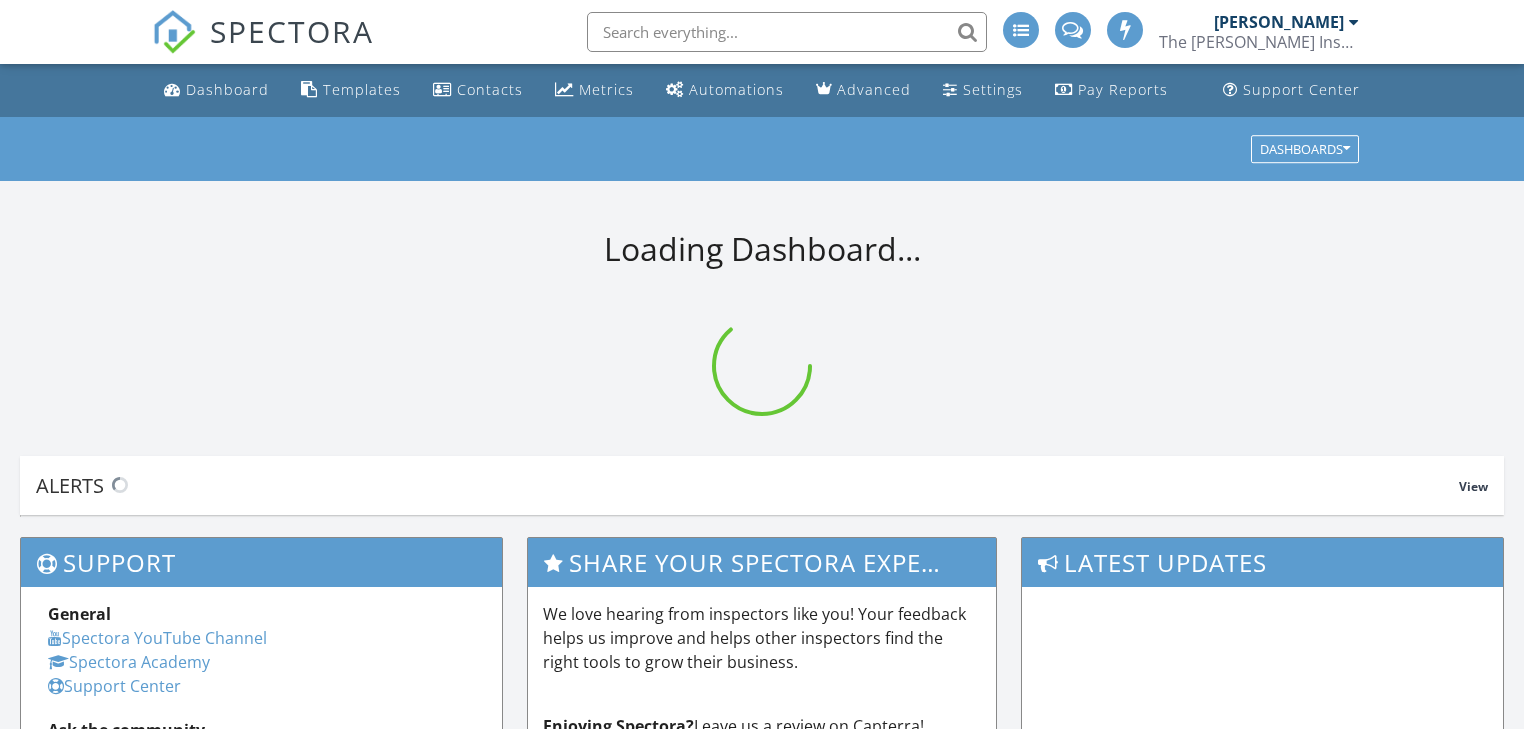 scroll, scrollTop: 0, scrollLeft: 0, axis: both 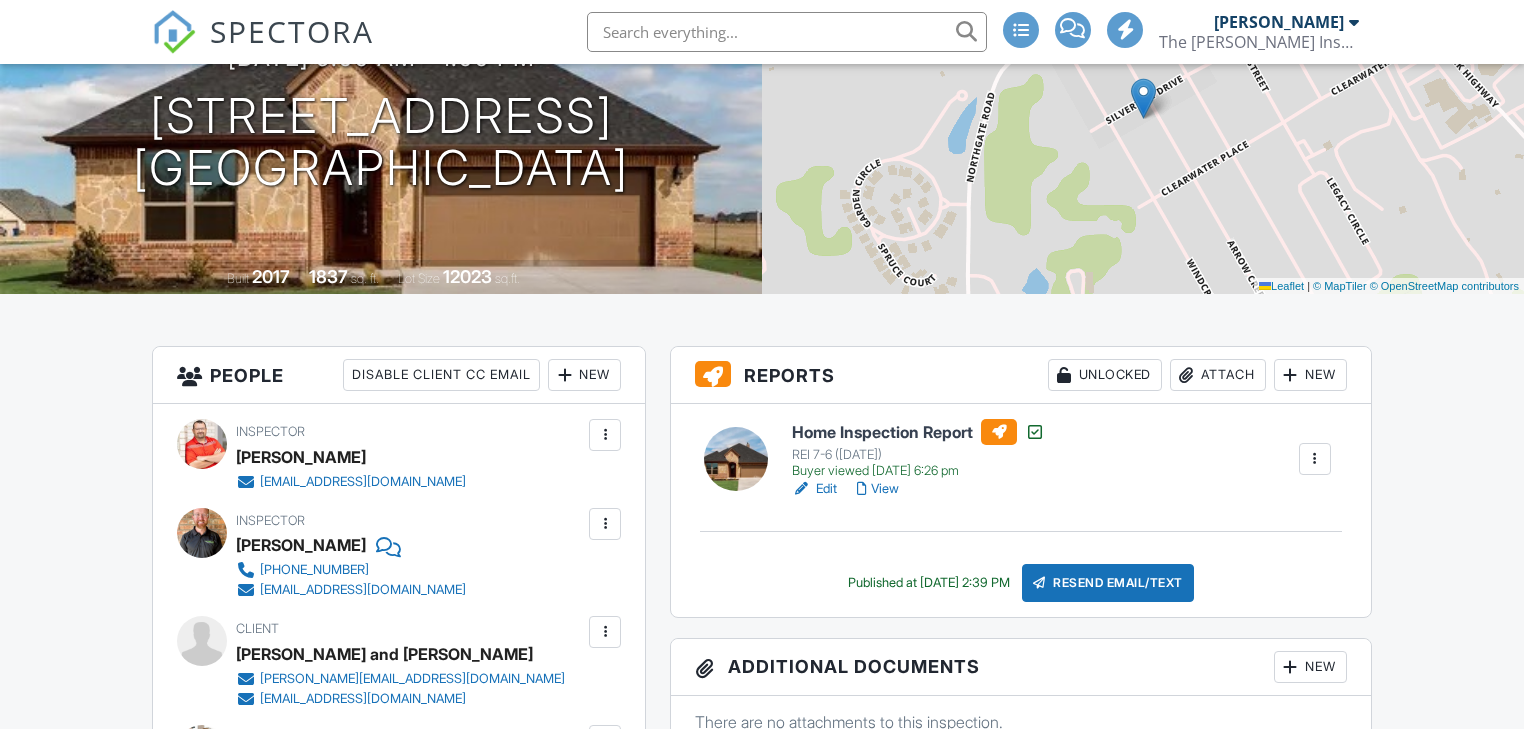 click on "More" at bounding box center [1324, -90] 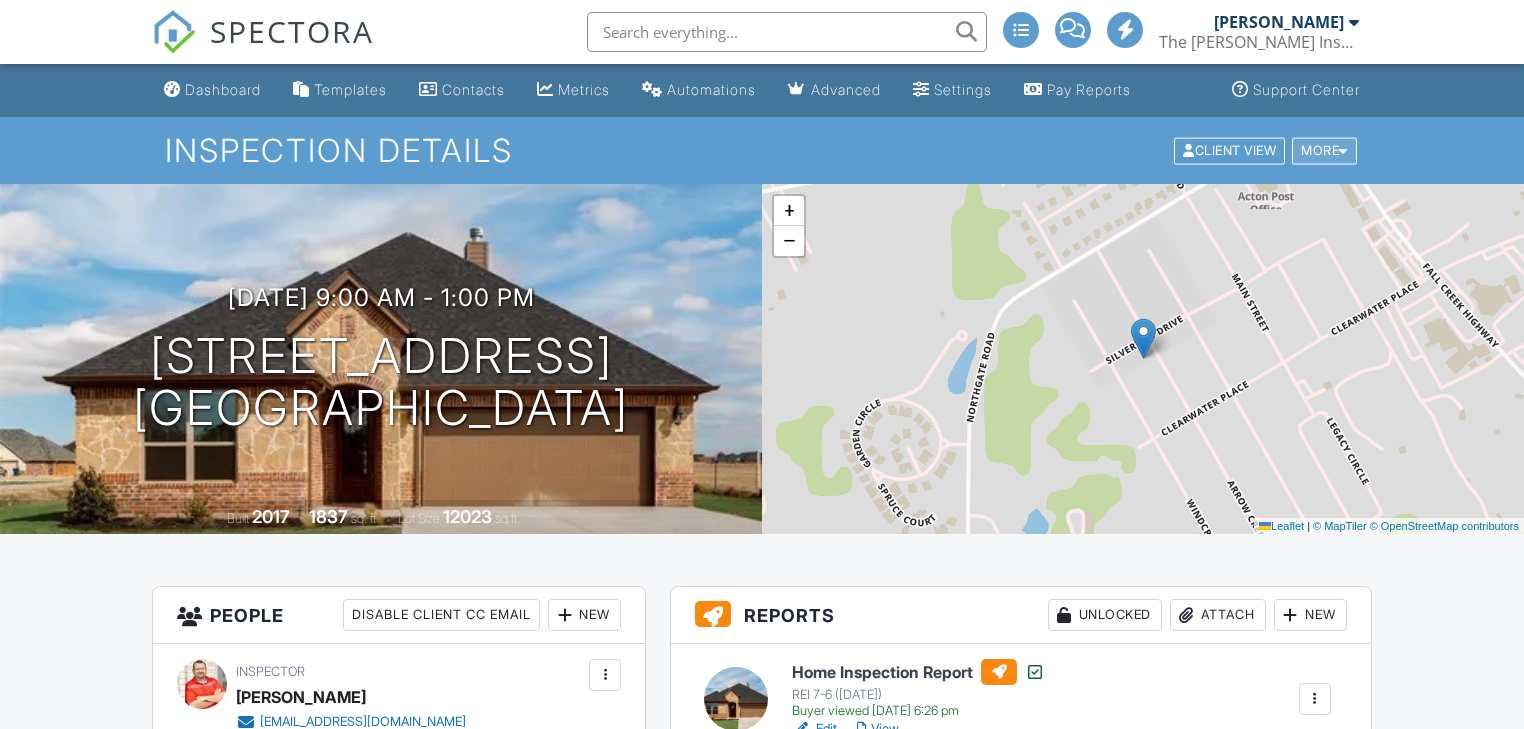 scroll, scrollTop: 0, scrollLeft: 0, axis: both 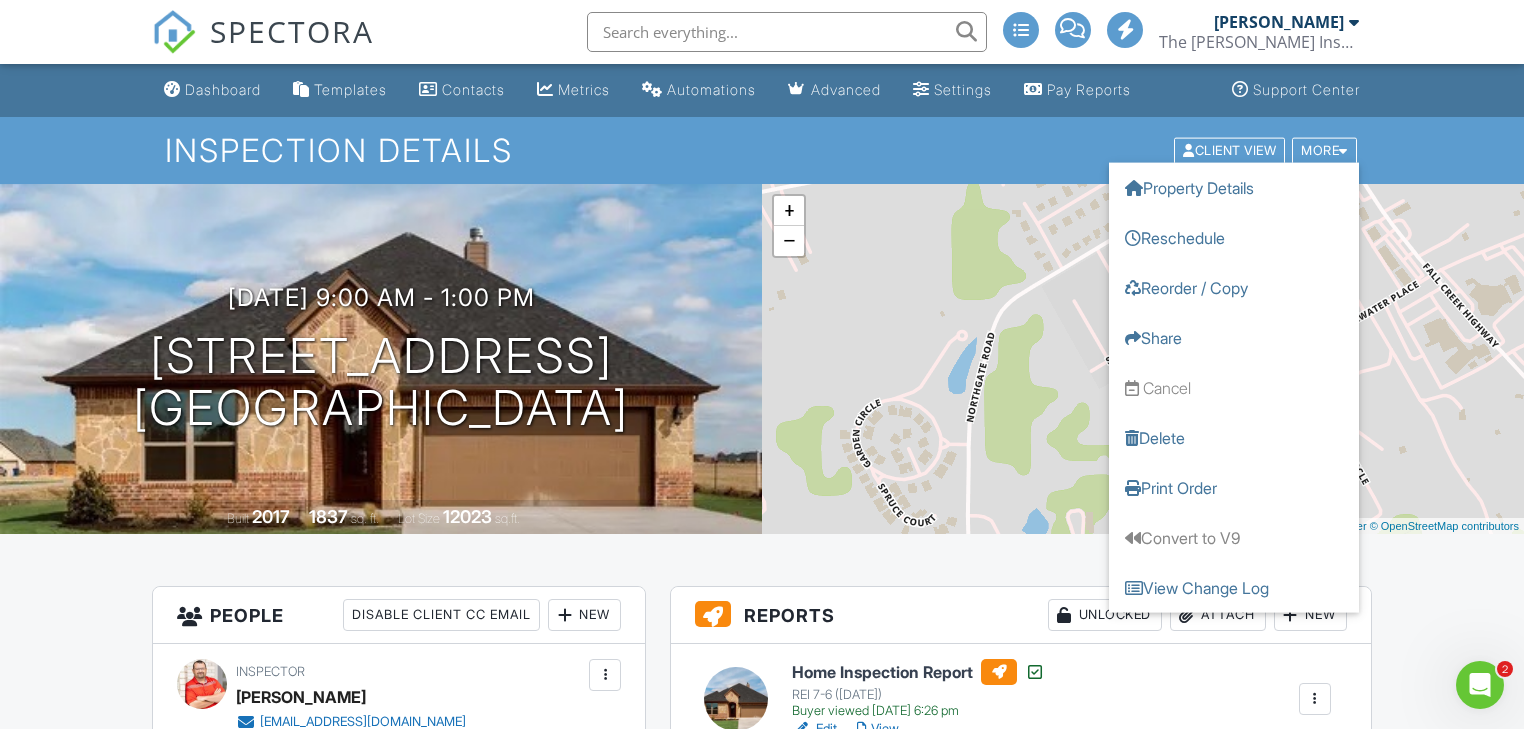 click on "Dashboard
Templates
Contacts
Metrics
Automations
Advanced
Settings
Pay Reports
Support Center
Inspection Details
Client View
More
Property Details
Reschedule
Reorder / Copy
Share
Cancel
Delete
Print Order
Convert to V9
View Change Log
06/19/2025  9:00 am
- 1:00 pm
3201 Windcrest Dr
Granbury, TX 76049
Built
2017
1837
sq. ft.
Lot Size
12023
sq.ft.
+ −  Leaflet   |   © MapTiler   © OpenStreetMap contributors
All emails and texts are disabled for this inspection!
Turn on emails and texts
Reports
Unlocked
Attach
New
Home Inspection Report
REI 7-6 (6-22-2025)
Buyer viewed 07/11/2025  6:26 pm
Edit
View" at bounding box center (762, 2128) 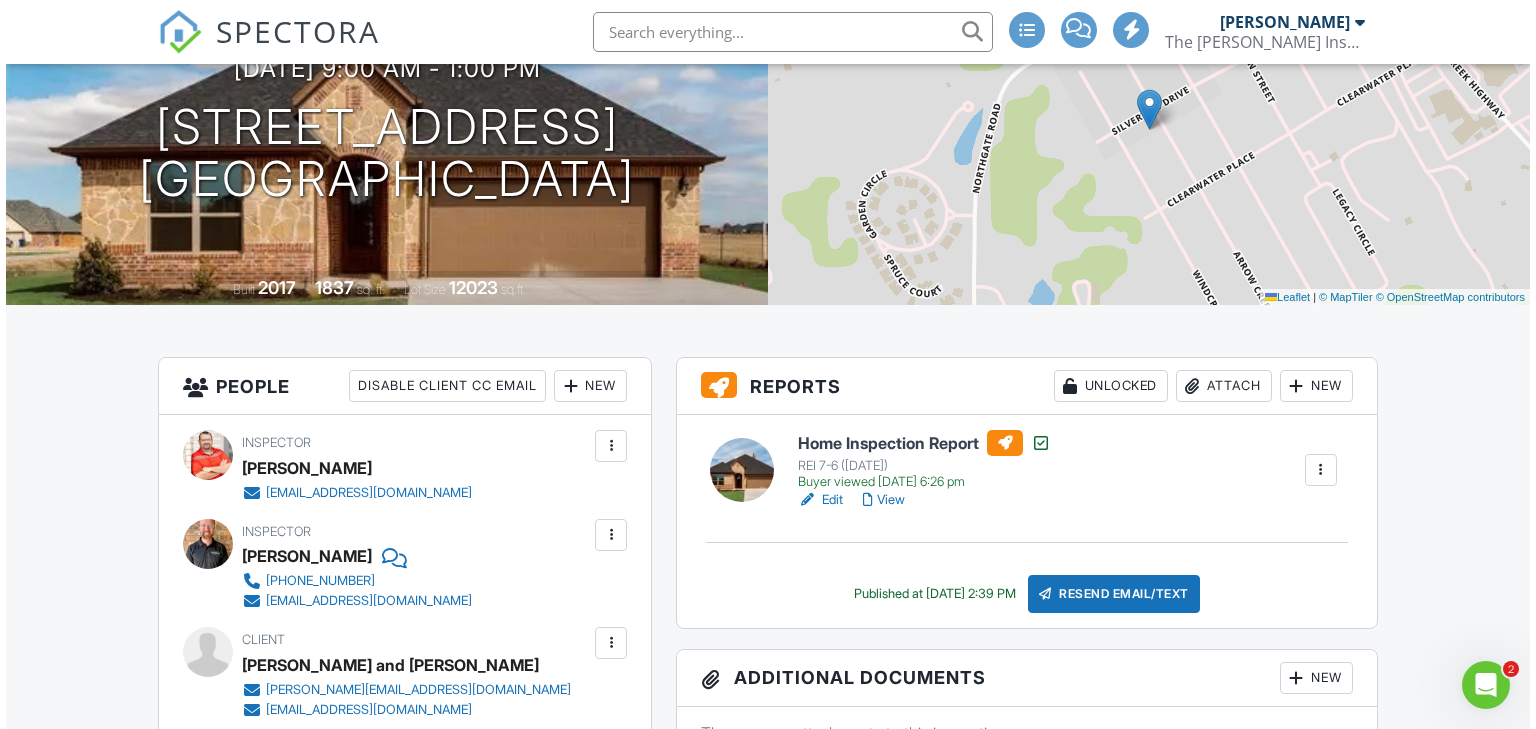 scroll, scrollTop: 240, scrollLeft: 0, axis: vertical 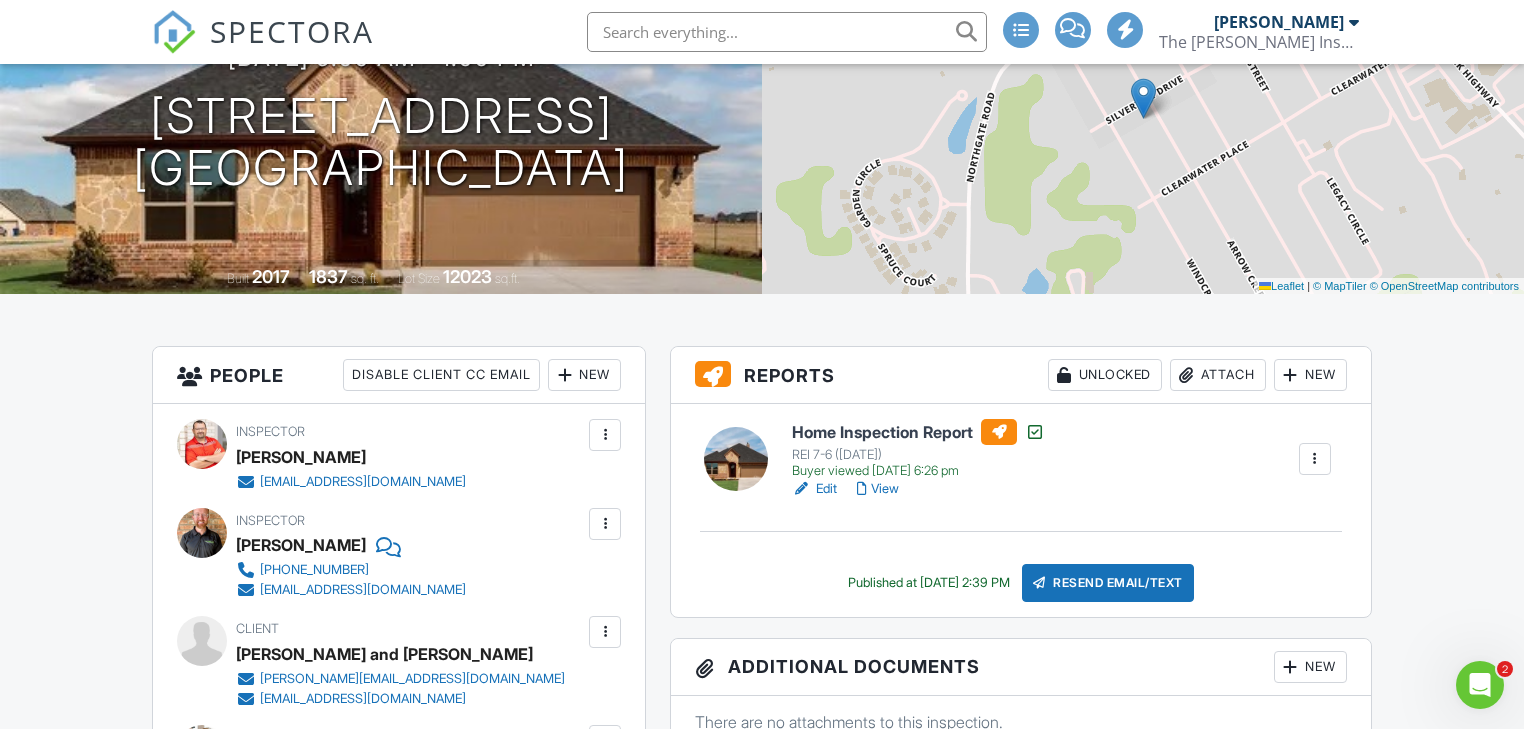 click on "New" at bounding box center [1310, 375] 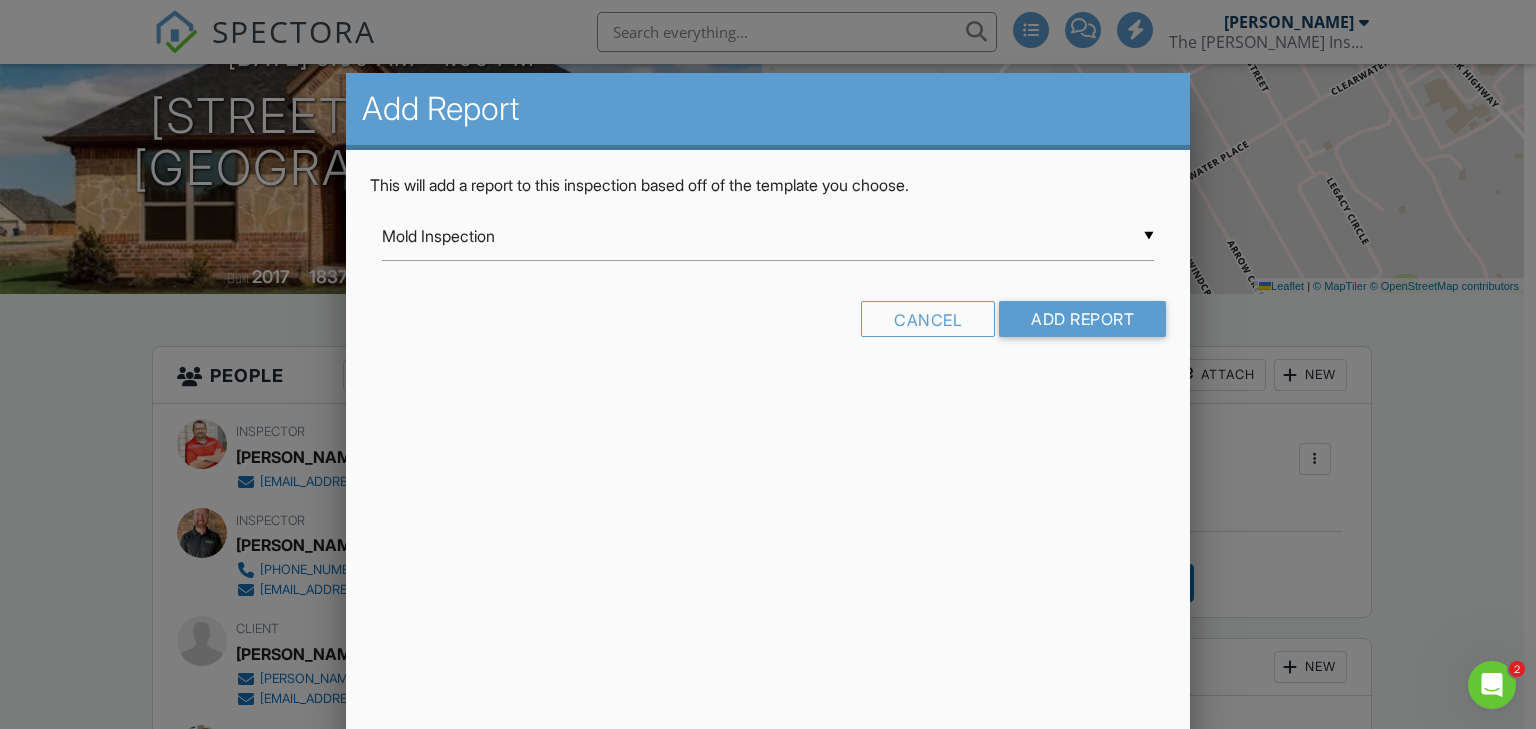 click on "▼ Mold Inspection Mold Inspection Water Damage Assessment  Builders Warranty NES - Site Assessment for Engineers Evaluation Pre-Drywall Template  Pre Pour Inspection REI 7-6 (6-22-2025)  REI 7-6 (6-22-2025)  - Copy Sewer Scope Well / Septic Inspection Mold Inspection
Water Damage Assessment
Builders Warranty
NES - Site Assessment for Engineers Evaluation
Pre-Drywall Template
Pre Pour Inspection
REI 7-6 (6-22-2025)
REI 7-6 (6-22-2025)  - Copy
Sewer Scope
Well / Septic Inspection" at bounding box center [768, 236] 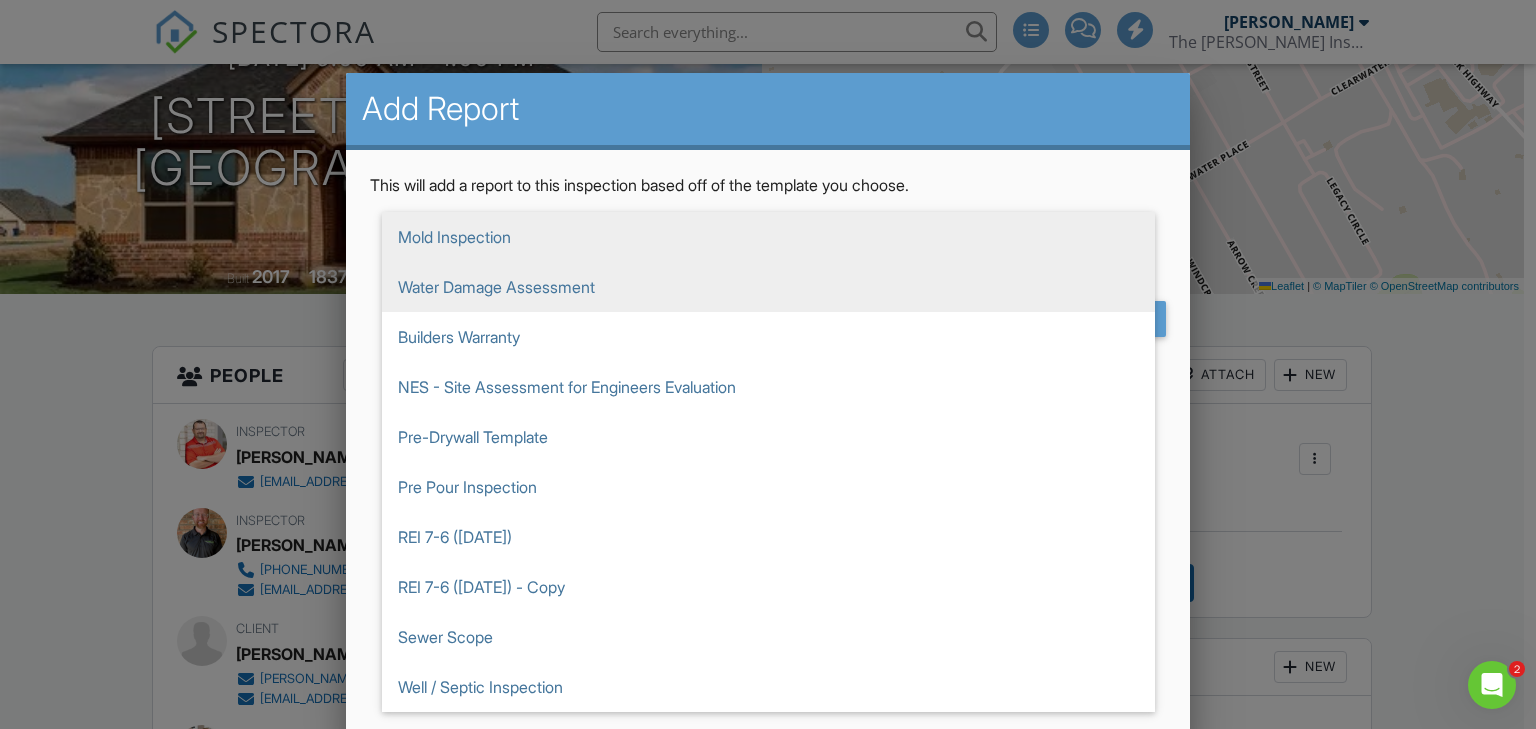 click on "Water Damage Assessment" at bounding box center (768, 287) 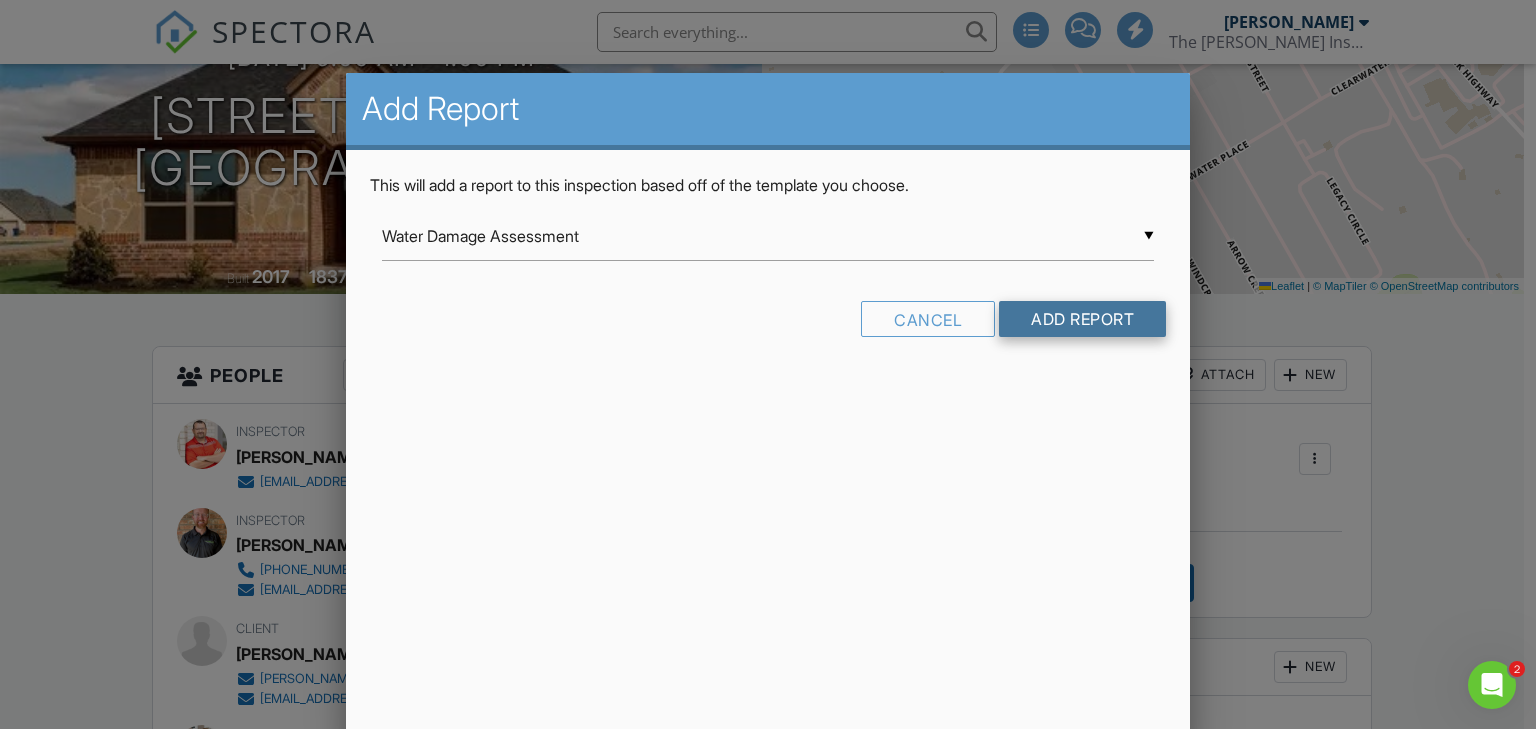 click on "Add Report" at bounding box center (1082, 319) 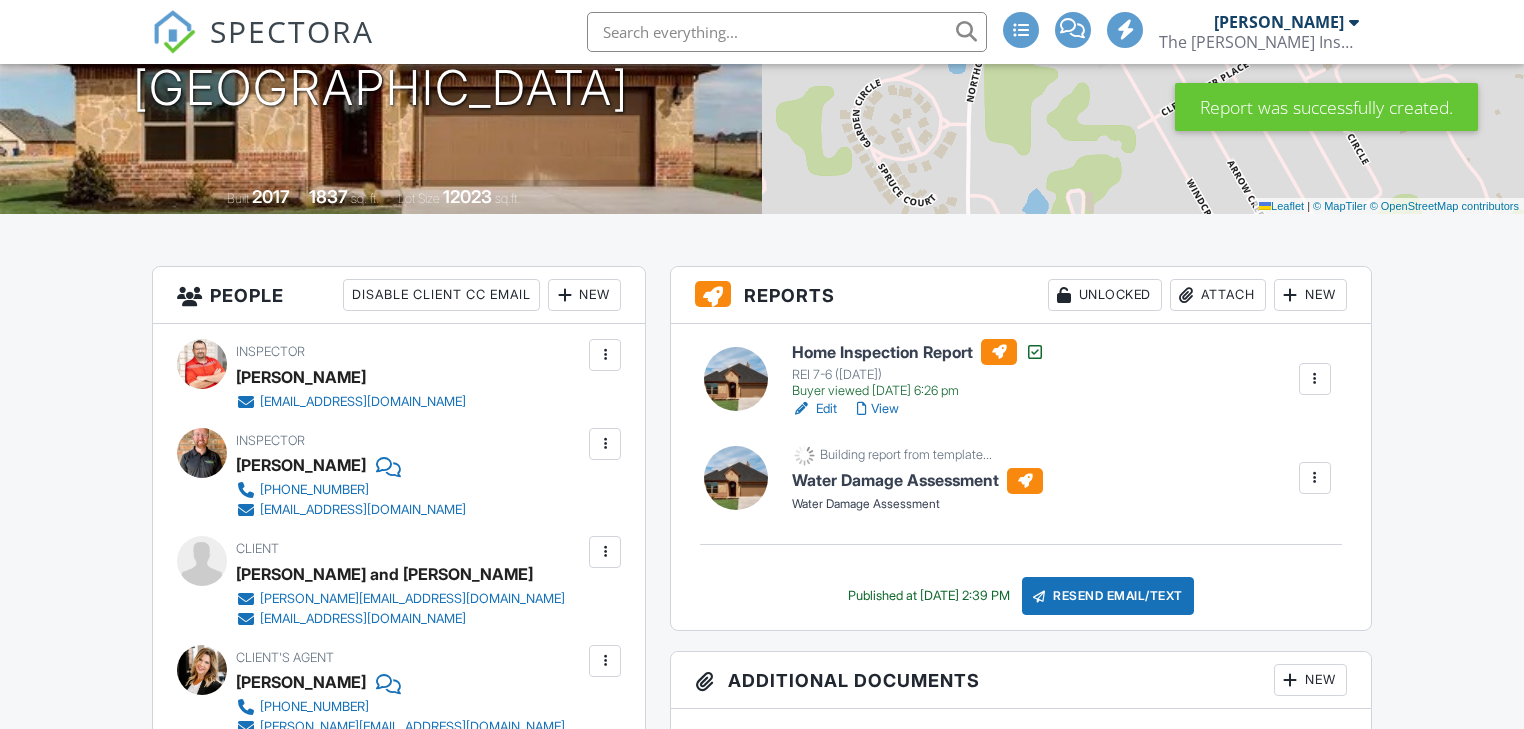 scroll, scrollTop: 320, scrollLeft: 0, axis: vertical 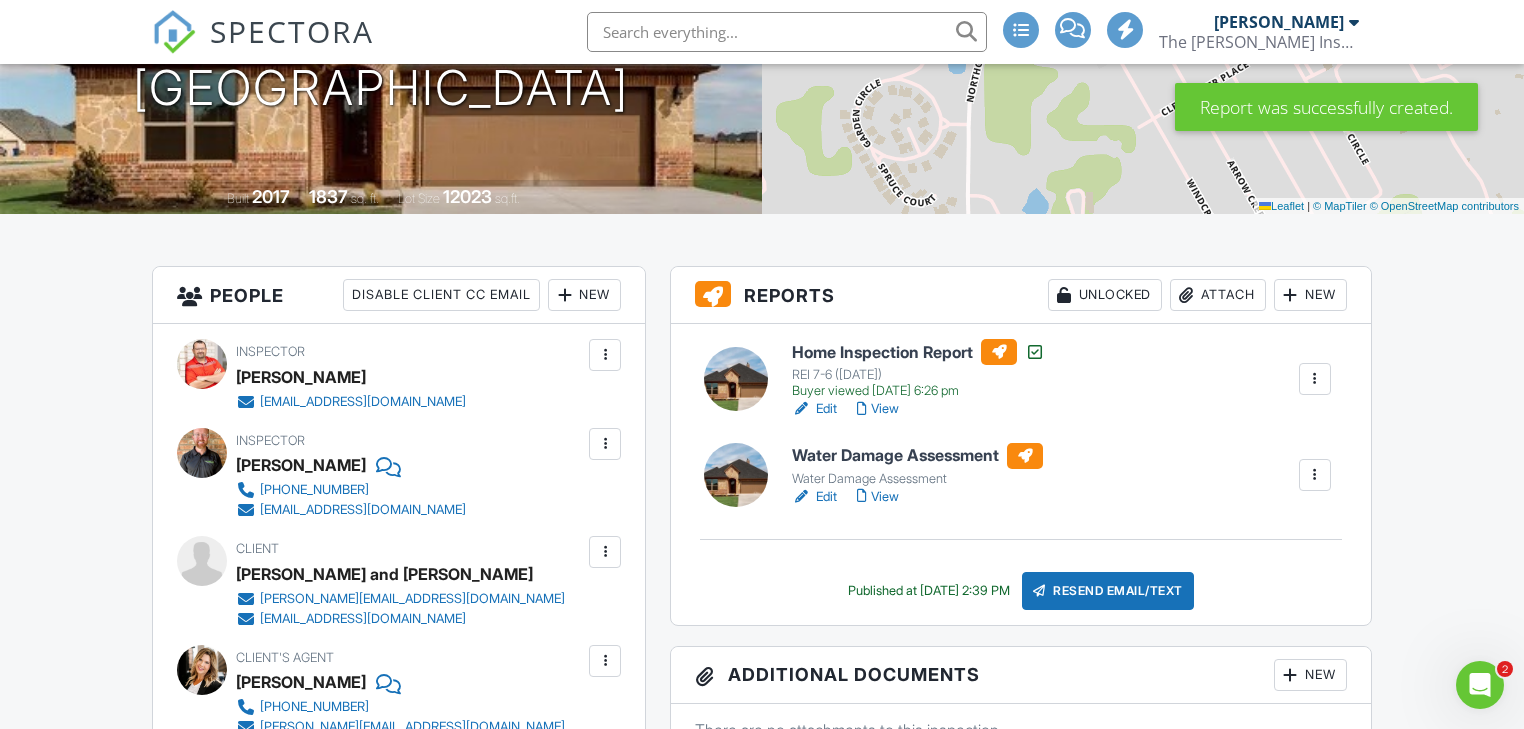 click on "Edit" at bounding box center (814, 497) 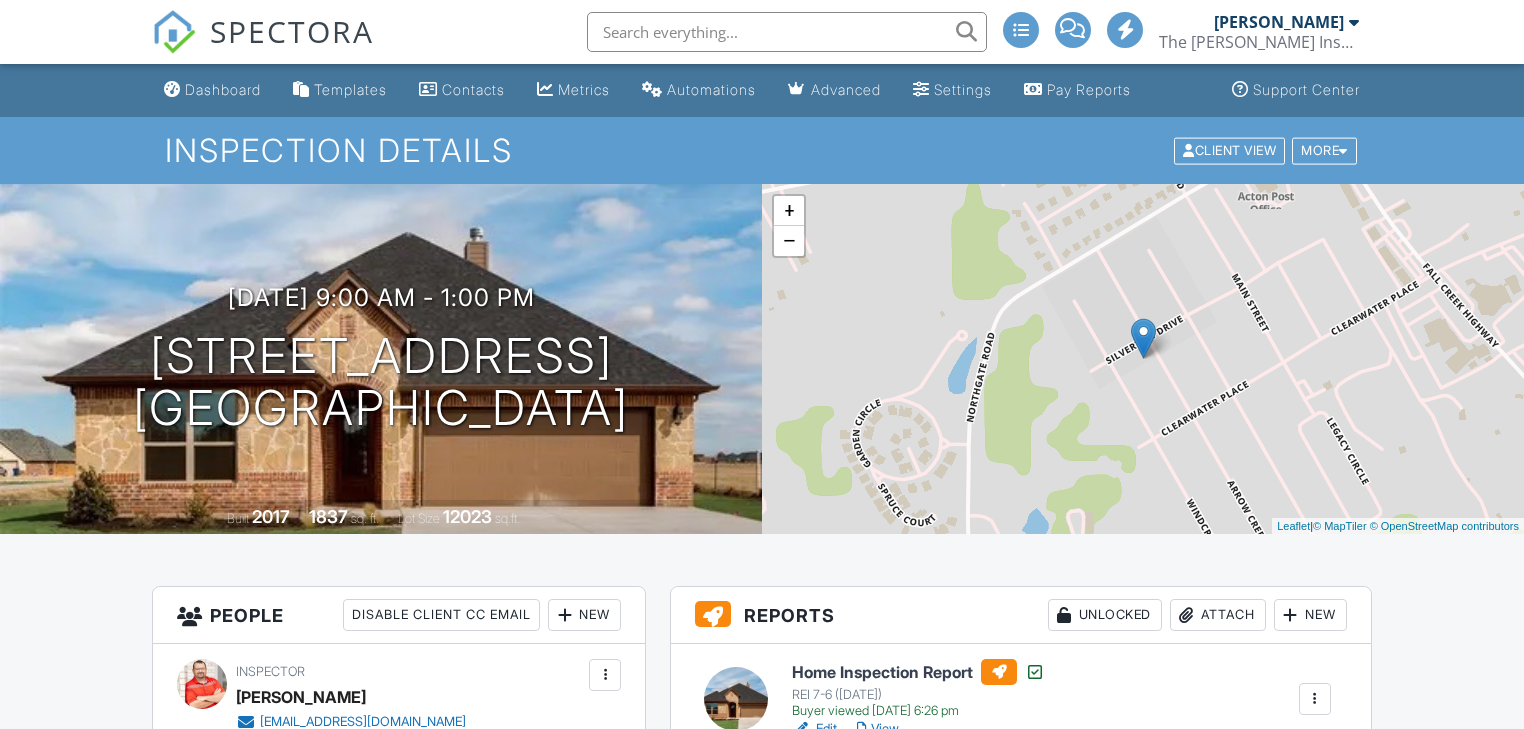 click on "View" at bounding box center (878, 817) 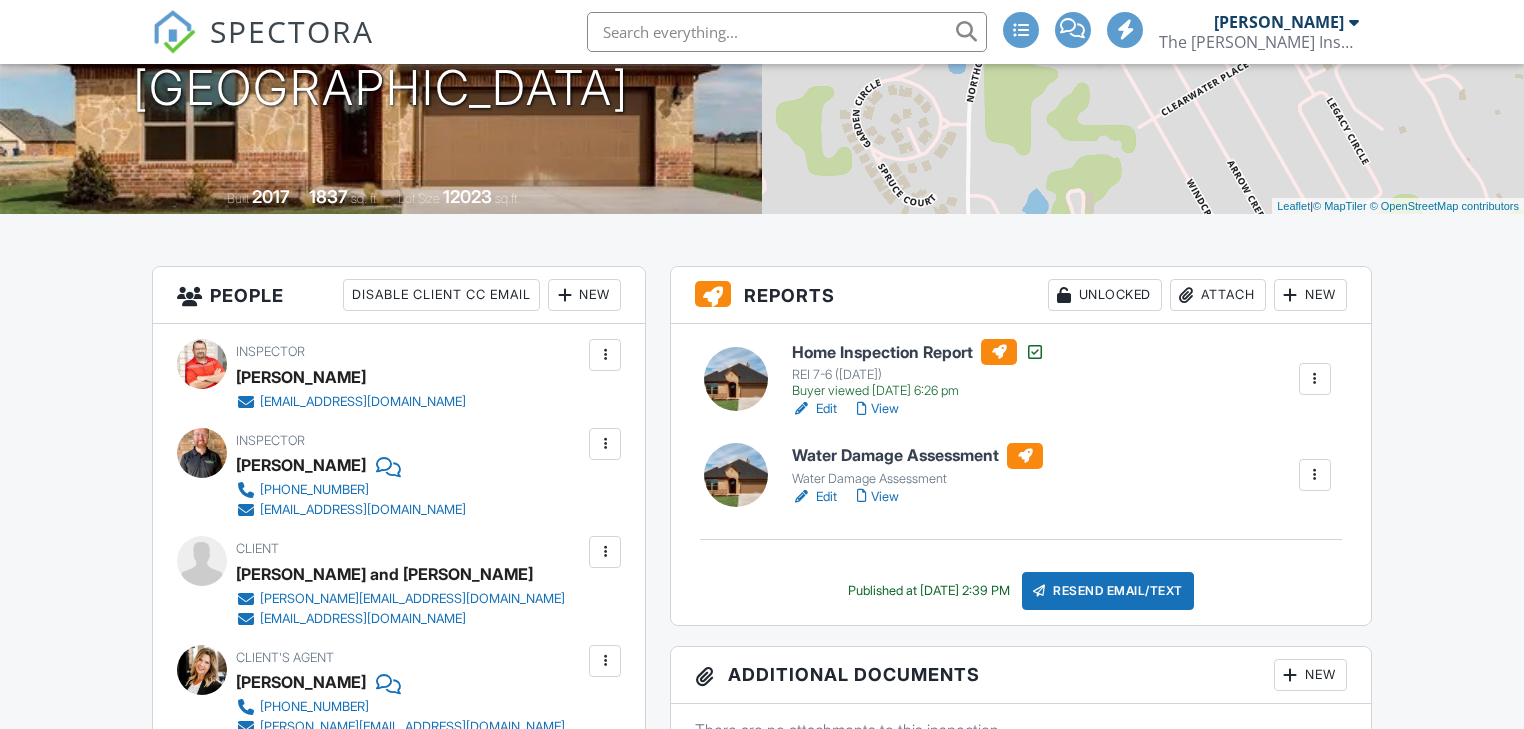 scroll, scrollTop: 320, scrollLeft: 0, axis: vertical 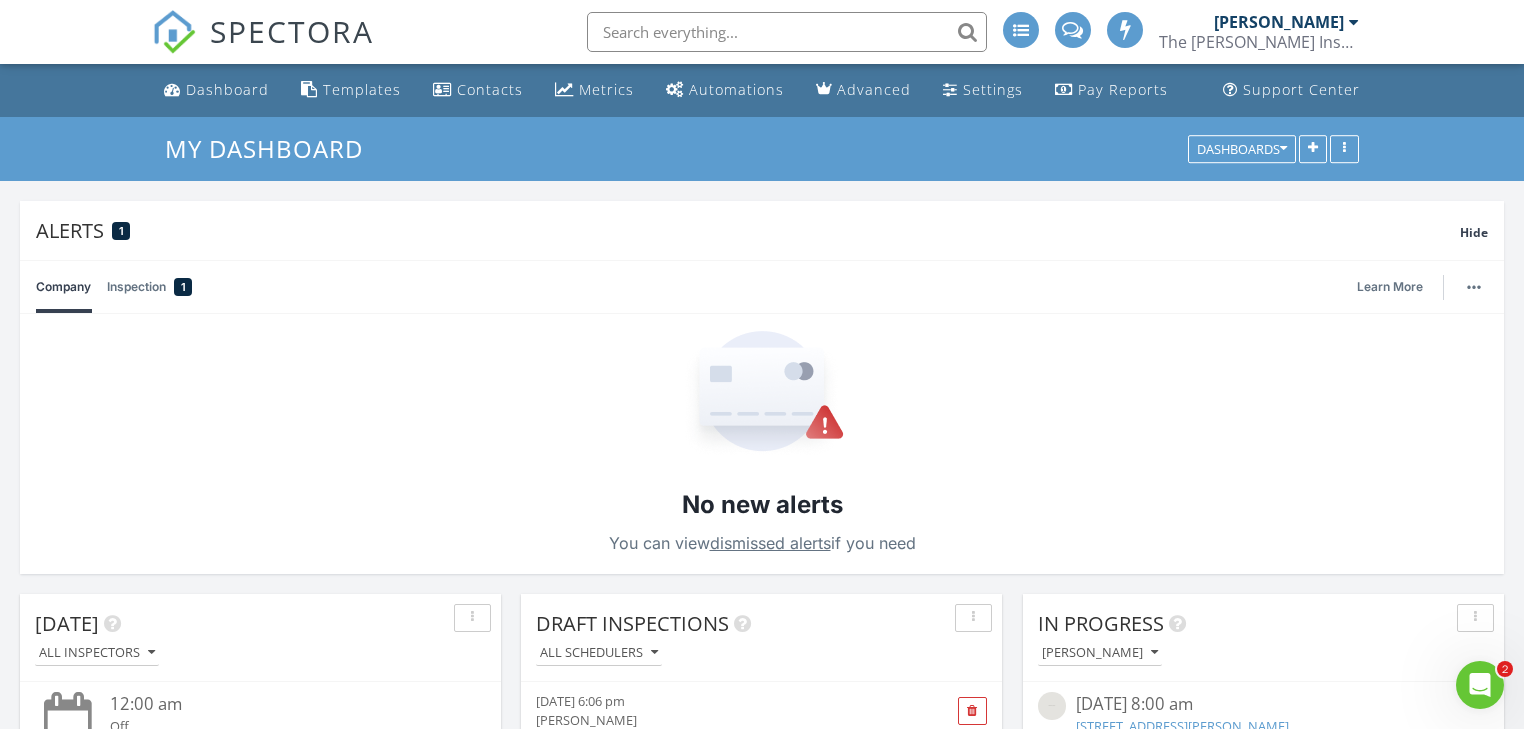 click at bounding box center (787, 32) 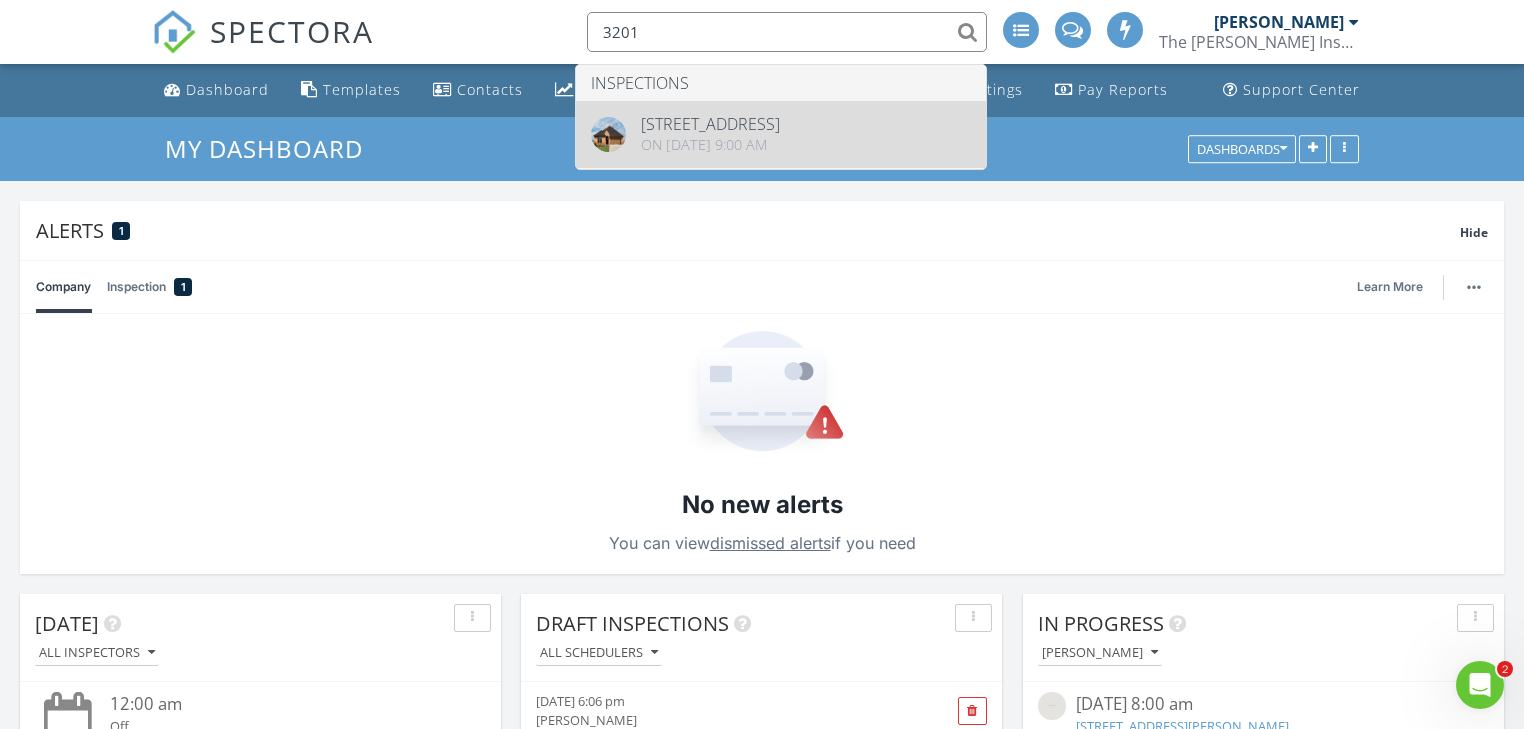 type on "3201" 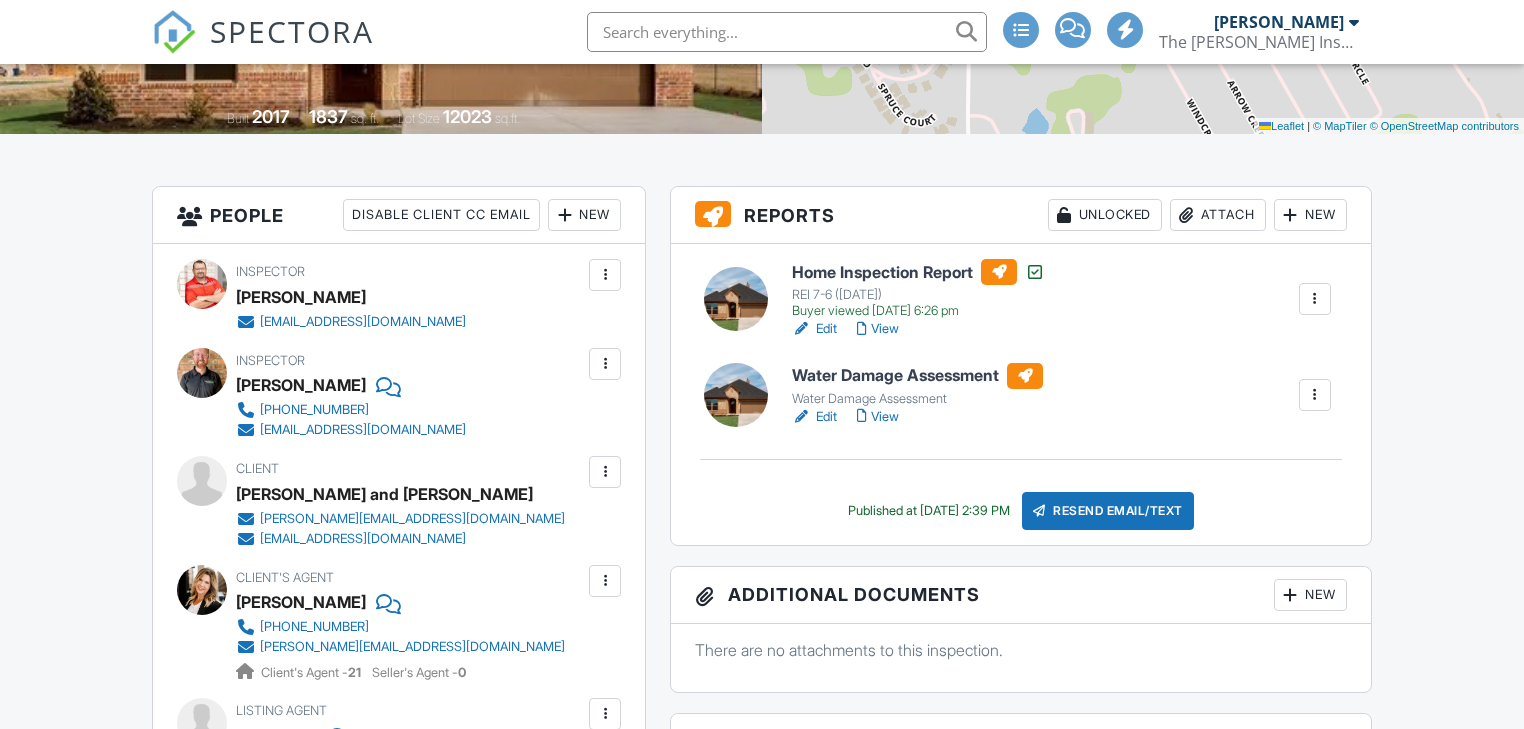 scroll, scrollTop: 400, scrollLeft: 0, axis: vertical 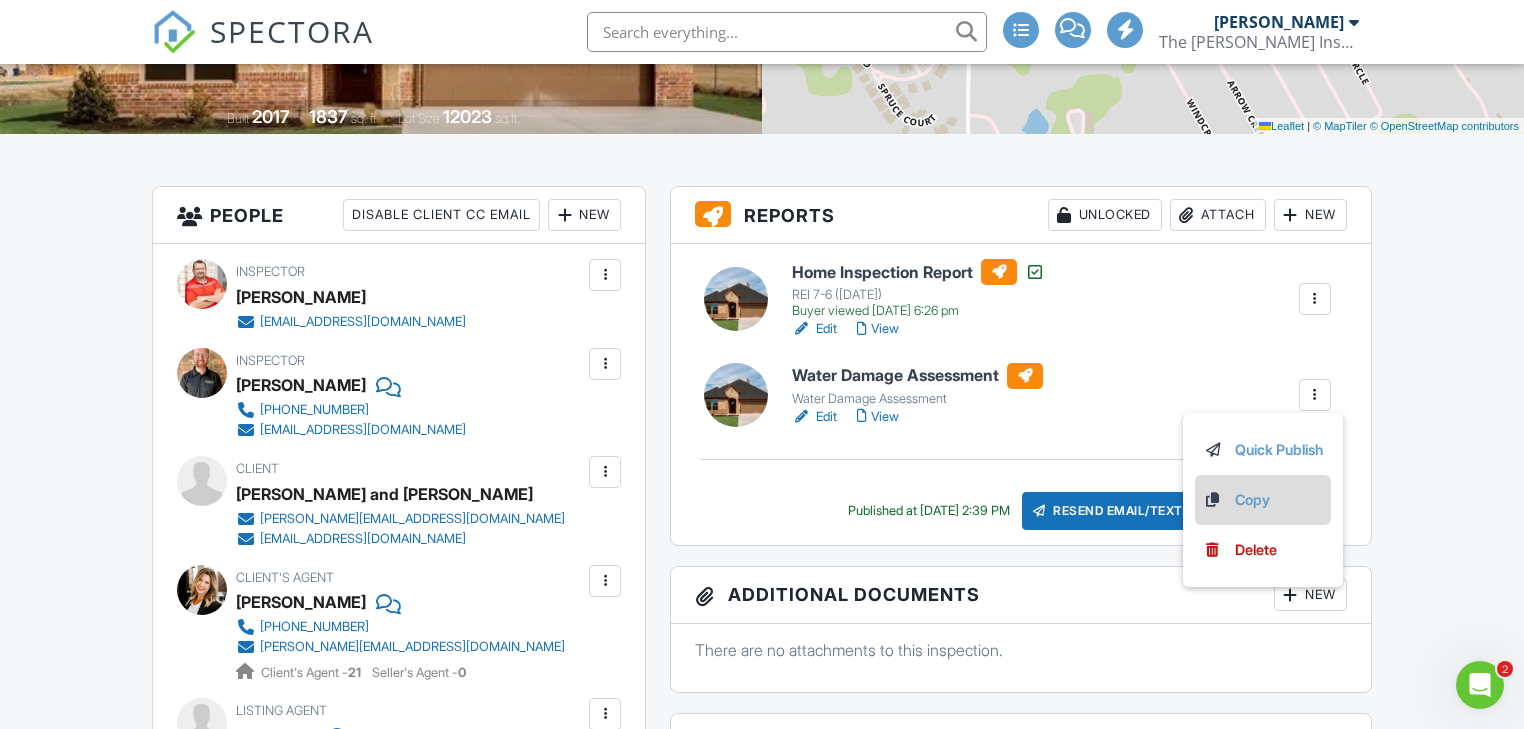 click on "Copy" at bounding box center (1263, 500) 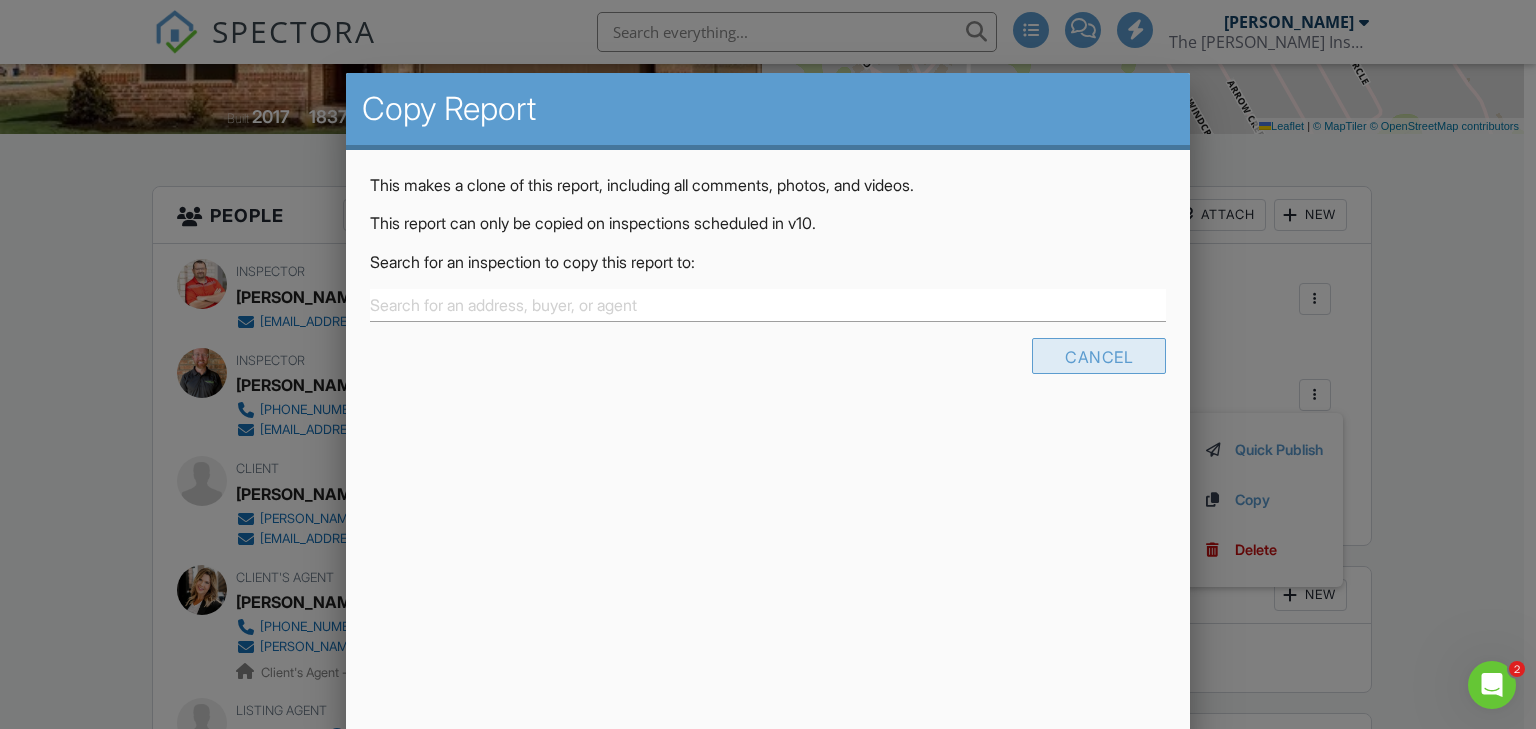 click on "Cancel" at bounding box center [1099, 356] 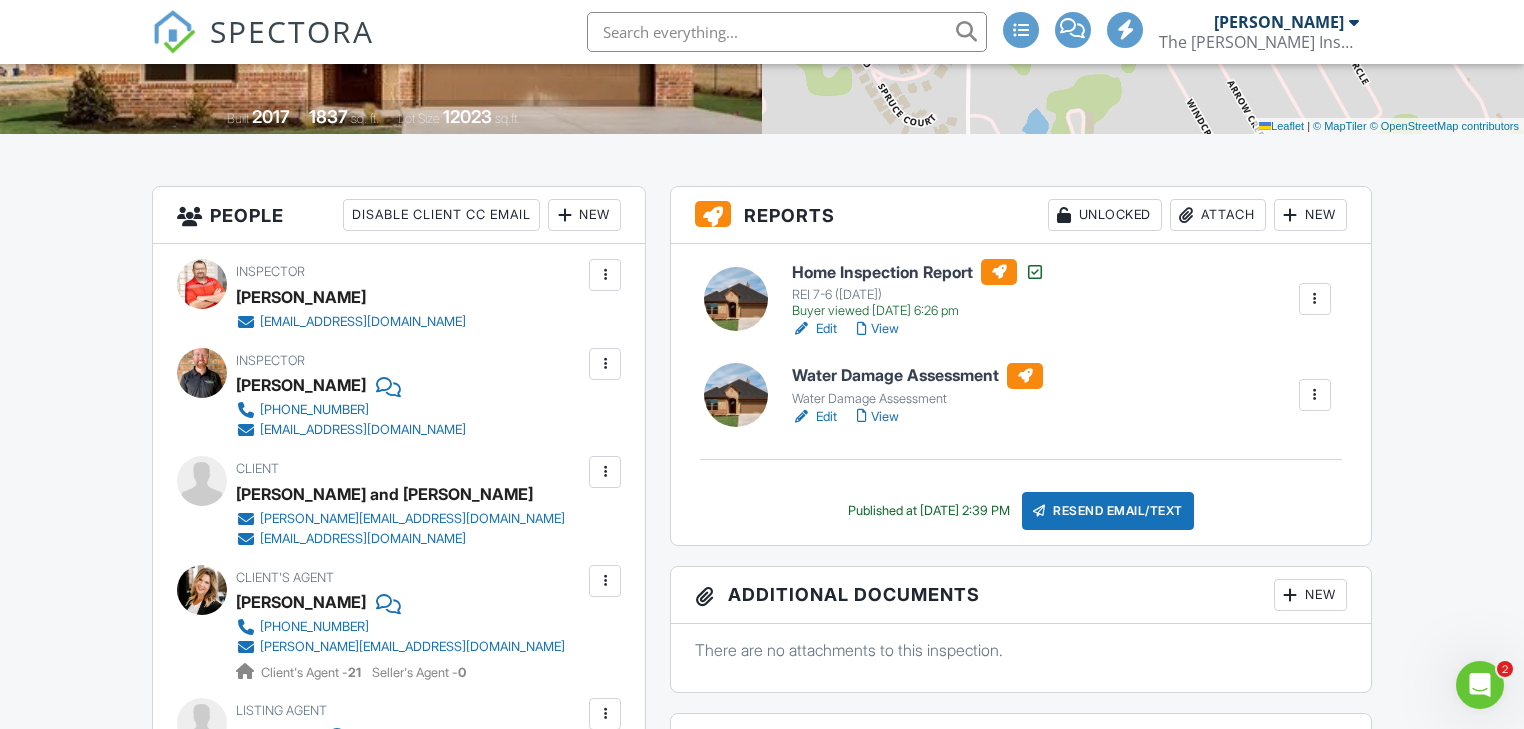 click on "Edit" at bounding box center (814, 417) 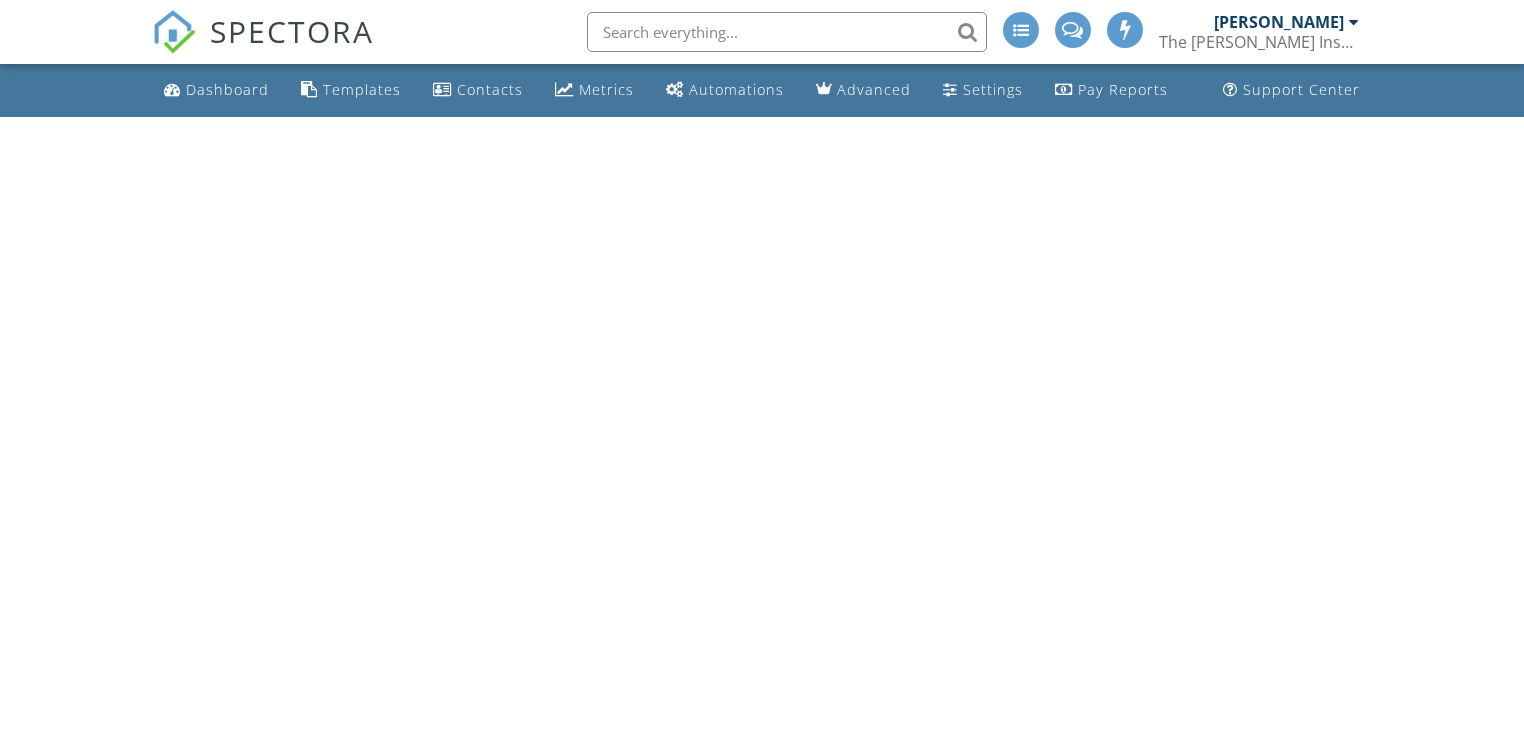 scroll, scrollTop: 0, scrollLeft: 0, axis: both 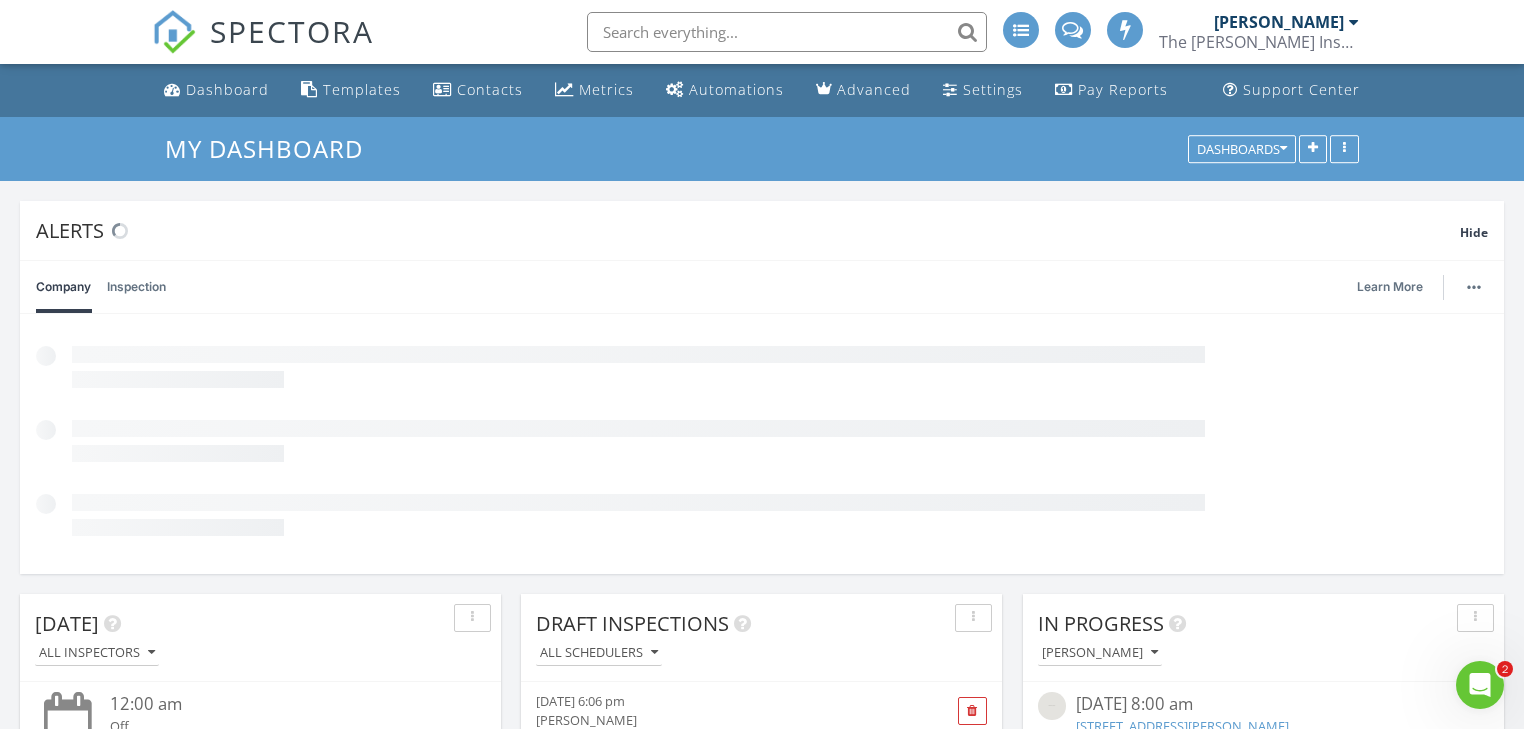 click at bounding box center [787, 32] 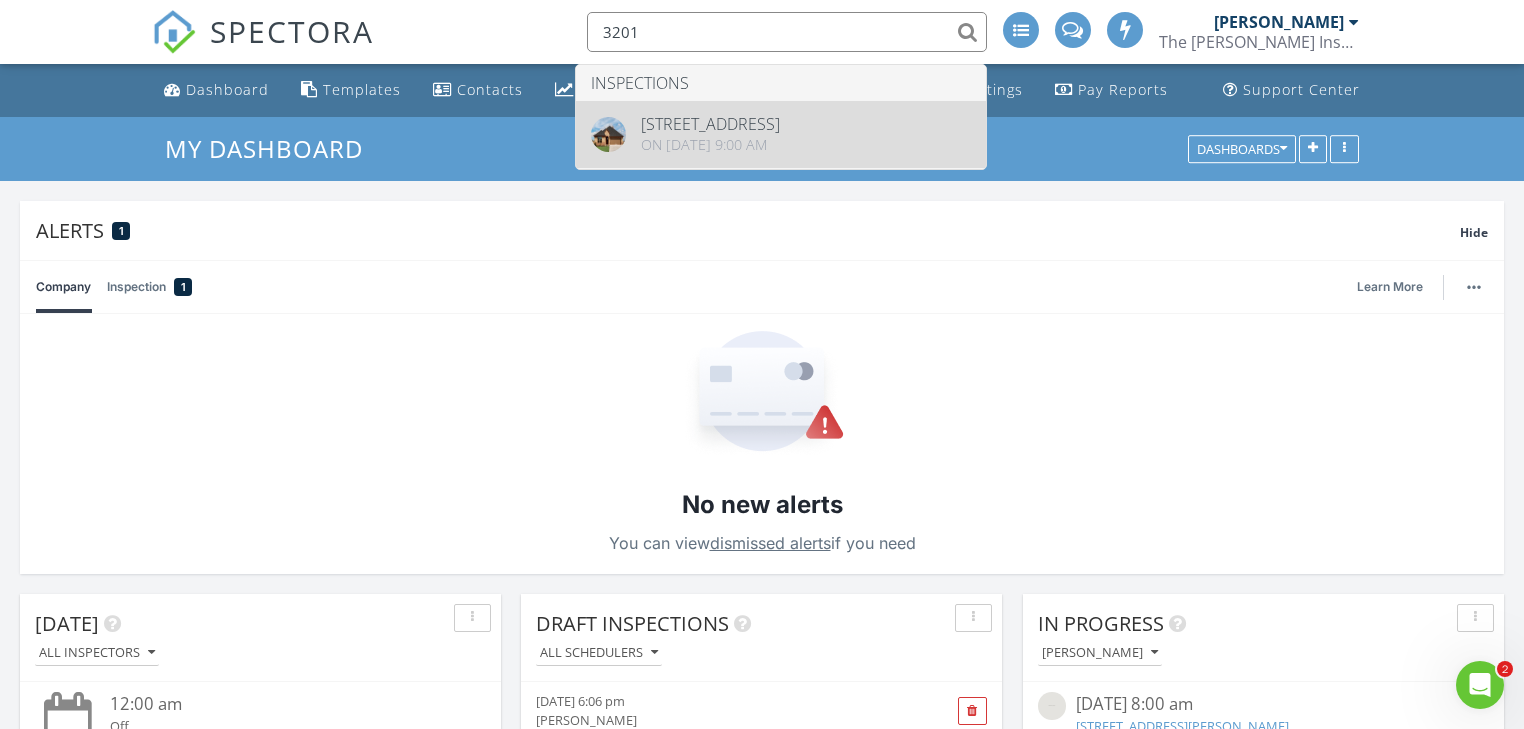 type on "3201" 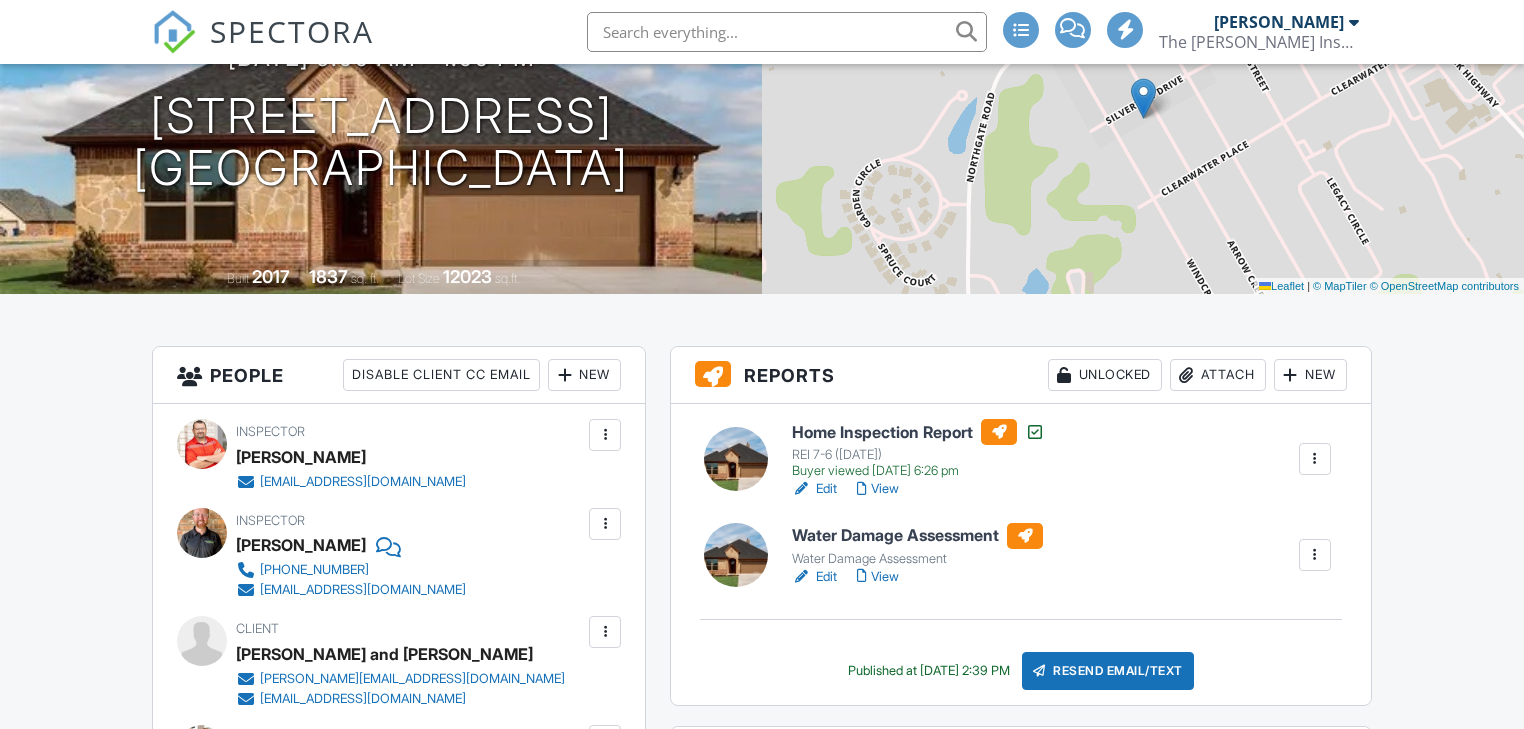scroll, scrollTop: 240, scrollLeft: 0, axis: vertical 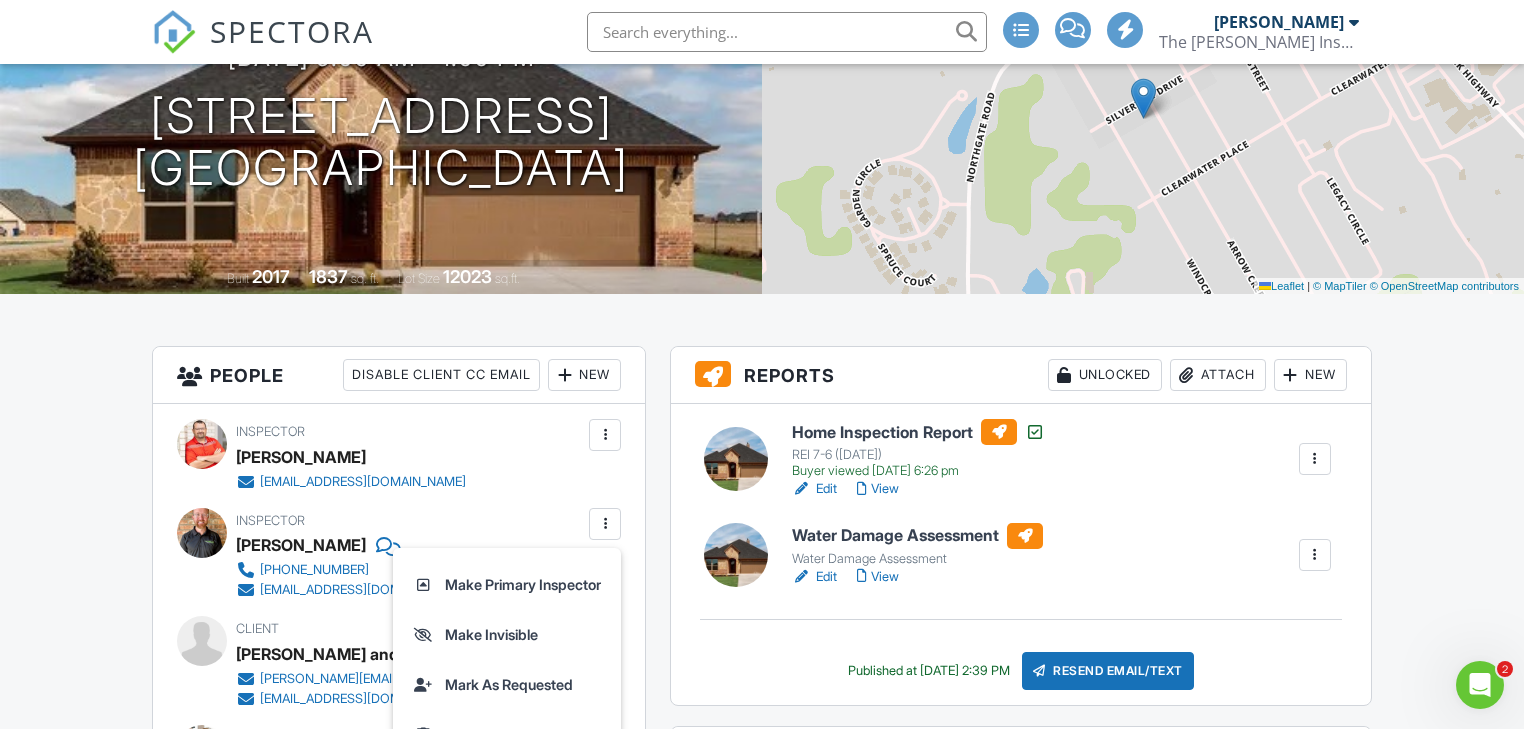 click at bounding box center [605, 435] 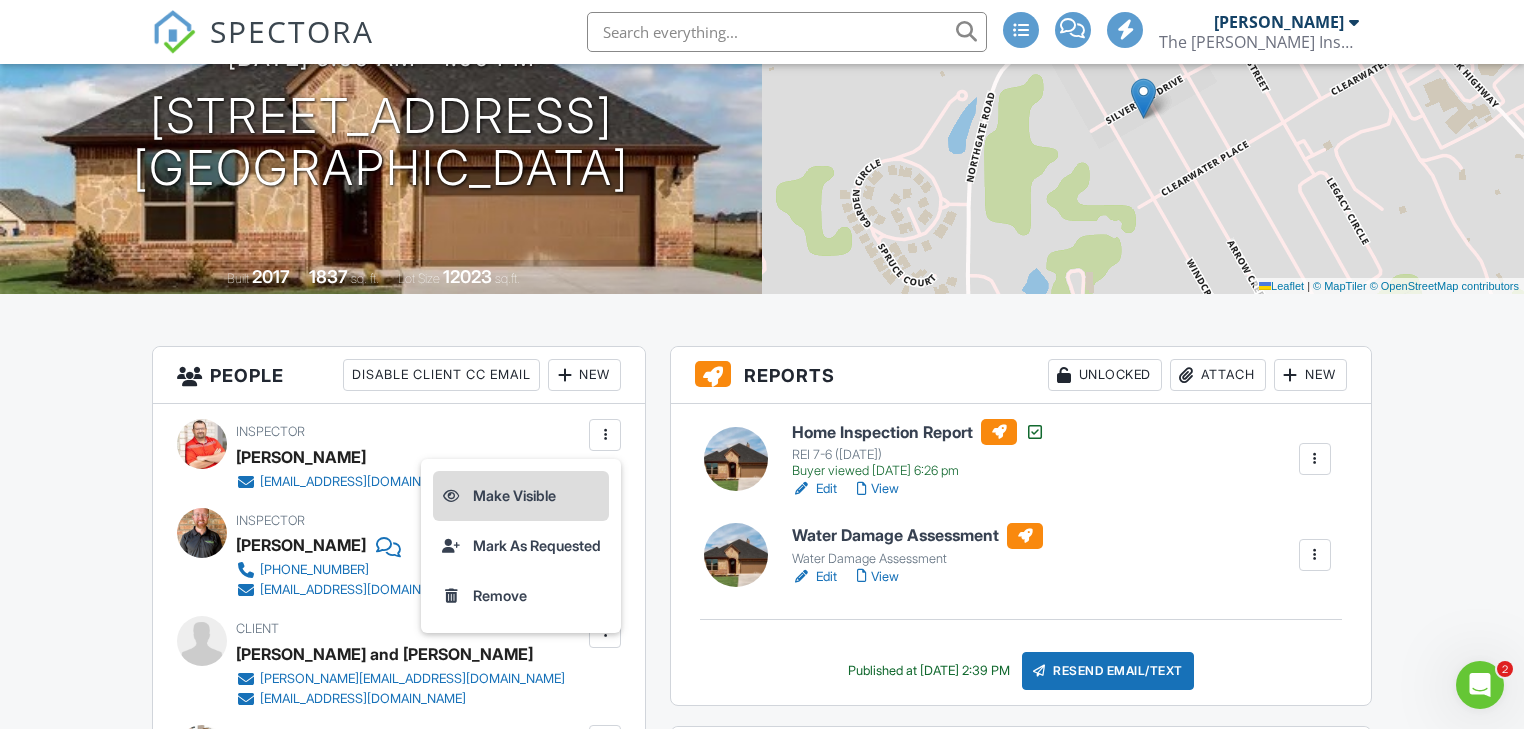 click on "Make Visible" at bounding box center (521, 496) 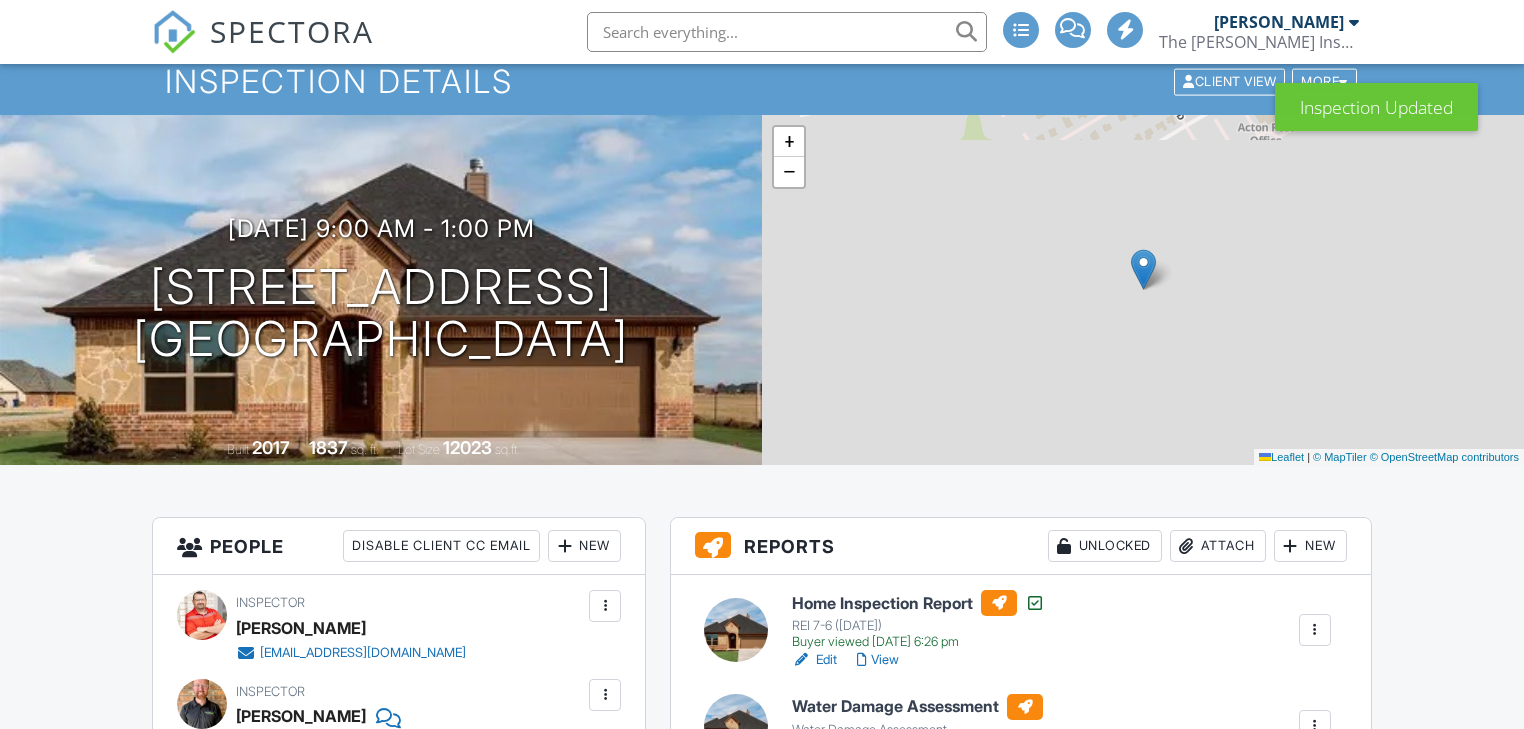 scroll, scrollTop: 240, scrollLeft: 0, axis: vertical 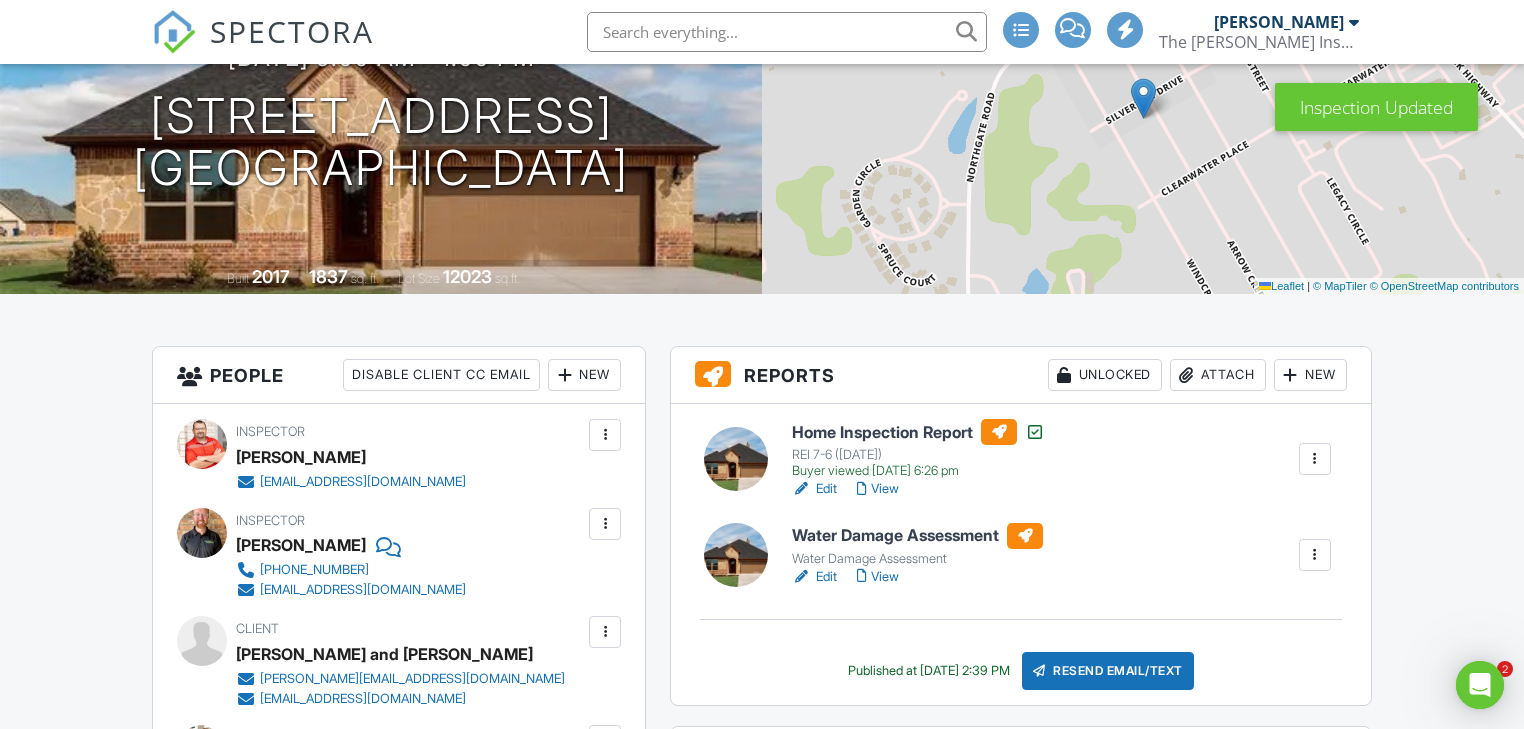 click at bounding box center (605, 524) 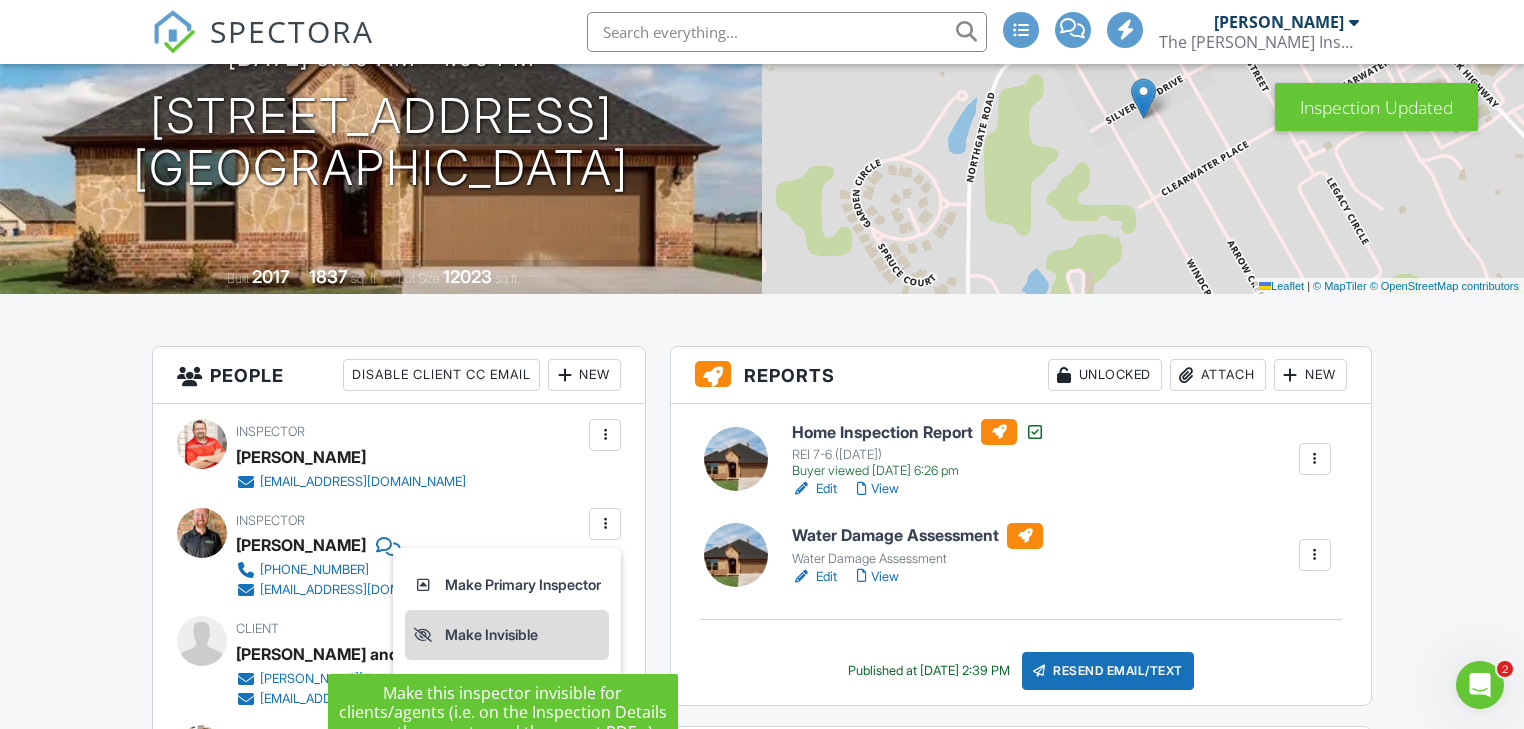 click on "Make Invisible" at bounding box center [507, 635] 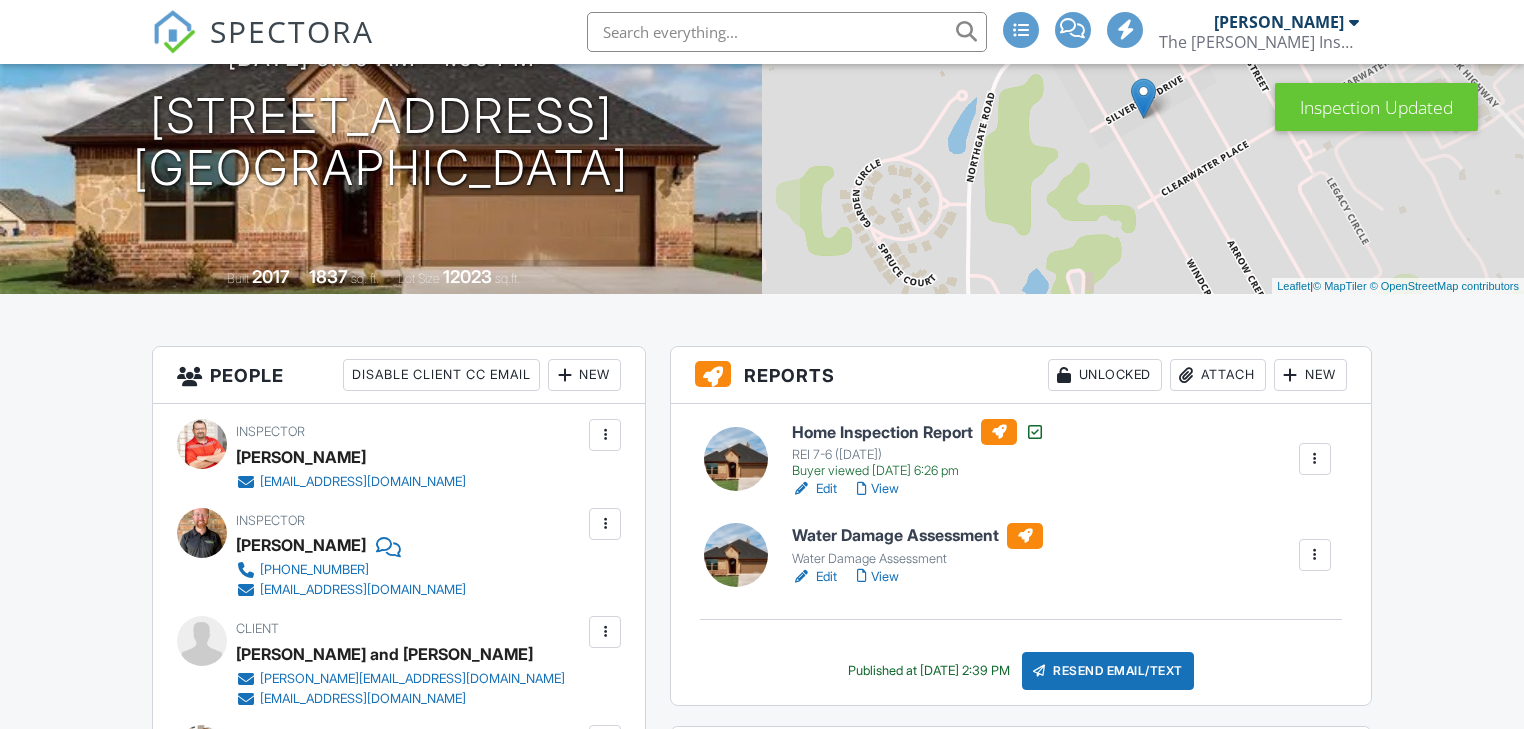 scroll, scrollTop: 240, scrollLeft: 0, axis: vertical 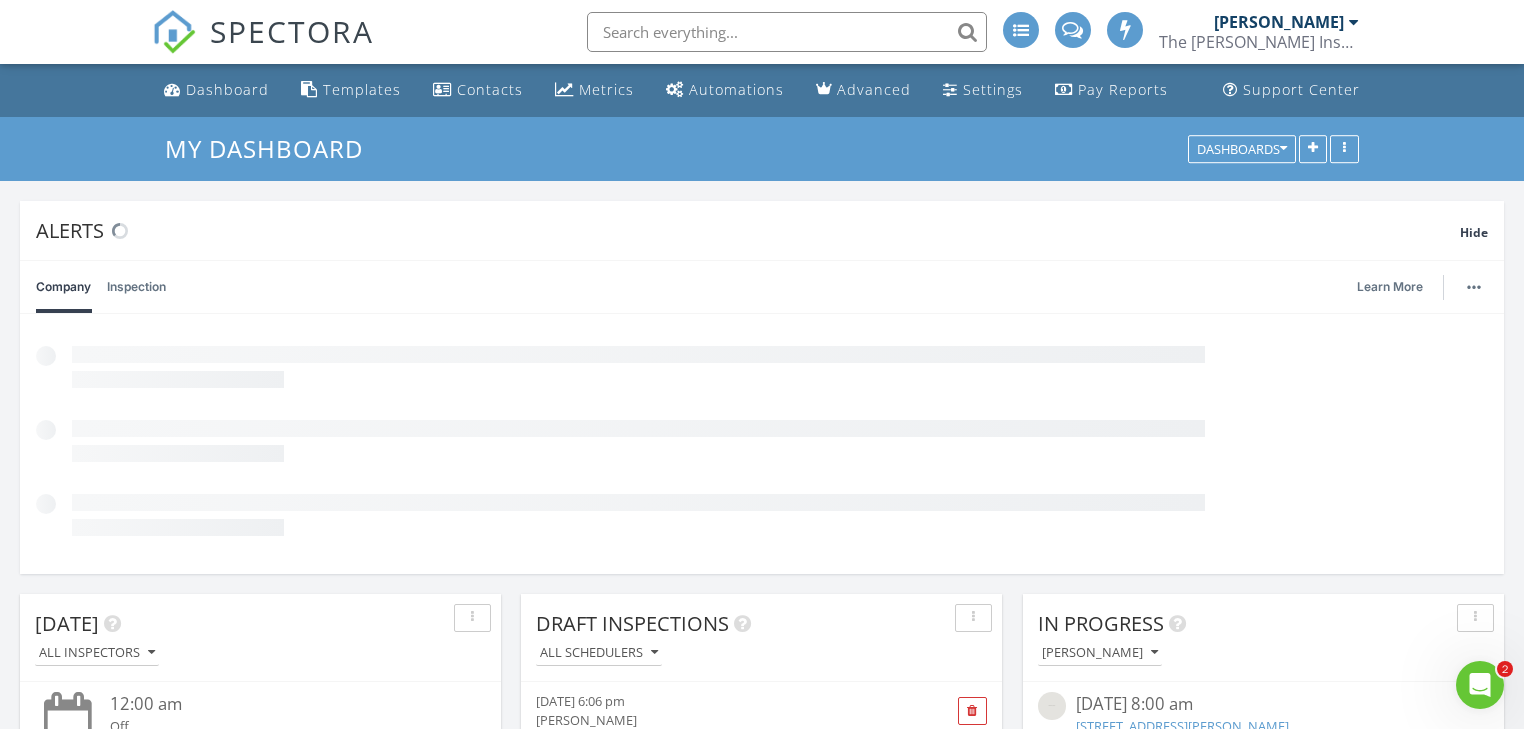 click at bounding box center (787, 32) 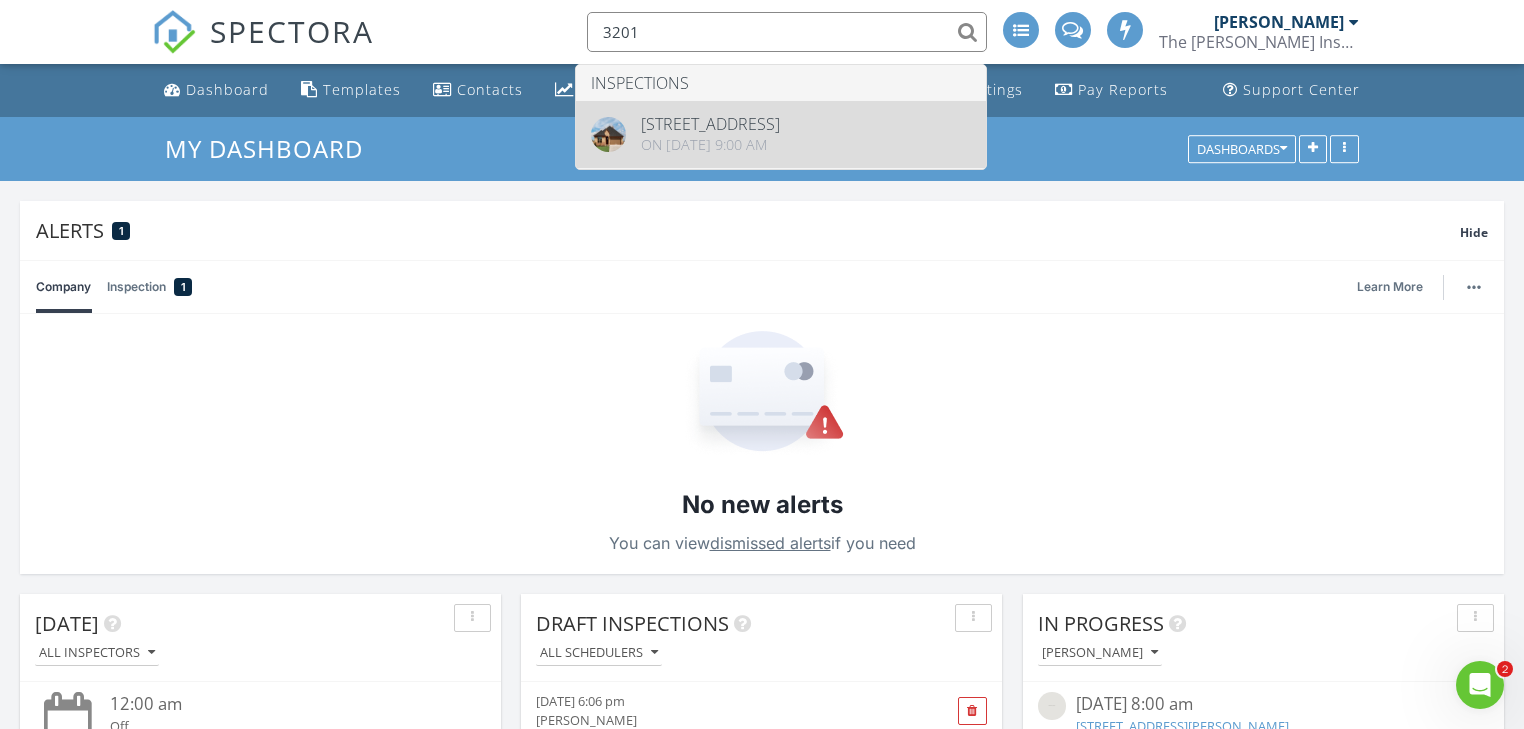type on "3201" 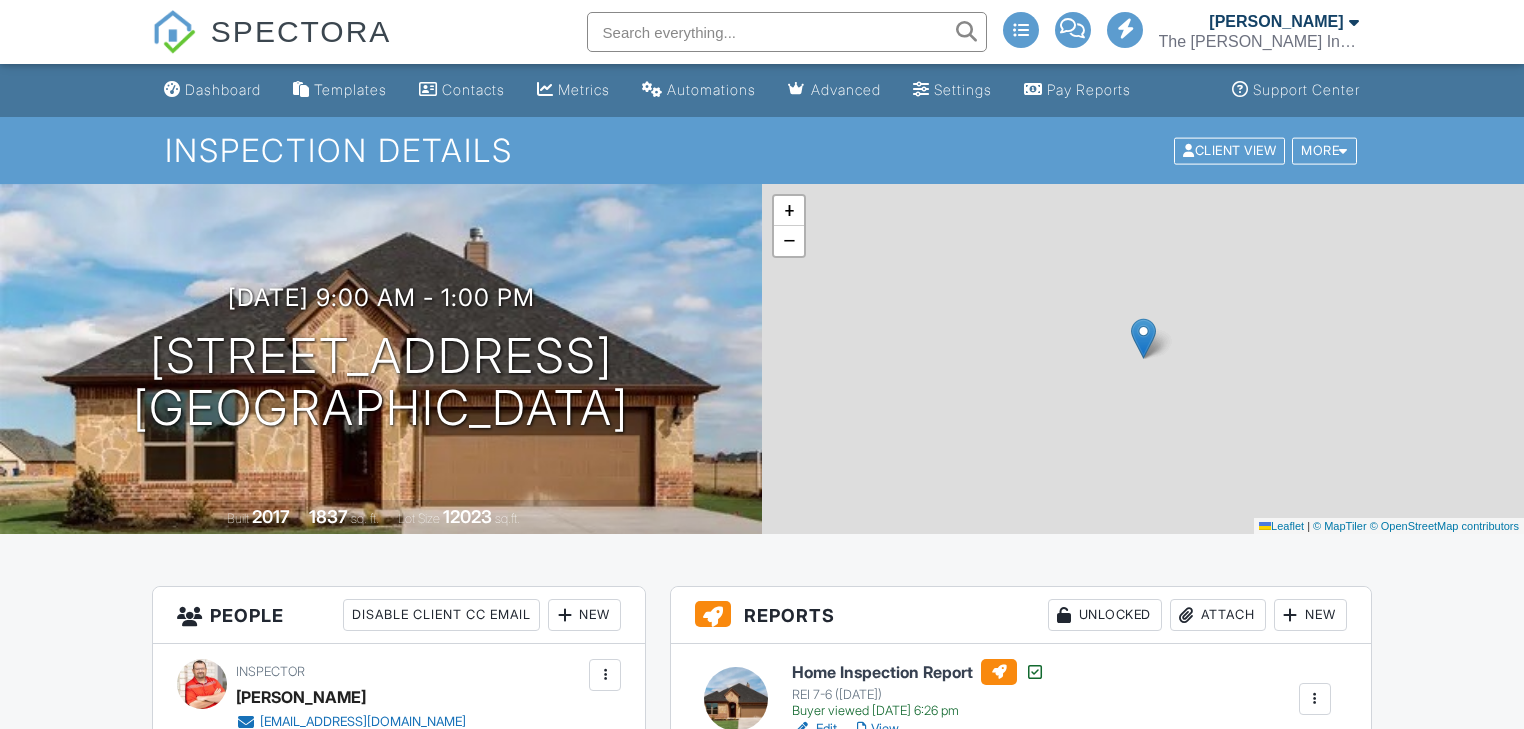 scroll, scrollTop: 0, scrollLeft: 0, axis: both 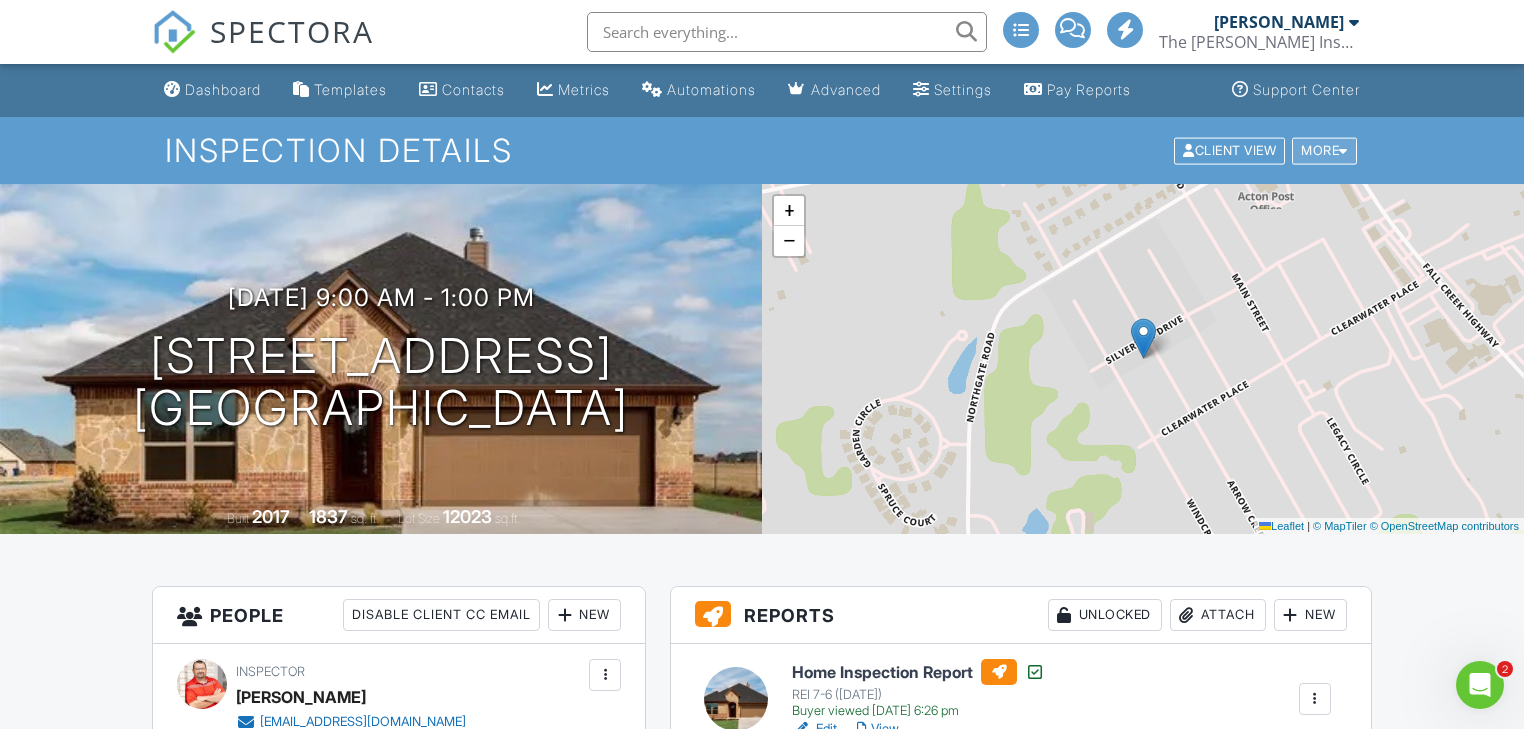 click on "More" at bounding box center [1324, 150] 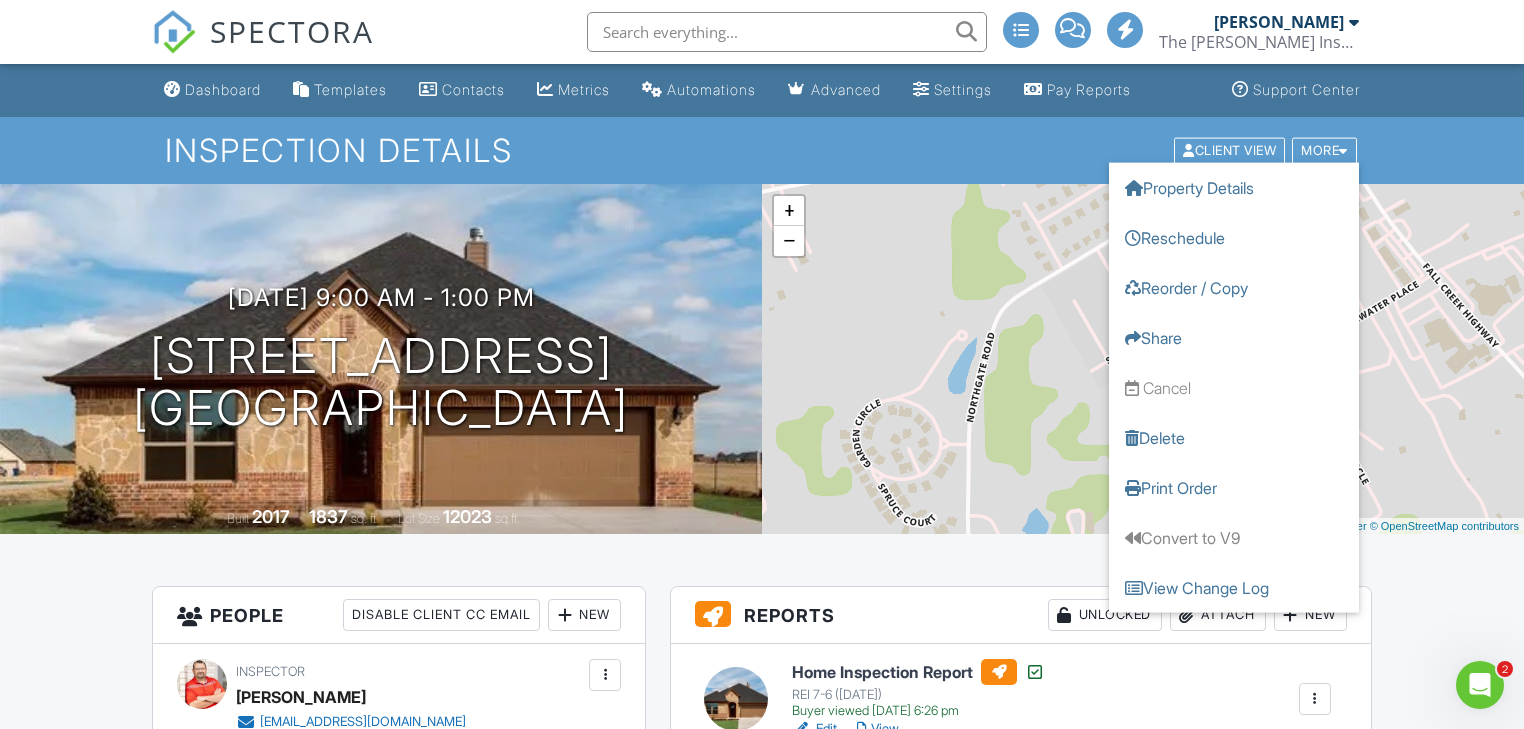 click on "Reorder / Copy" at bounding box center (1234, 287) 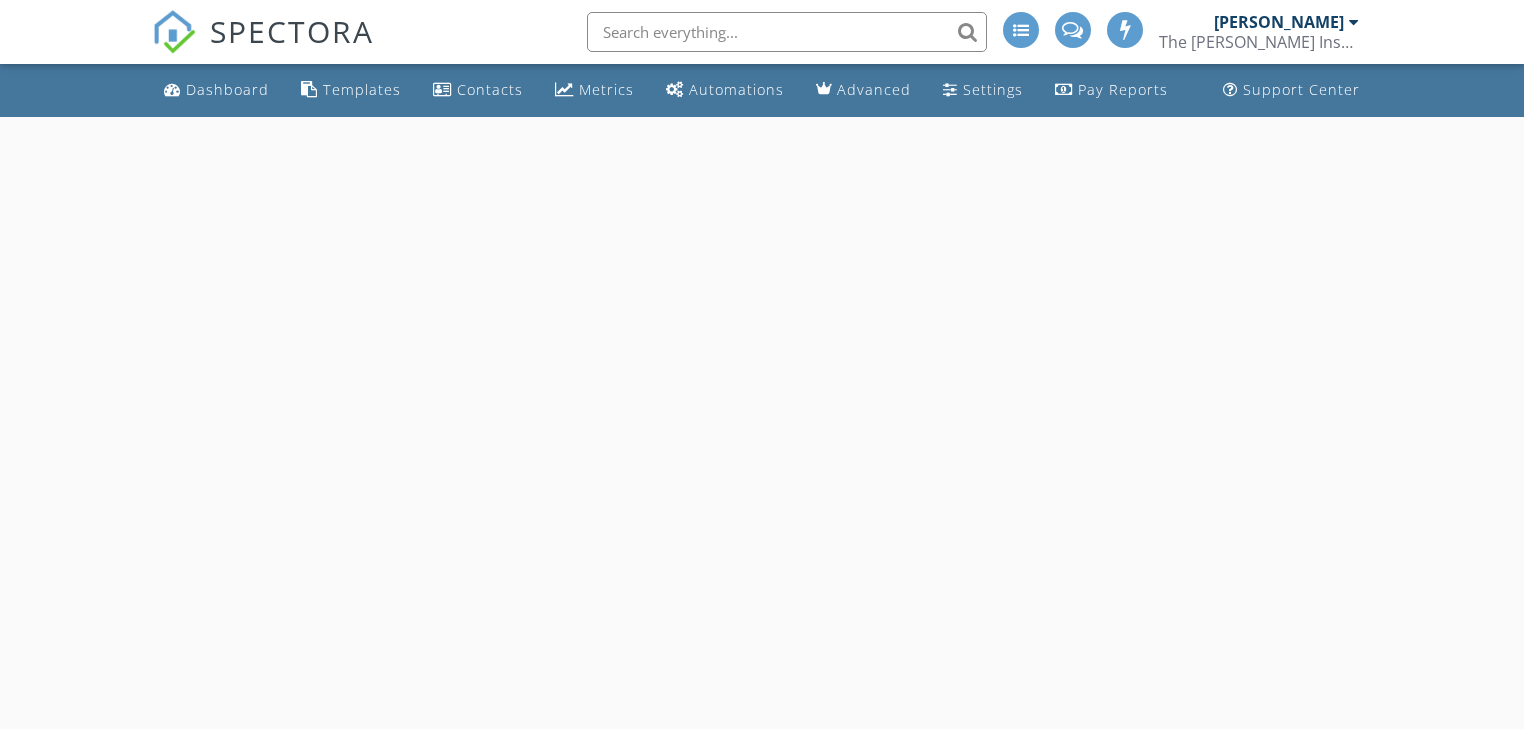 scroll, scrollTop: 0, scrollLeft: 0, axis: both 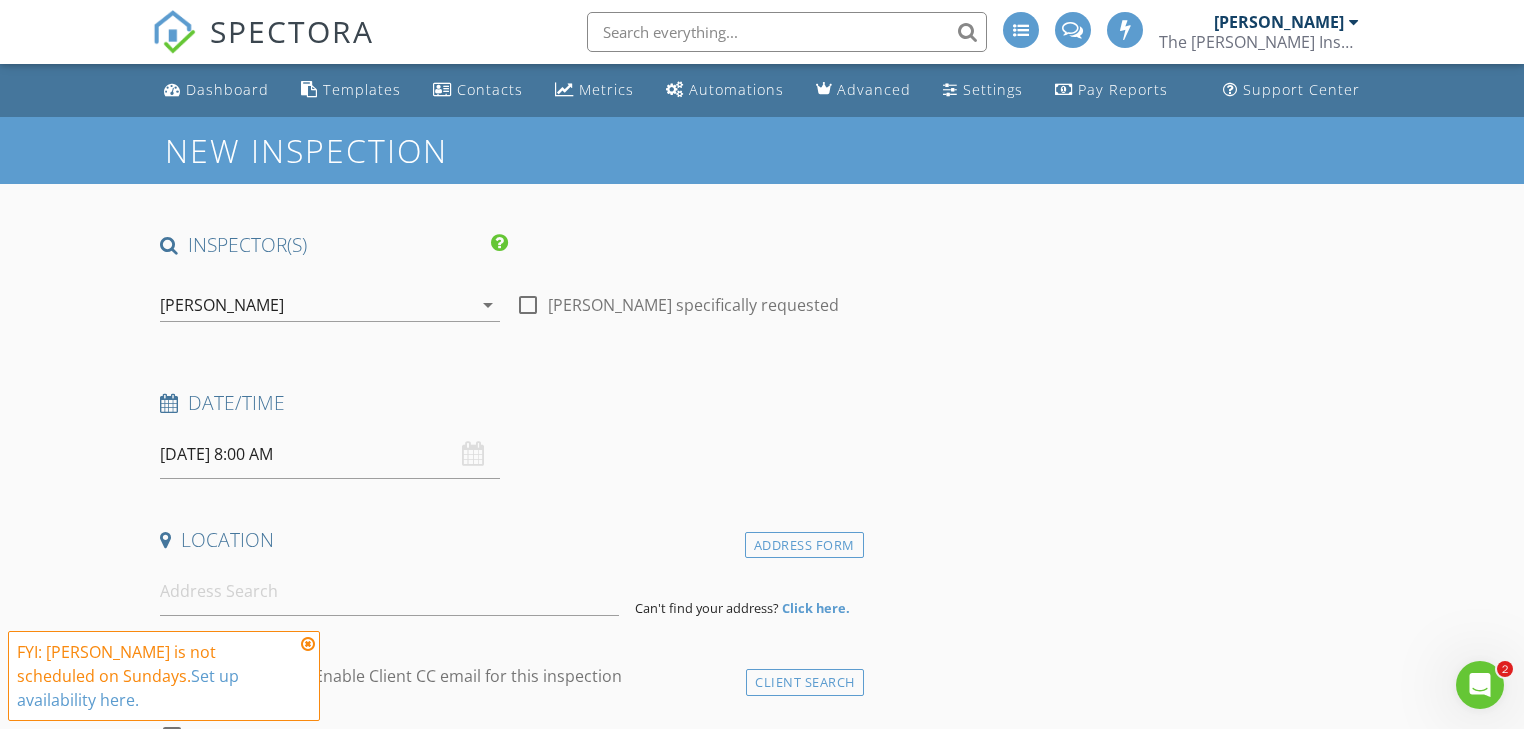 type on "[PERSON_NAME] and [PERSON_NAME]" 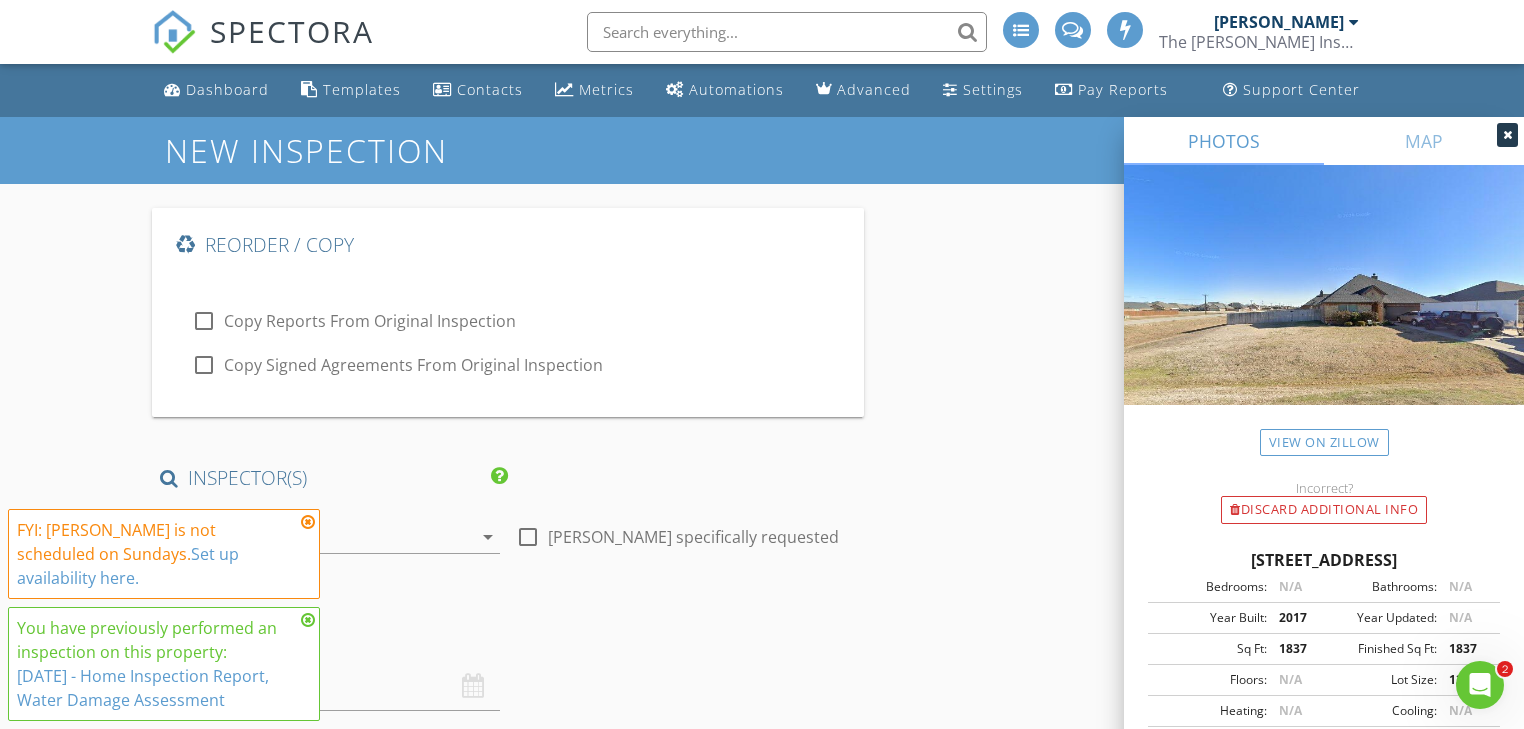 click on "Reorder / Copy
check_box_outline_blank Copy Reports From Original Inspection   check_box_outline_blank Copy Signed Agreements From Original Inspection
INSPECTOR(S)
check_box   [PERSON_NAME]   PRIMARY   check_box_outline_blank   [PERSON_NAME]     check_box_outline_blank   [PERSON_NAME]     check_box_outline_blank   [PERSON_NAME]     [PERSON_NAME] arrow_drop_down   check_box_outline_blank [PERSON_NAME] specifically requested
Date/Time
[DATE] 8:00 AM
Location
Address Search       Address [STREET_ADDRESS][US_STATE]   County Hood     Square Feet 1837   Year Built 2017   Foundation arrow_drop_down     [PERSON_NAME]     63.5 miles     (an hour)
client
check_box Enable Client CC email for this inspection   Client Search     check_box_outline_blank Client is a Company/Organization     First Name" at bounding box center (761, 2472) 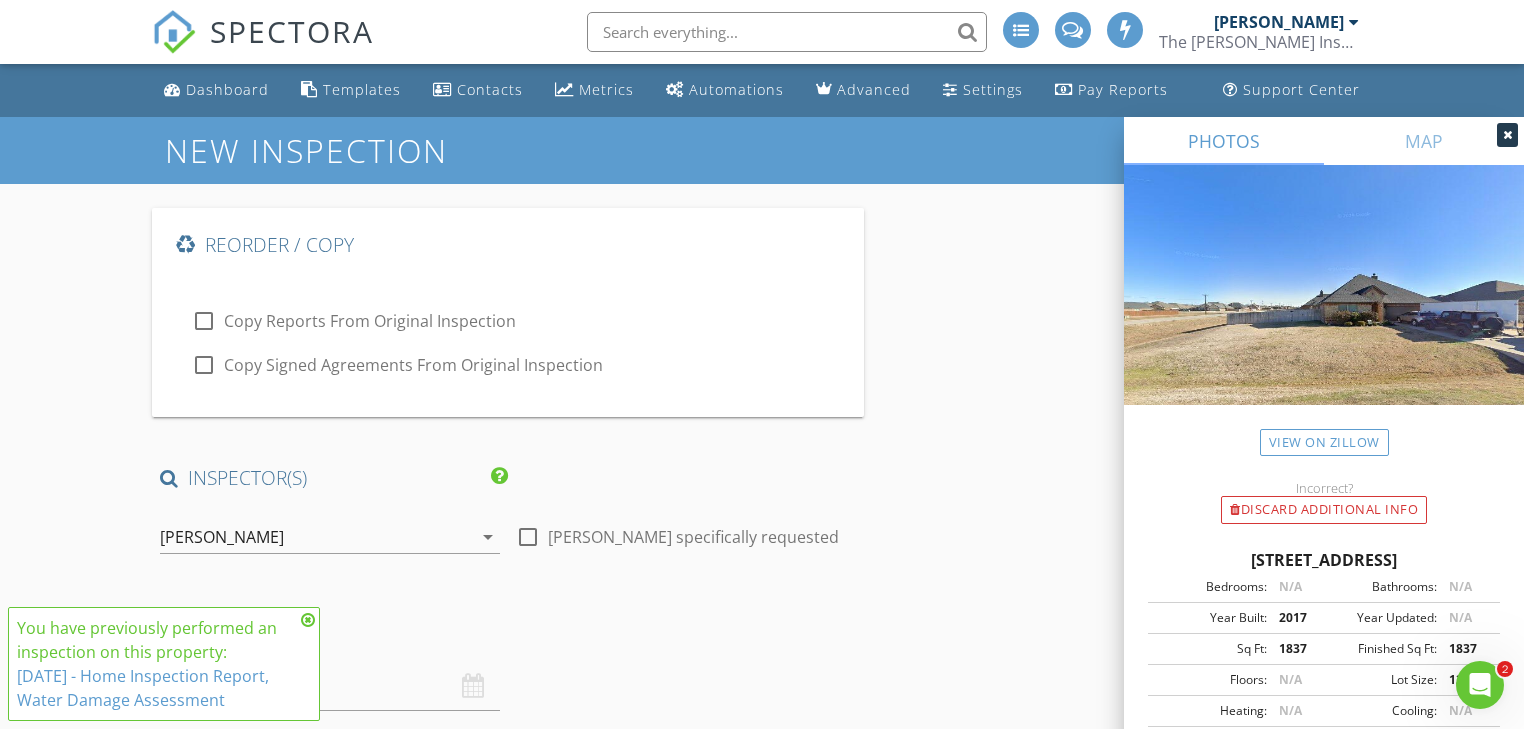 click at bounding box center (308, 620) 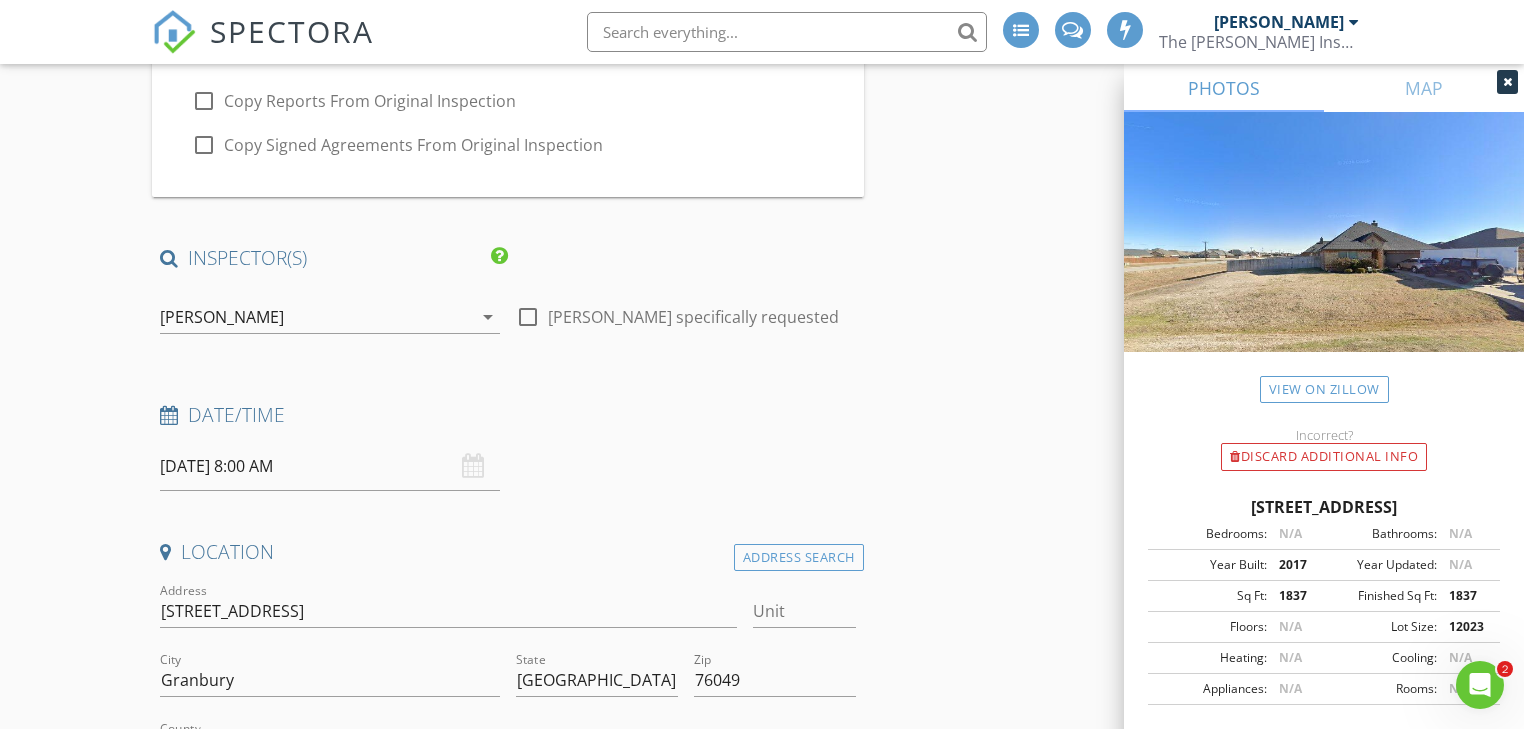 scroll, scrollTop: 240, scrollLeft: 0, axis: vertical 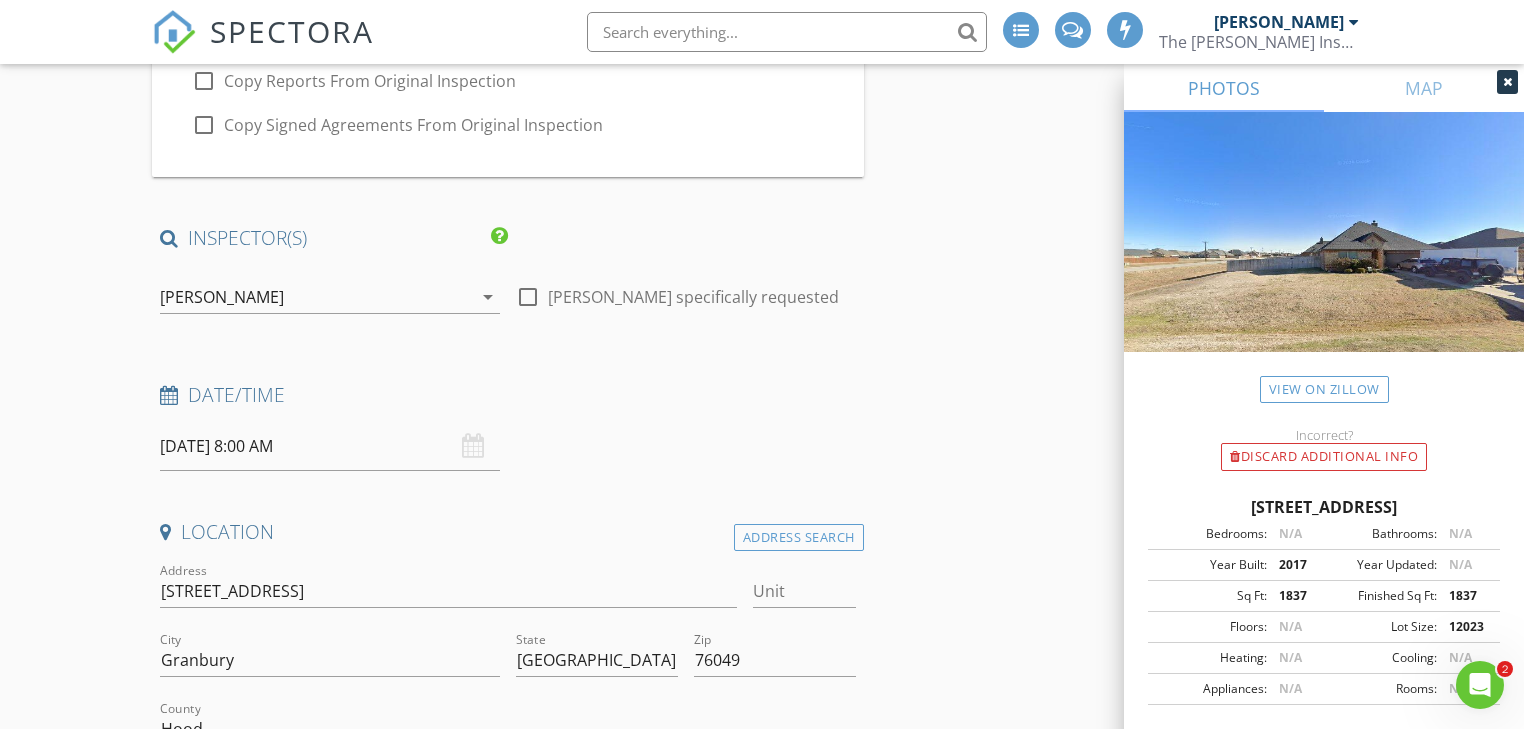 click on "07/13/2025 8:00 AM" at bounding box center (330, 446) 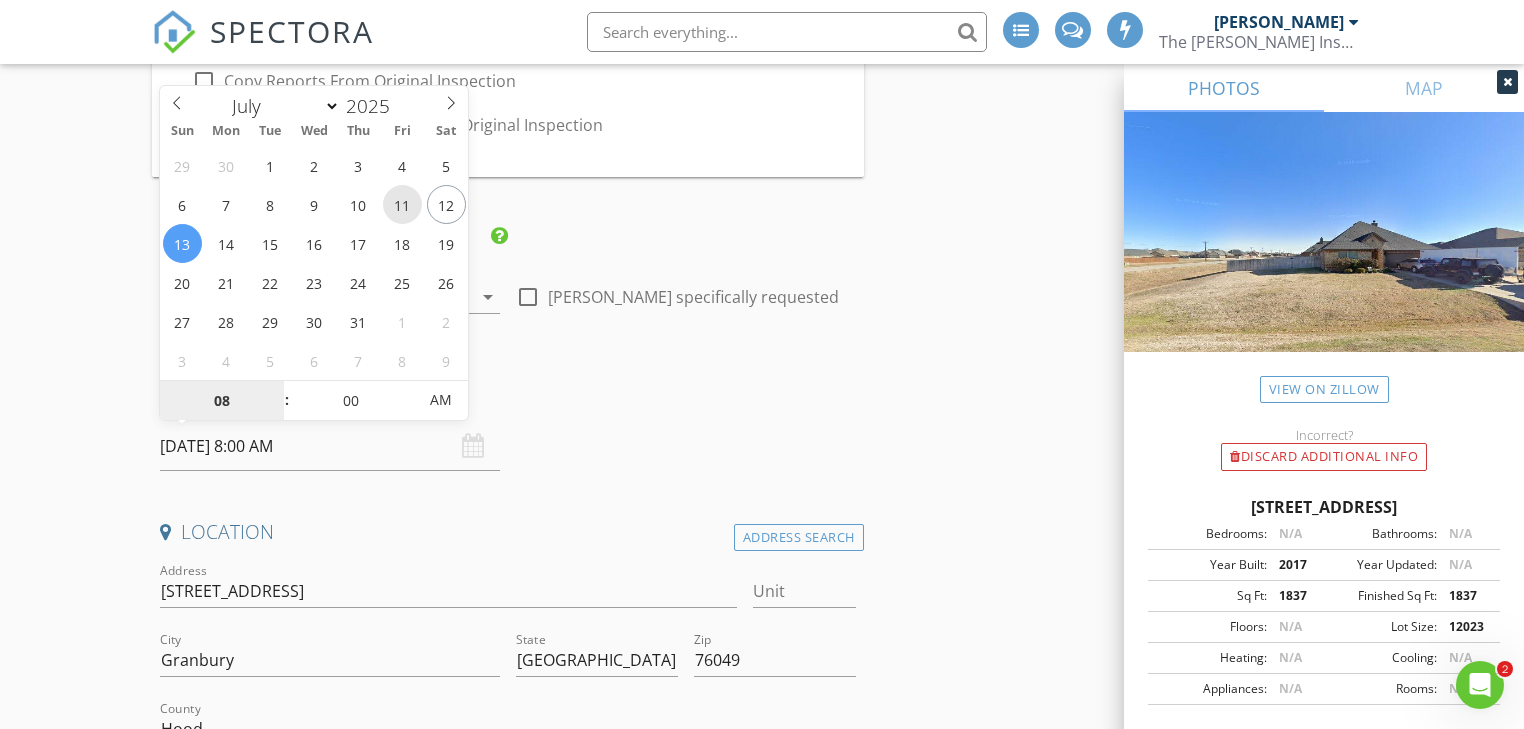 type on "07/11/2025 8:00 AM" 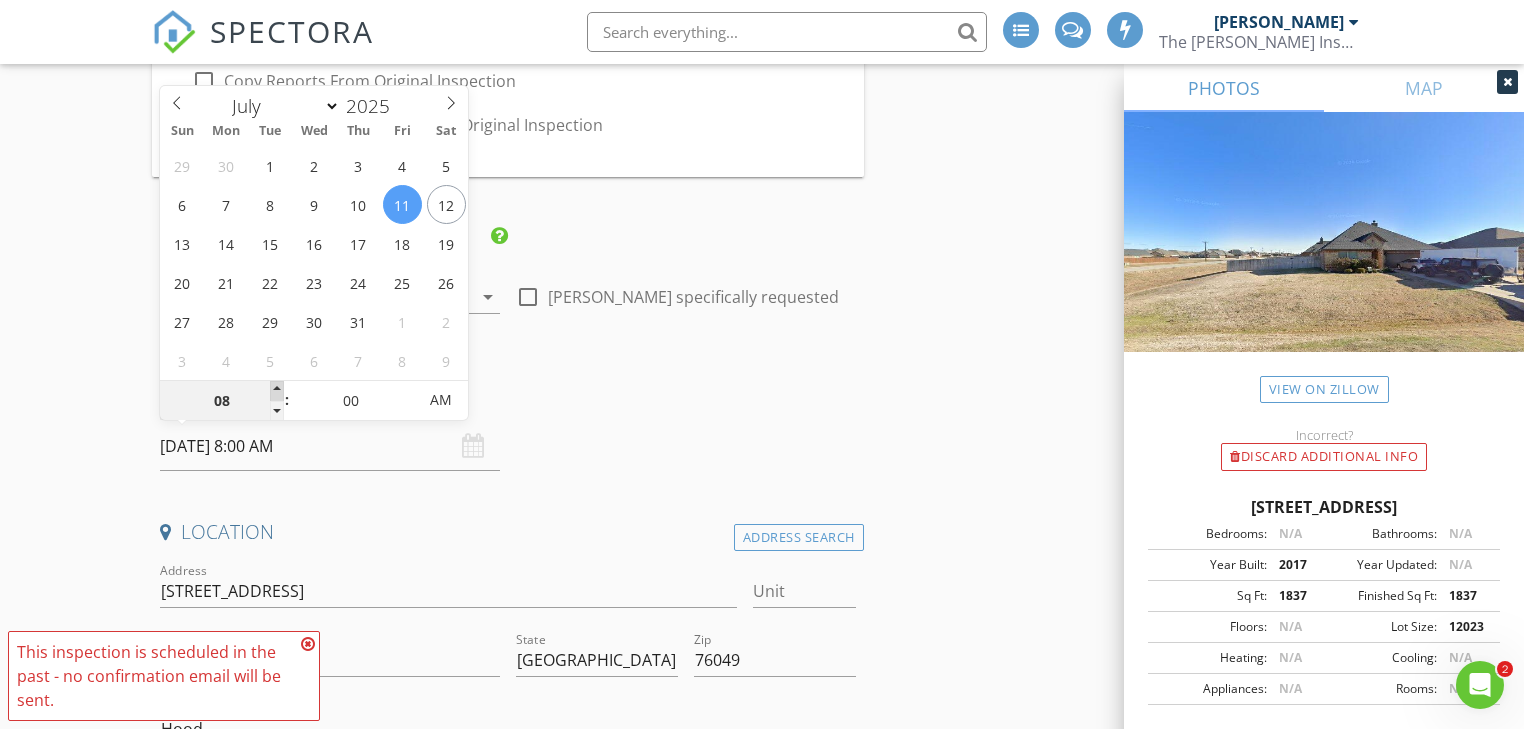type on "09" 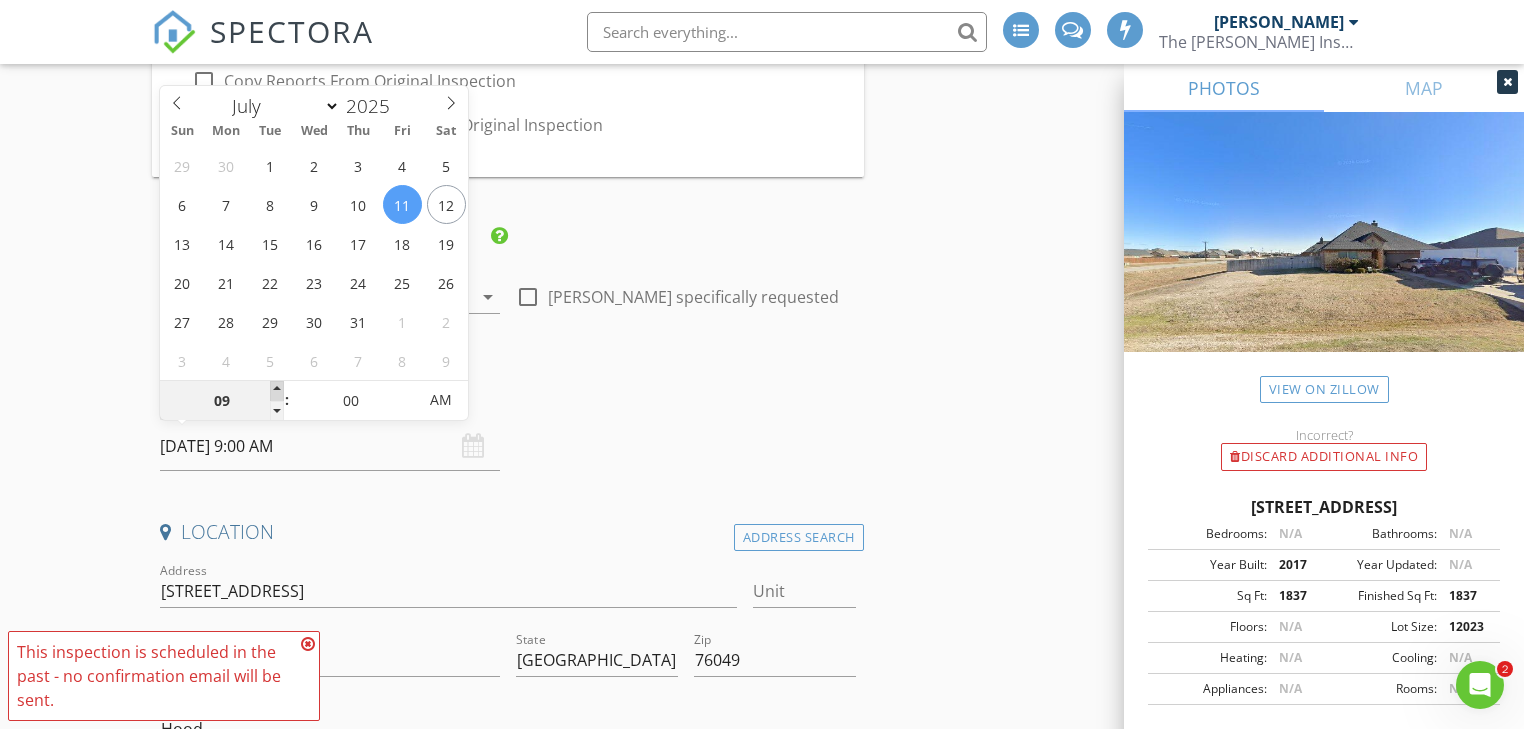 click at bounding box center (277, 391) 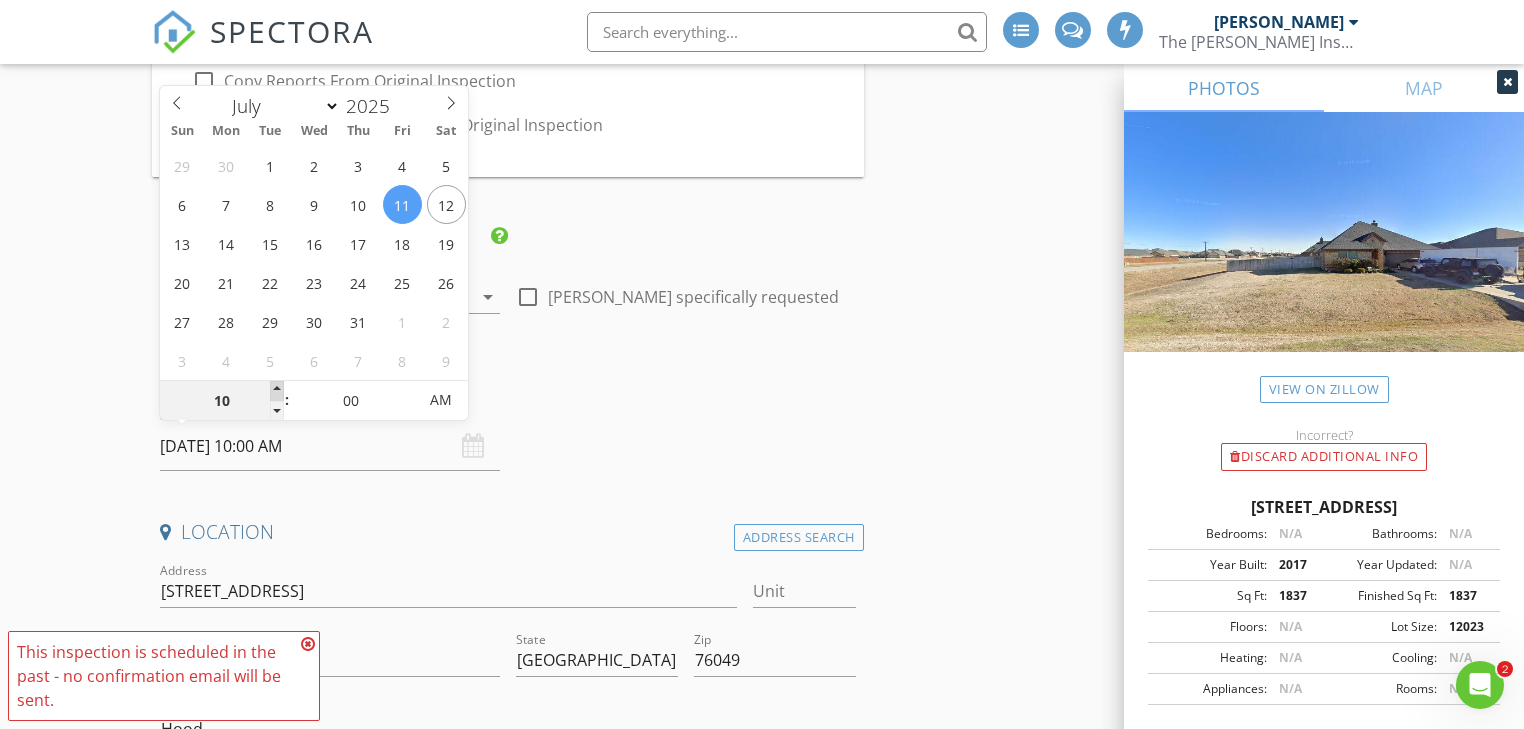 click at bounding box center (277, 391) 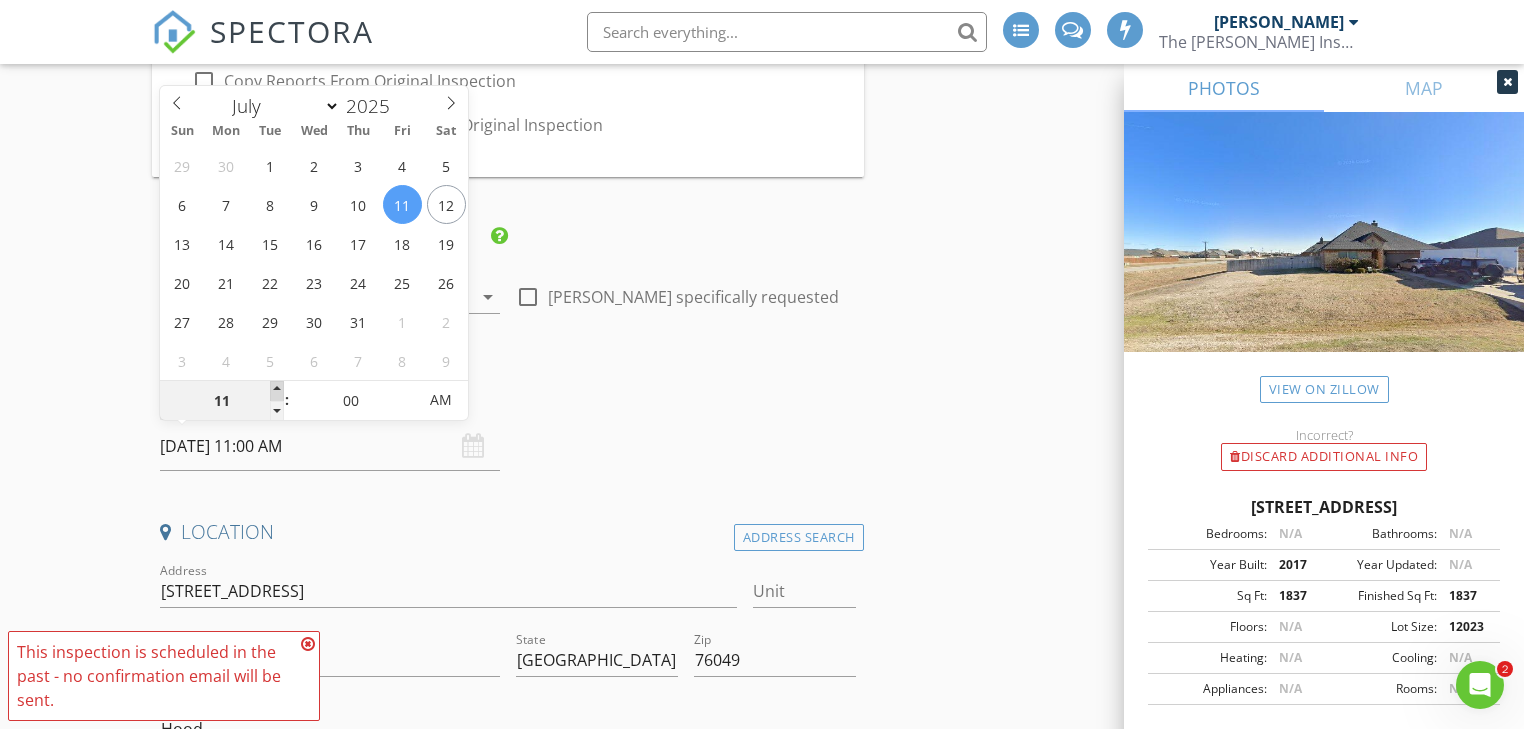 click at bounding box center (277, 391) 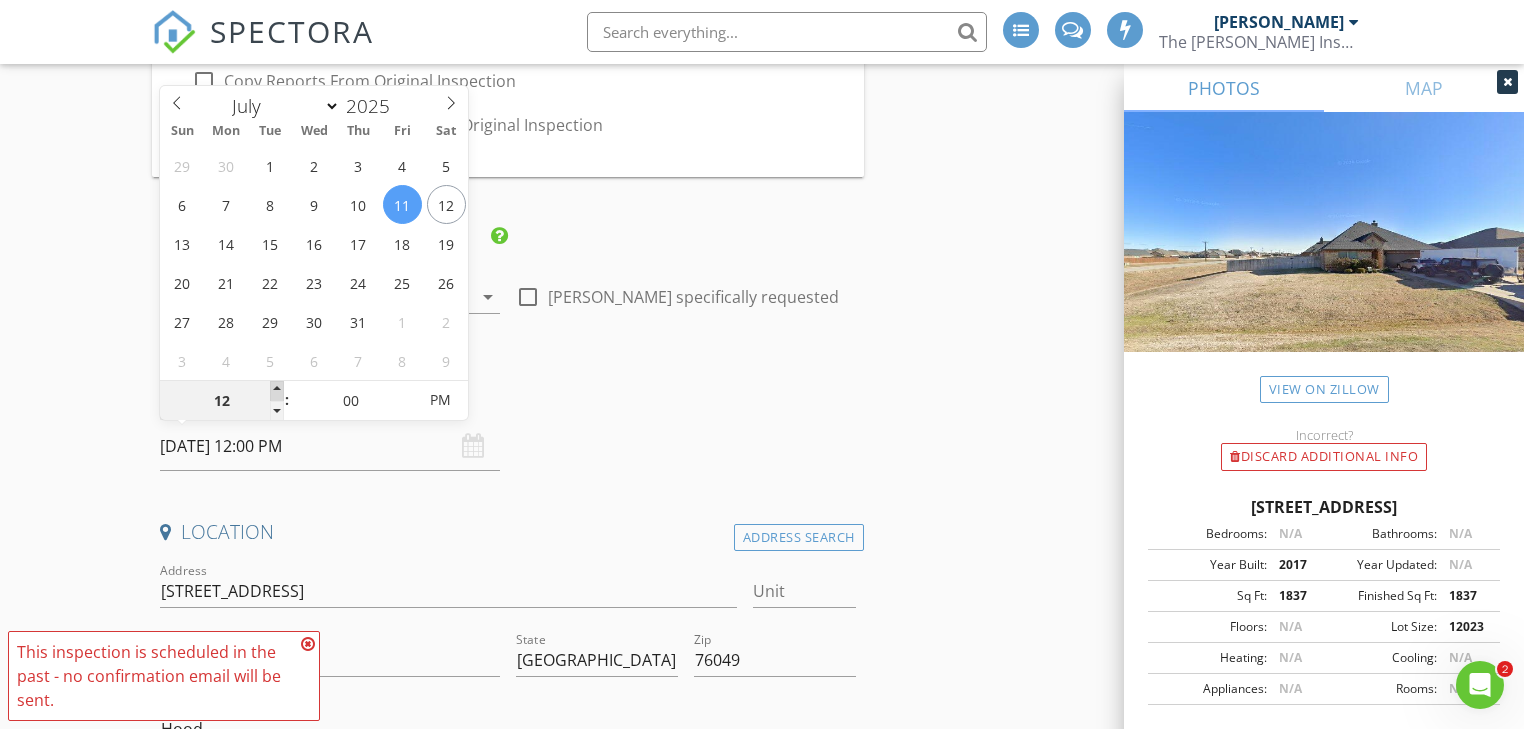 click at bounding box center (277, 391) 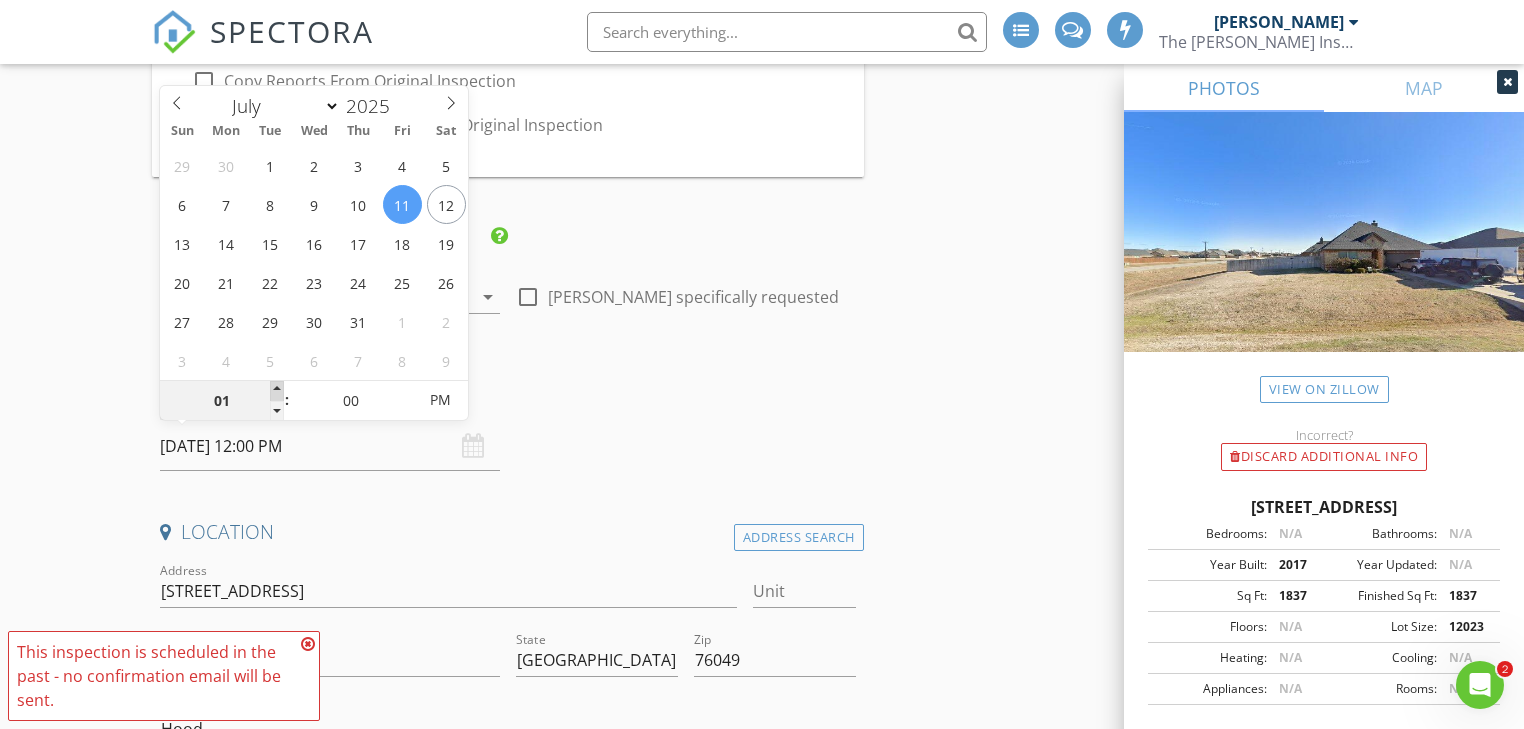 type on "07/11/2025 1:00 PM" 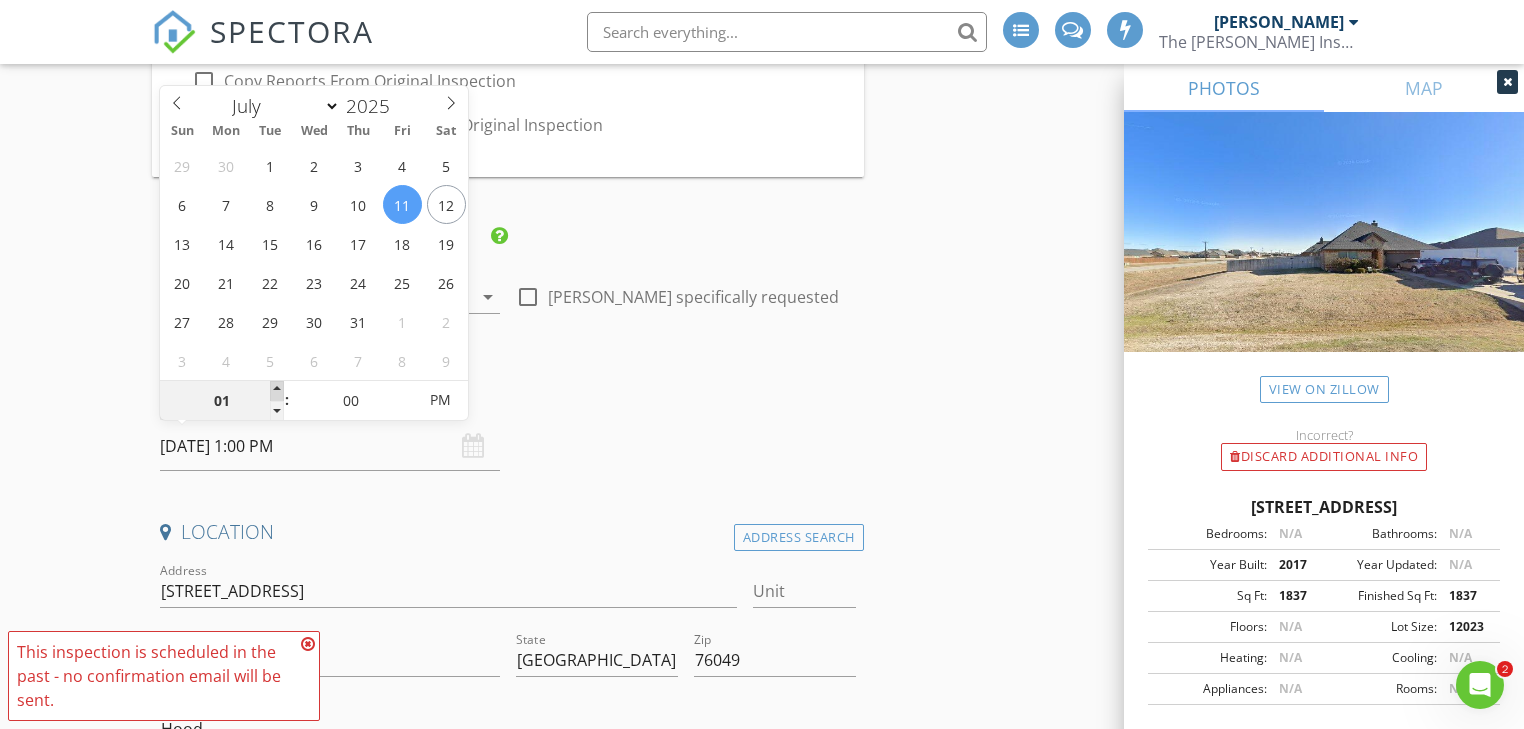 click at bounding box center [277, 391] 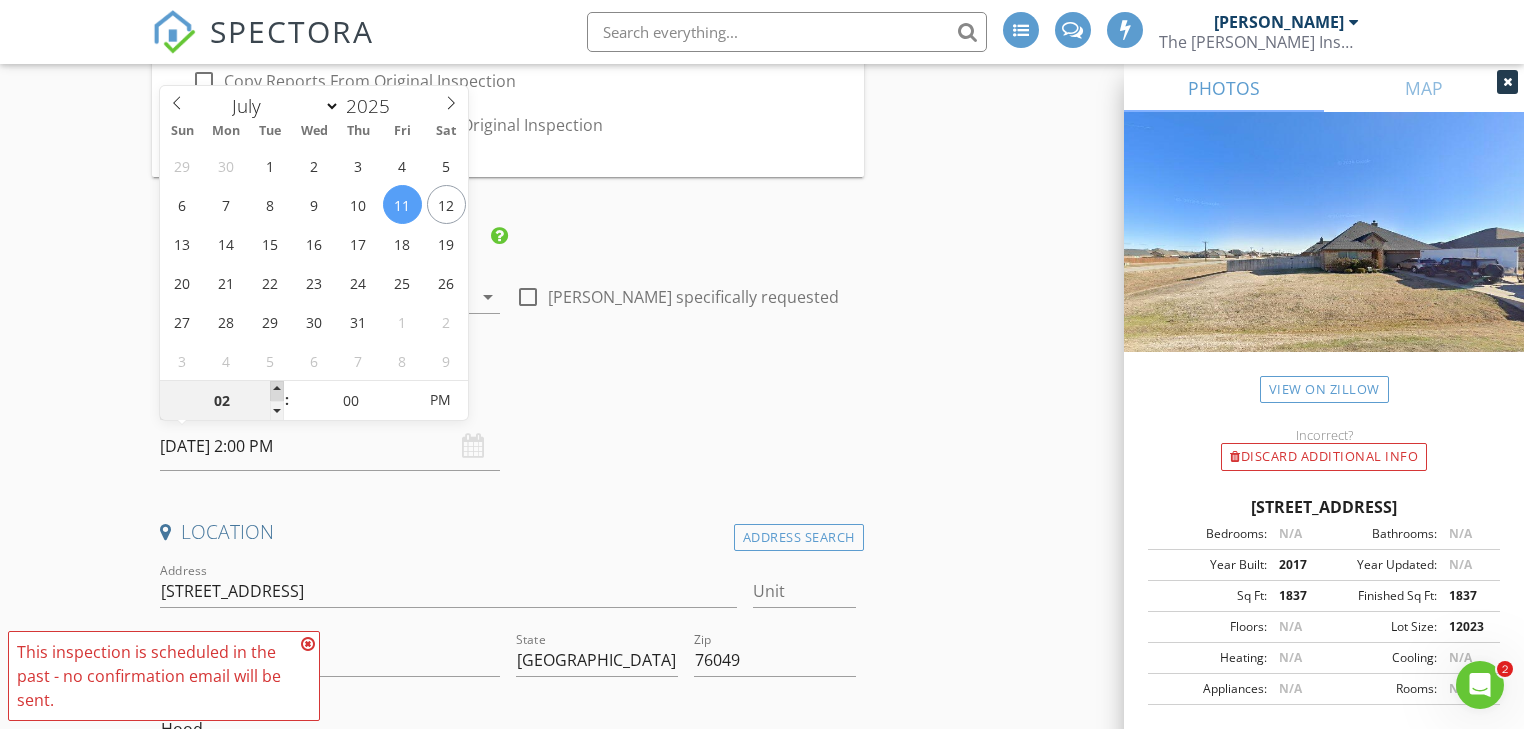 click at bounding box center (277, 391) 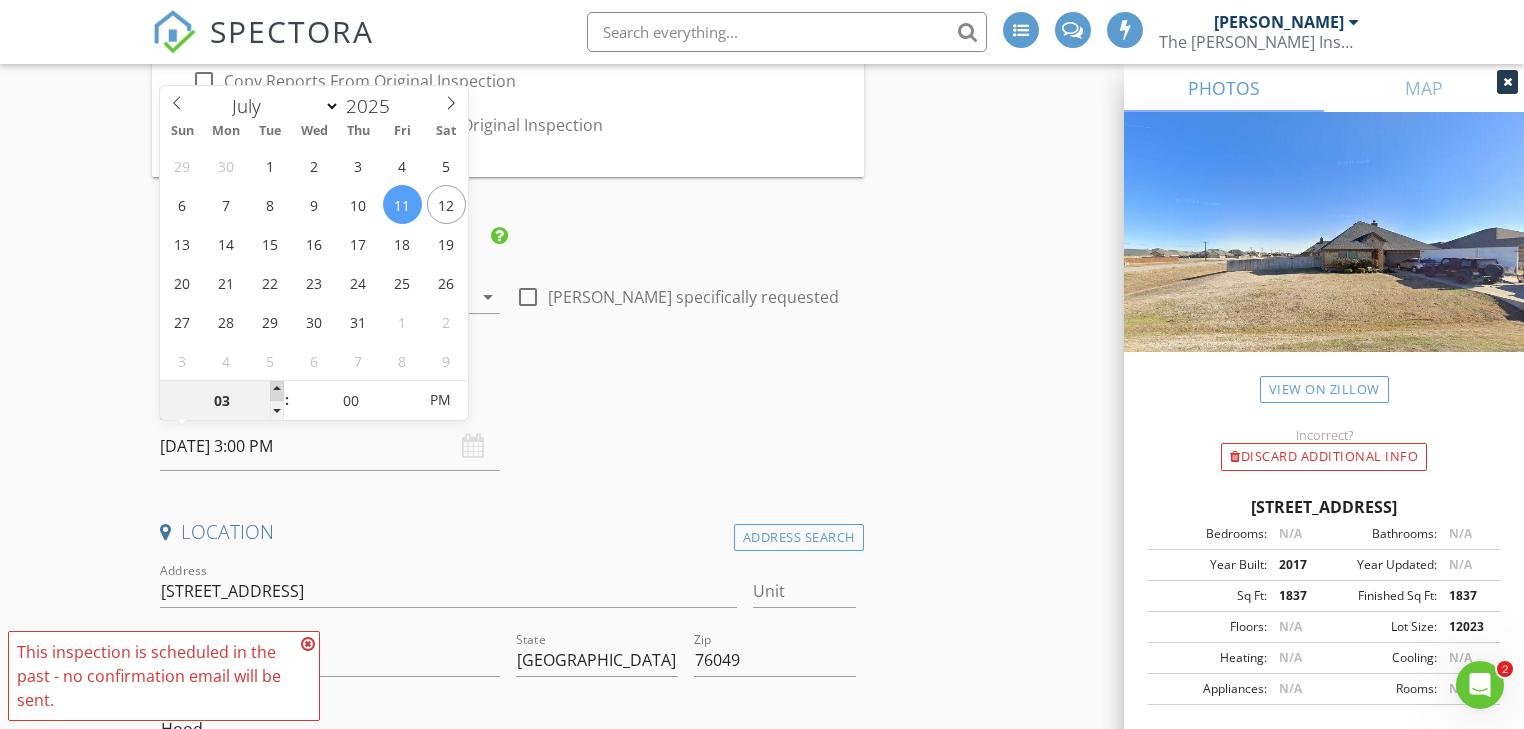 click at bounding box center (277, 391) 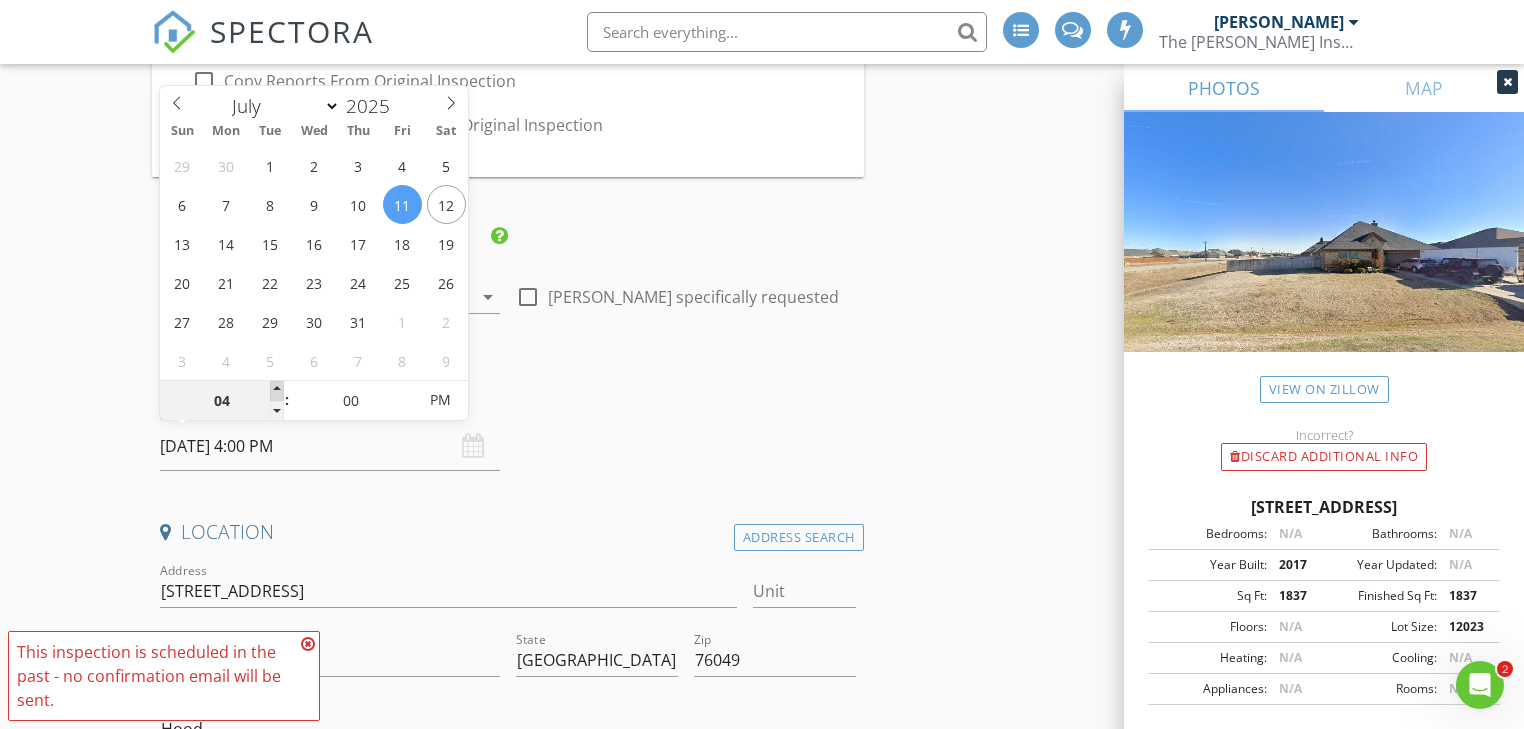 click at bounding box center (277, 391) 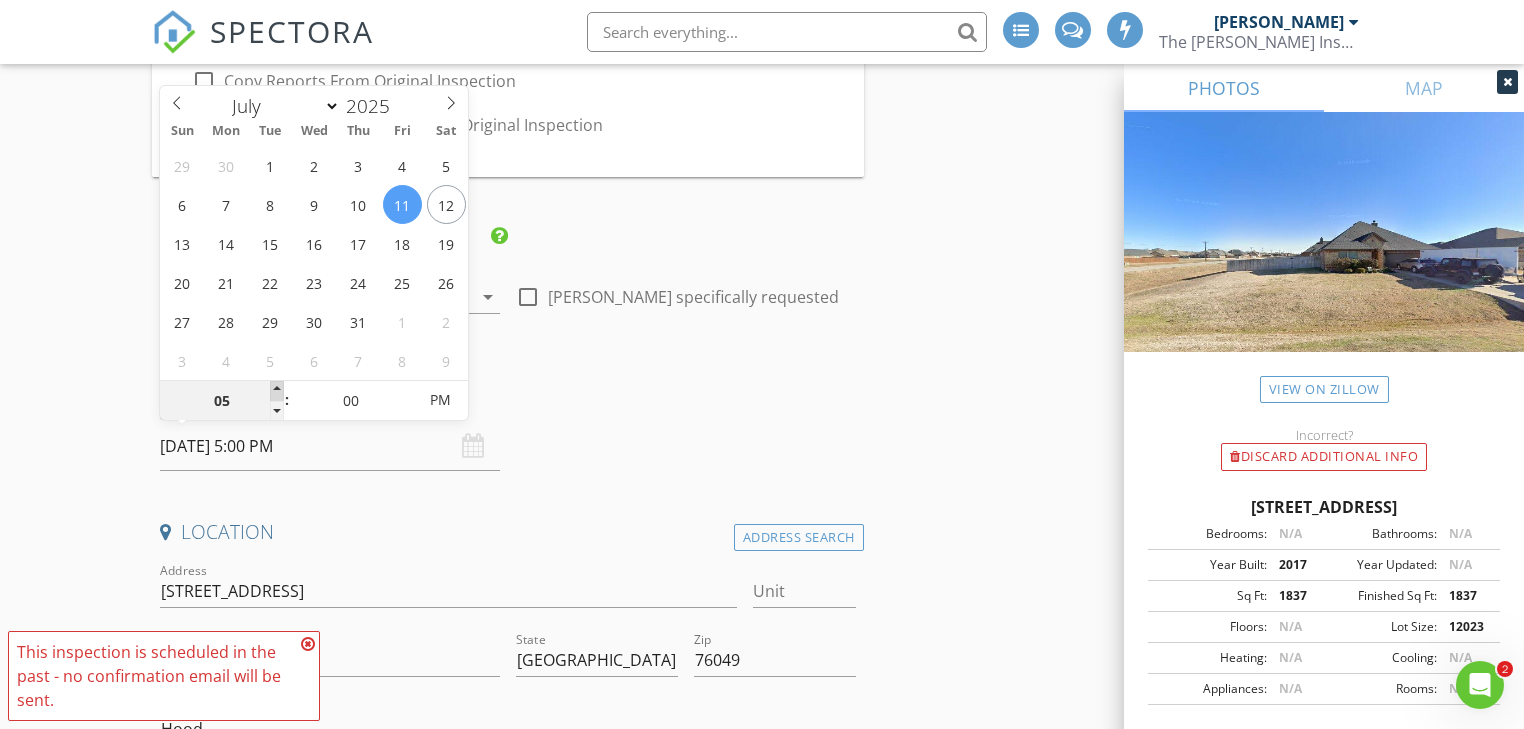 click at bounding box center [277, 391] 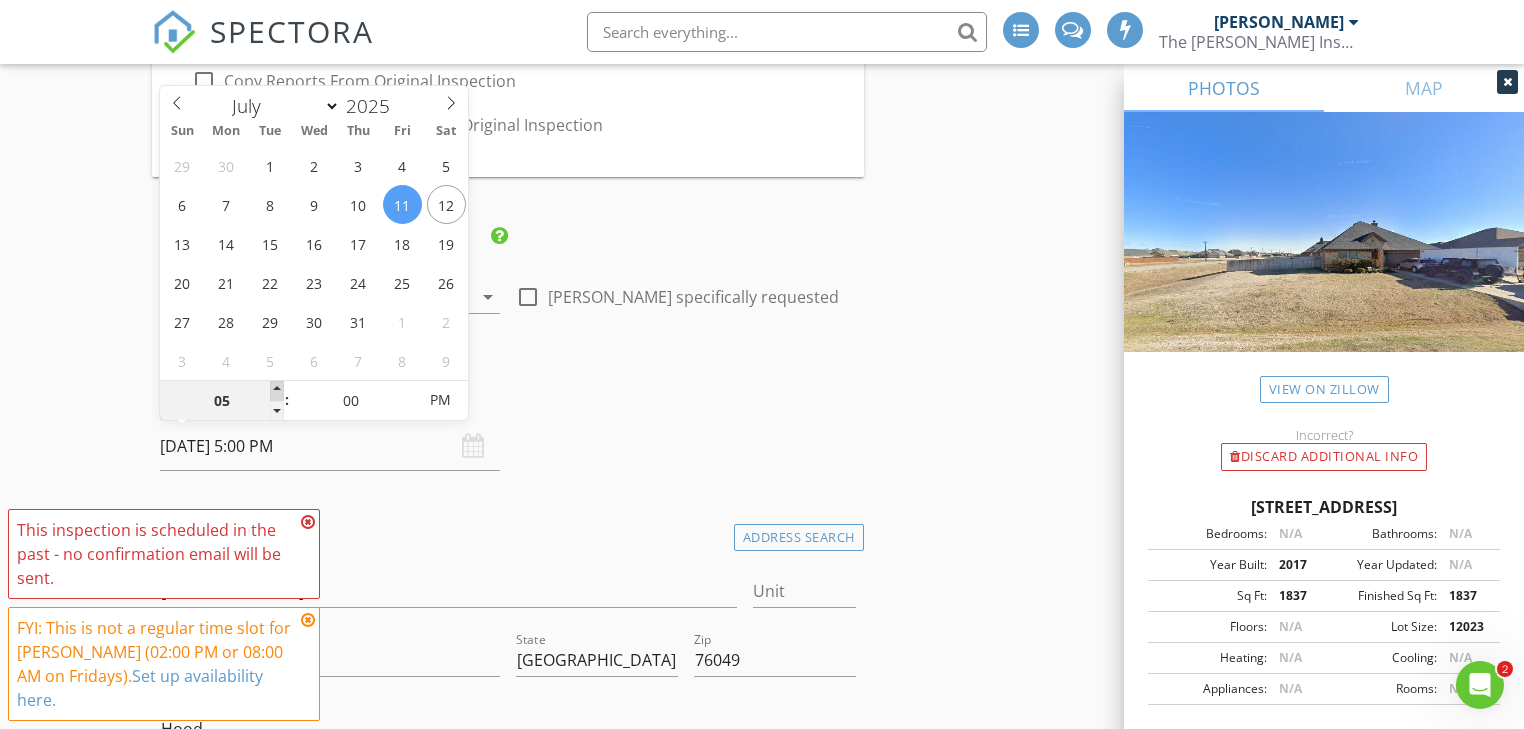 type on "06" 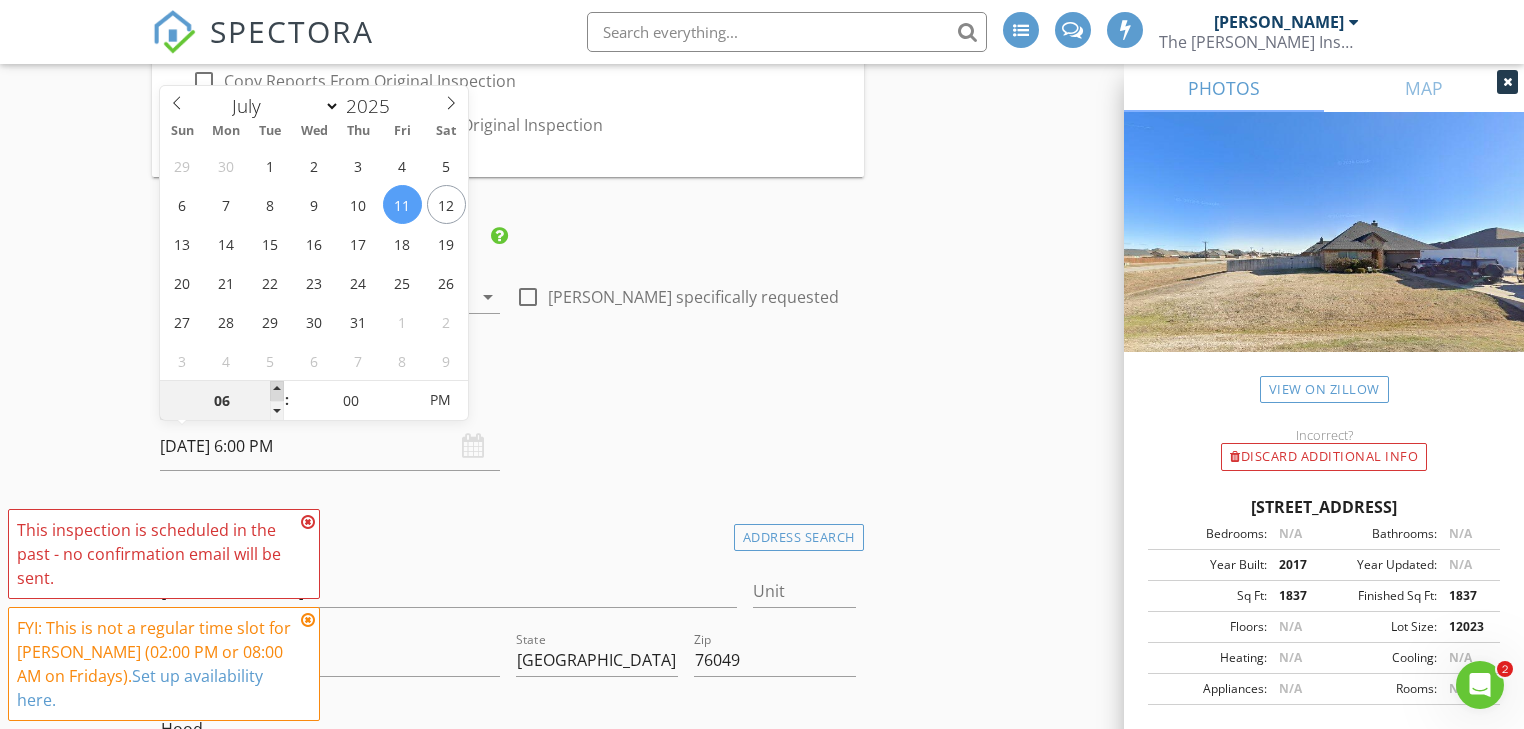 click at bounding box center (277, 391) 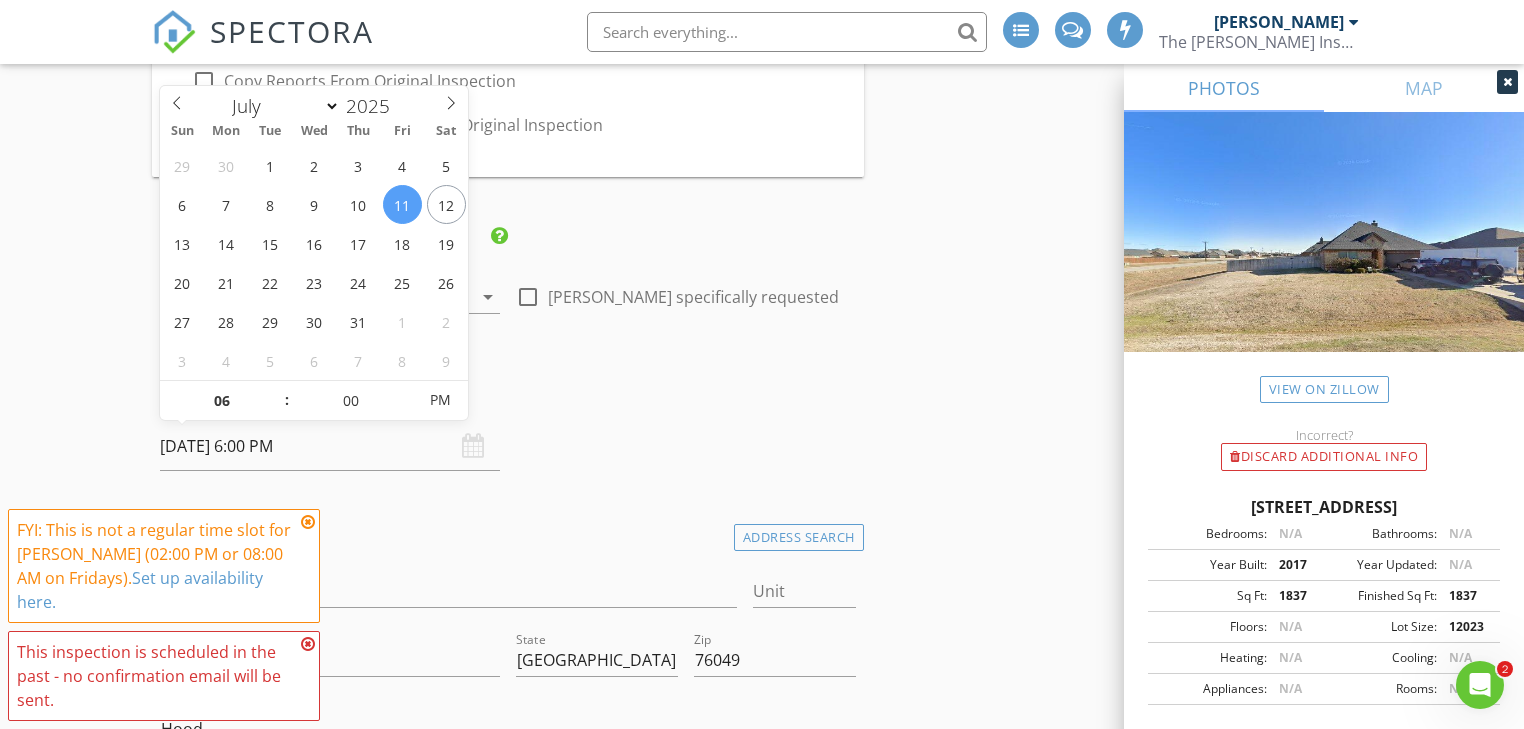click at bounding box center (308, 522) 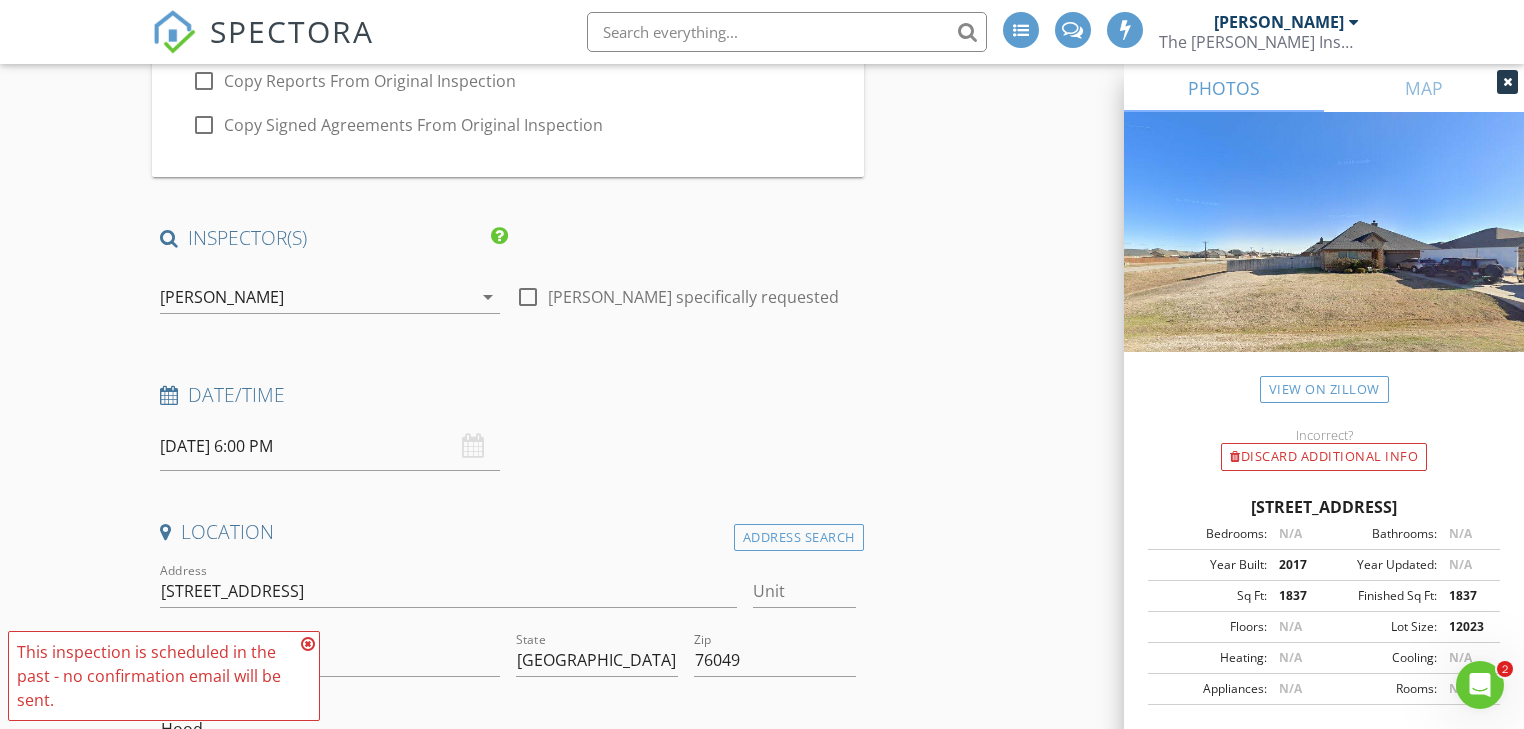 click at bounding box center [308, 644] 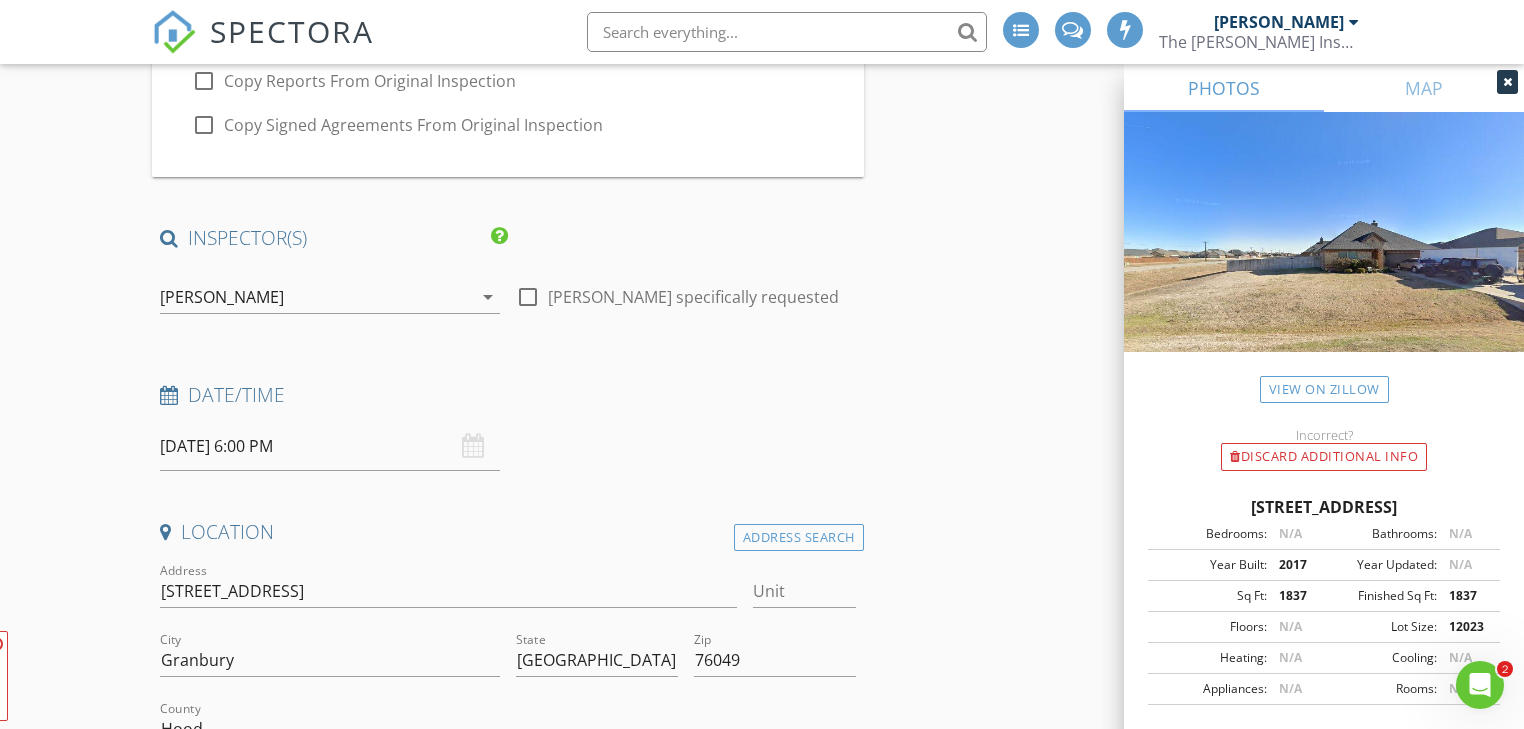 click on "Date/Time
07/11/2025 6:00 PM" at bounding box center [507, 426] 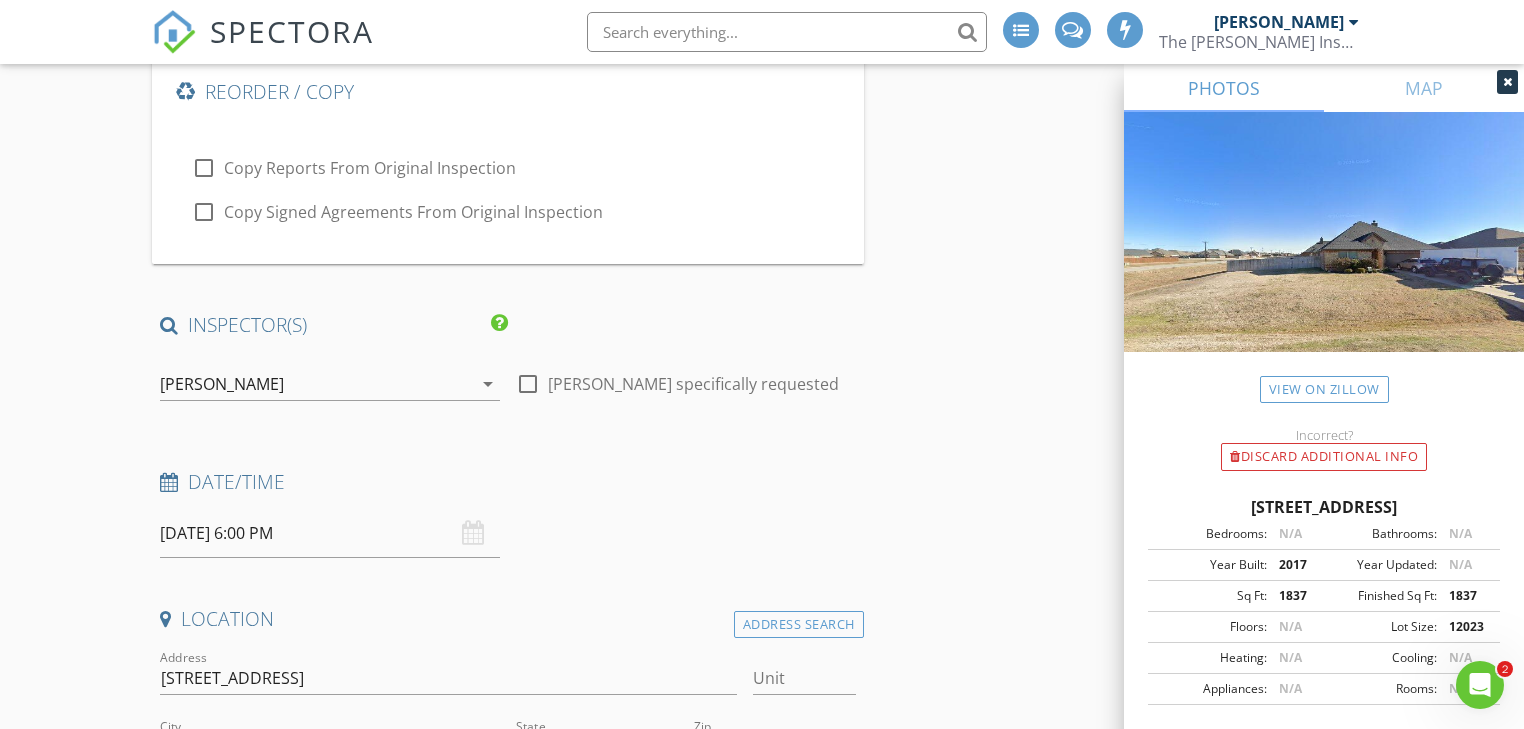 scroll, scrollTop: 0, scrollLeft: 0, axis: both 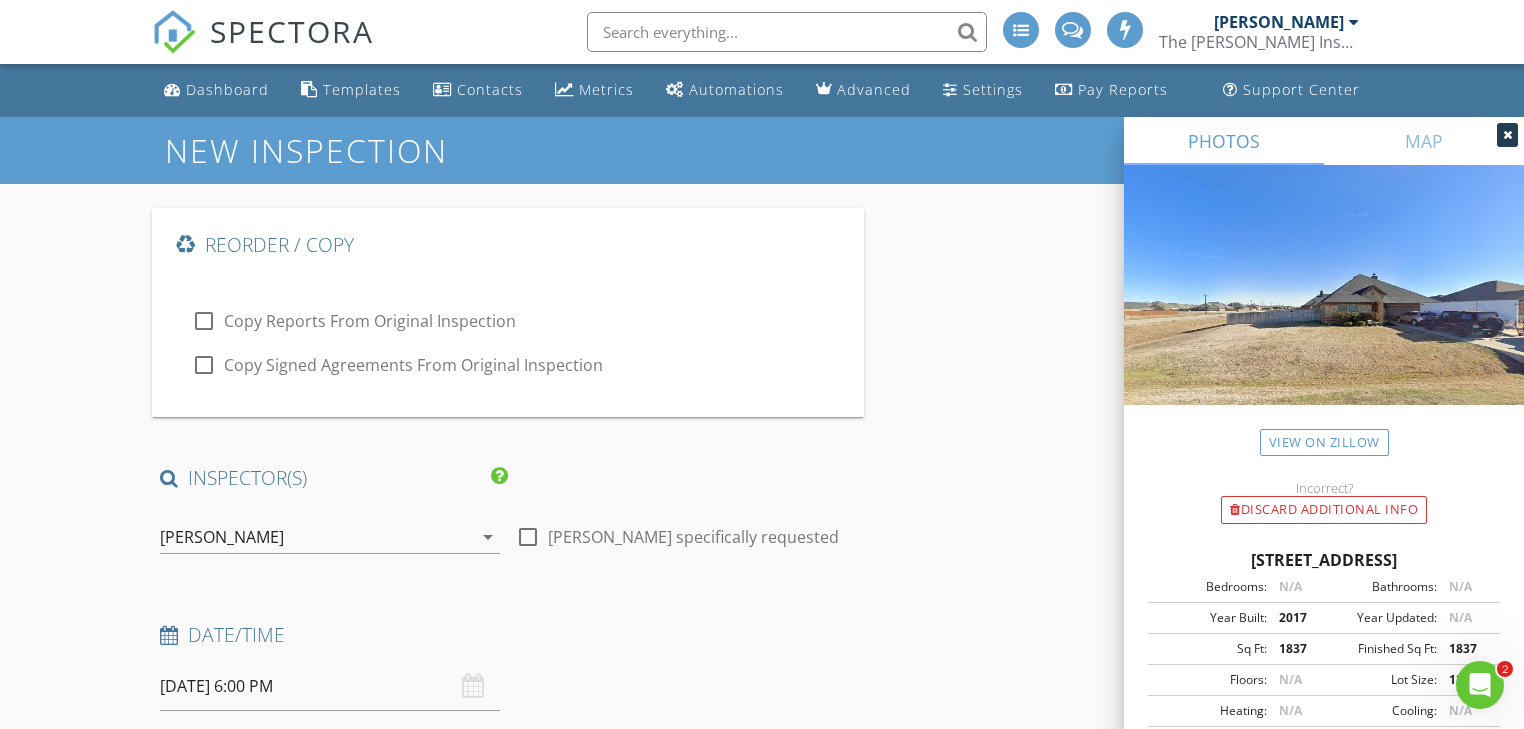 click on "Reorder / Copy
check_box_outline_blank Copy Reports From Original Inspection   check_box_outline_blank Copy Signed Agreements From Original Inspection
INSPECTOR(S)
check_box   Jonnie Wells   PRIMARY   check_box_outline_blank   Mark Welch     check_box_outline_blank   Christopher Strickland     check_box_outline_blank   Brian Prater     Jonnie Wells arrow_drop_down   check_box_outline_blank Jonnie Wells specifically requested
Date/Time
07/11/2025 6:00 PM
Location
Address Search       Address 3201 Windcrest Dr   Unit   City Granbury   State TX   Zip 76049   County Hood     Square Feet 1837   Year Built 2017   Foundation arrow_drop_down     Jonnie Wells     63.5 miles     (an hour)
client
check_box Enable Client CC email for this inspection   Client Search     check_box_outline_blank Client is a Company/Organization     First Name" at bounding box center (761, 2472) 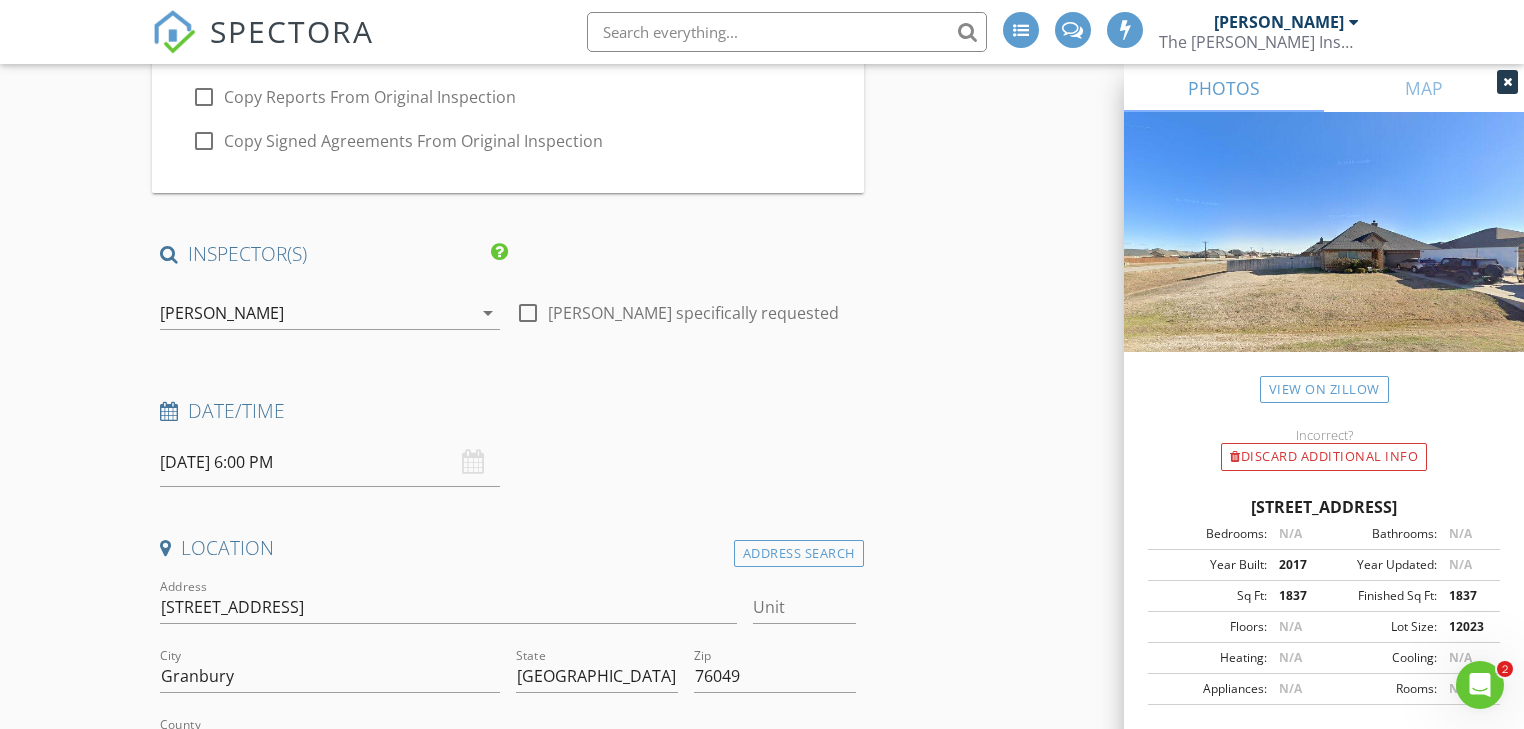 scroll, scrollTop: 240, scrollLeft: 0, axis: vertical 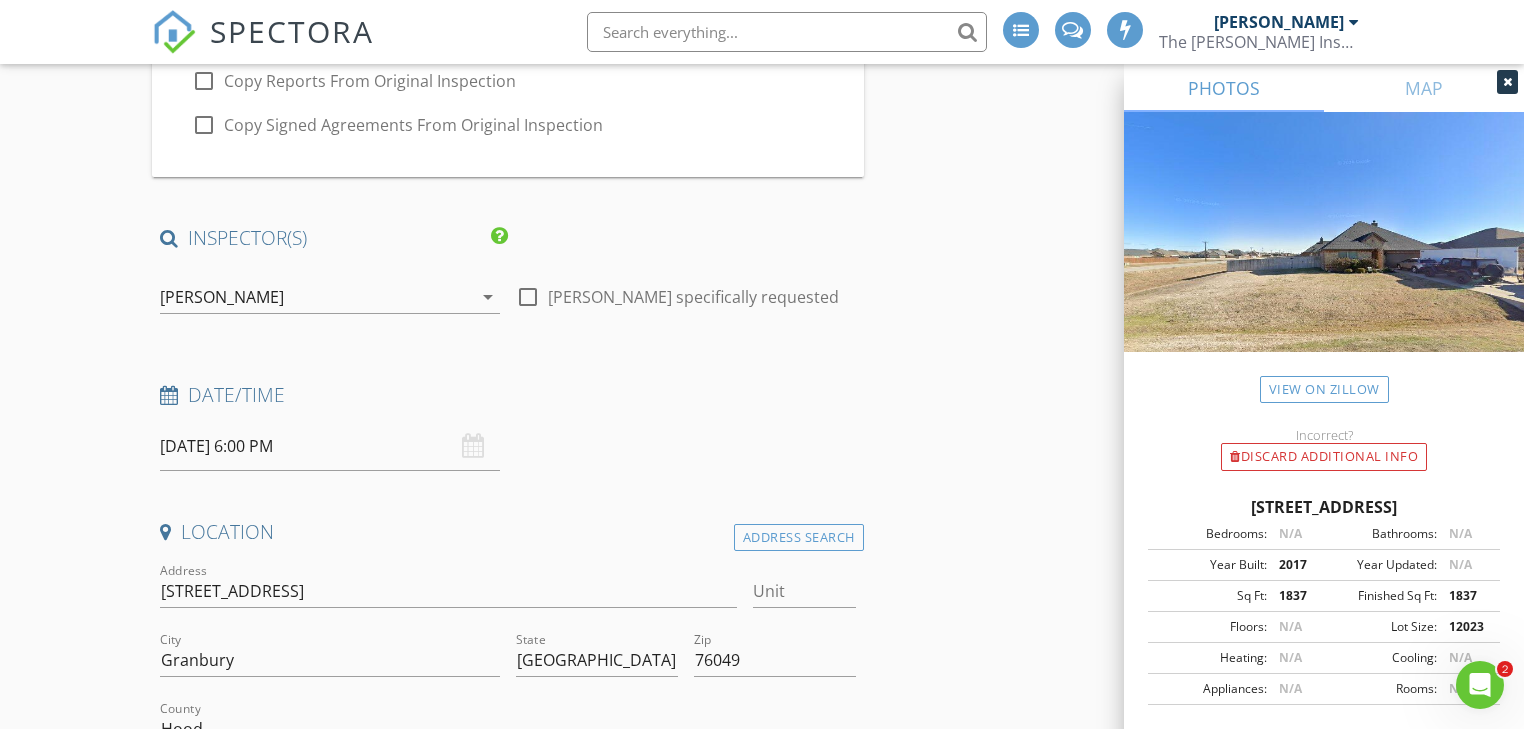 click at bounding box center [528, 297] 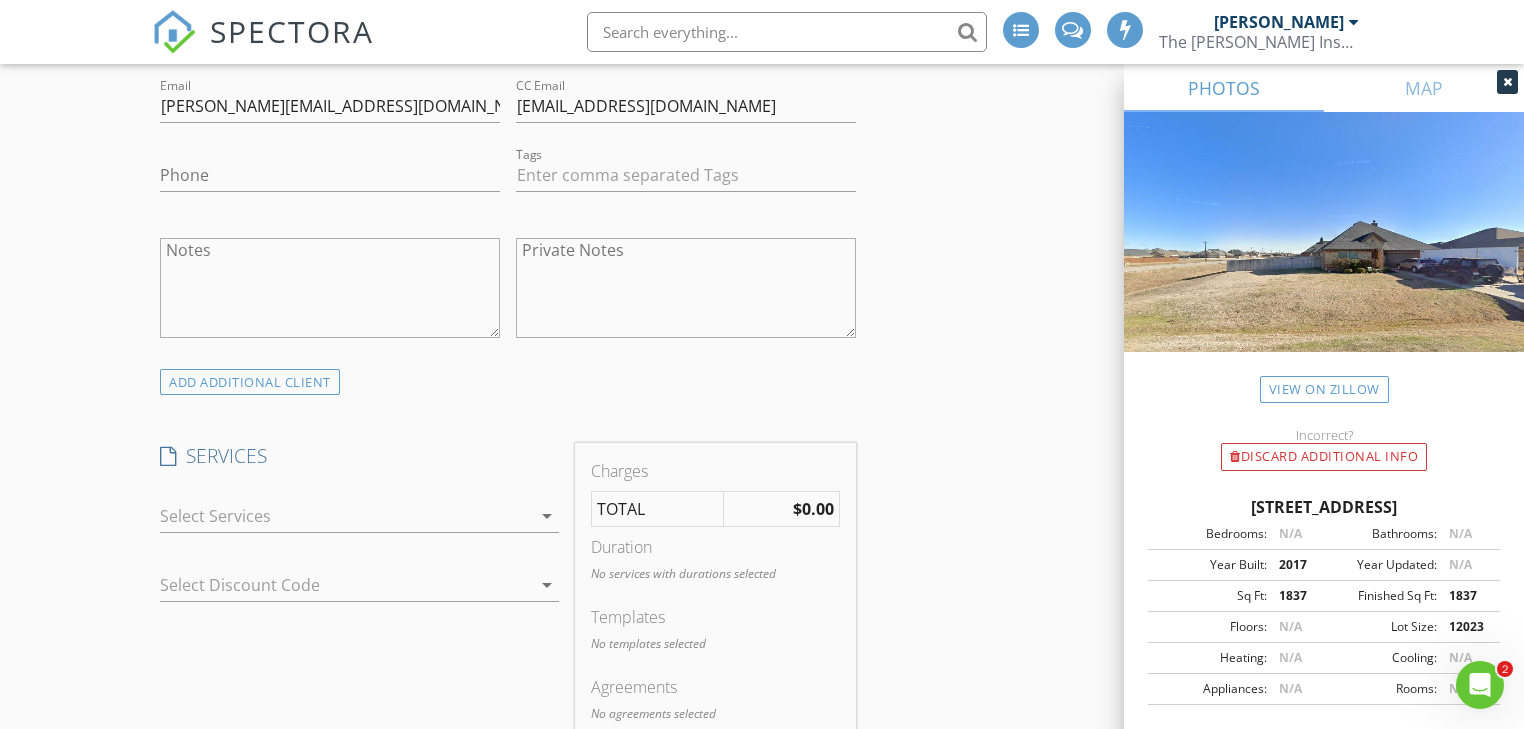 scroll, scrollTop: 1440, scrollLeft: 0, axis: vertical 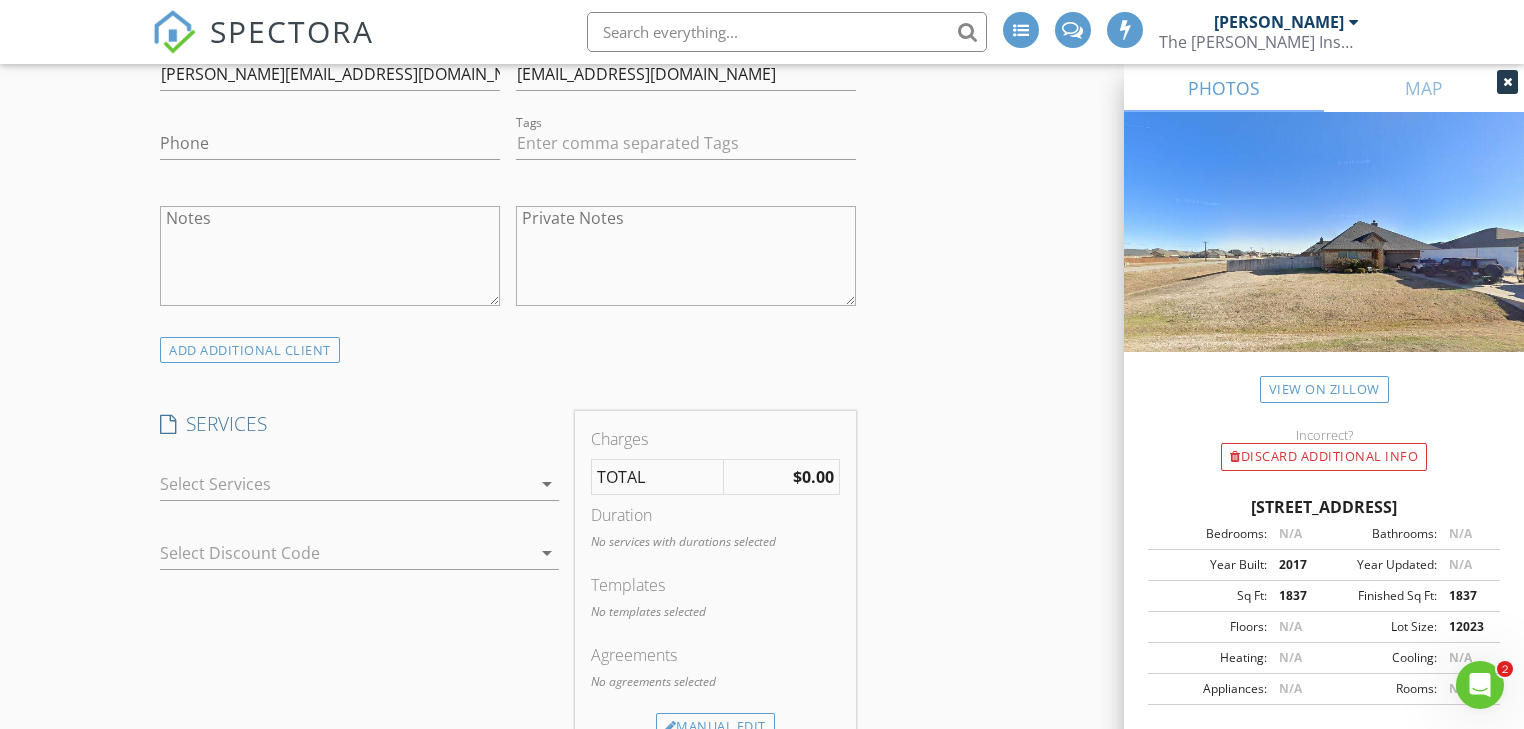 click at bounding box center [345, 484] 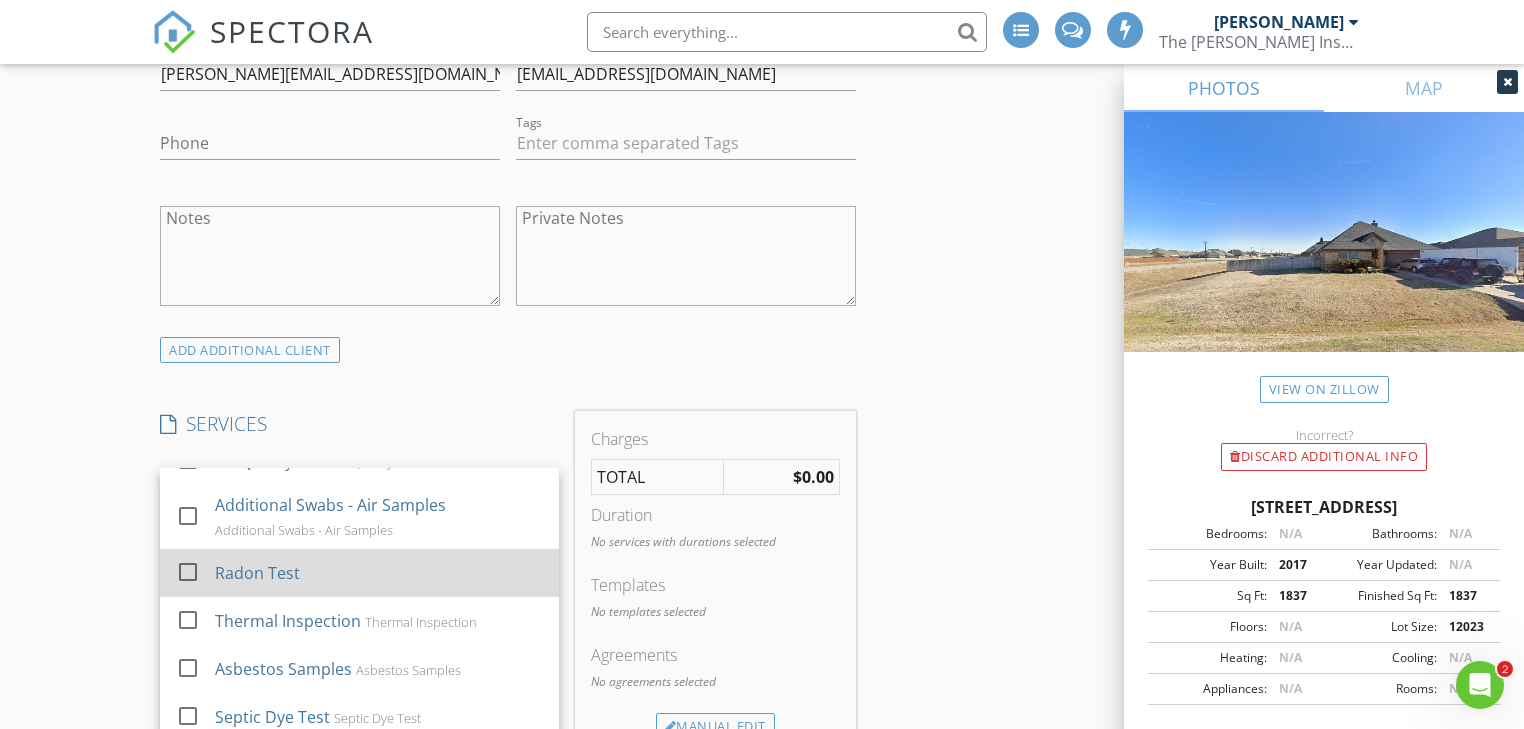 scroll, scrollTop: 1170, scrollLeft: 0, axis: vertical 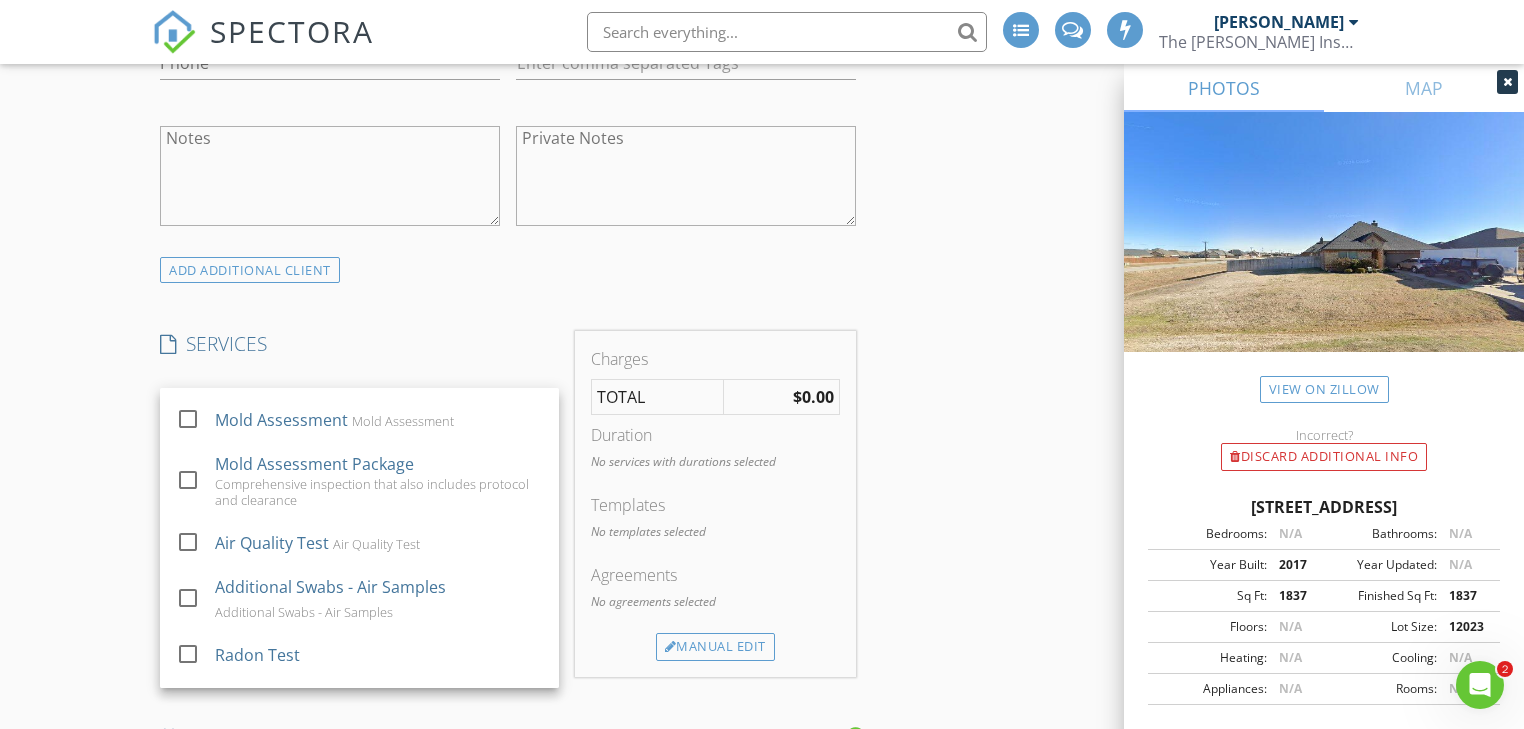 click on "Reorder / Copy
check_box_outline_blank Copy Reports From Original Inspection   check_box_outline_blank Copy Signed Agreements From Original Inspection
INSPECTOR(S)
check_box   Jonnie Wells   PRIMARY   check_box_outline_blank   Mark Welch     check_box_outline_blank   Christopher Strickland     check_box_outline_blank   Brian Prater     Jonnie Wells arrow_drop_down   check_box Jonnie Wells specifically requested
Date/Time
07/11/2025 6:00 PM
Location
Address Search       Address 3201 Windcrest Dr   Unit   City Granbury   State TX   Zip 76049   County Hood     Square Feet 1837   Year Built 2017   Foundation arrow_drop_down     Jonnie Wells     63.5 miles     (an hour)
client
check_box Enable Client CC email for this inspection   Client Search     check_box_outline_blank Client is a Company/Organization     First Name Ryan and Carly" at bounding box center [761, 952] 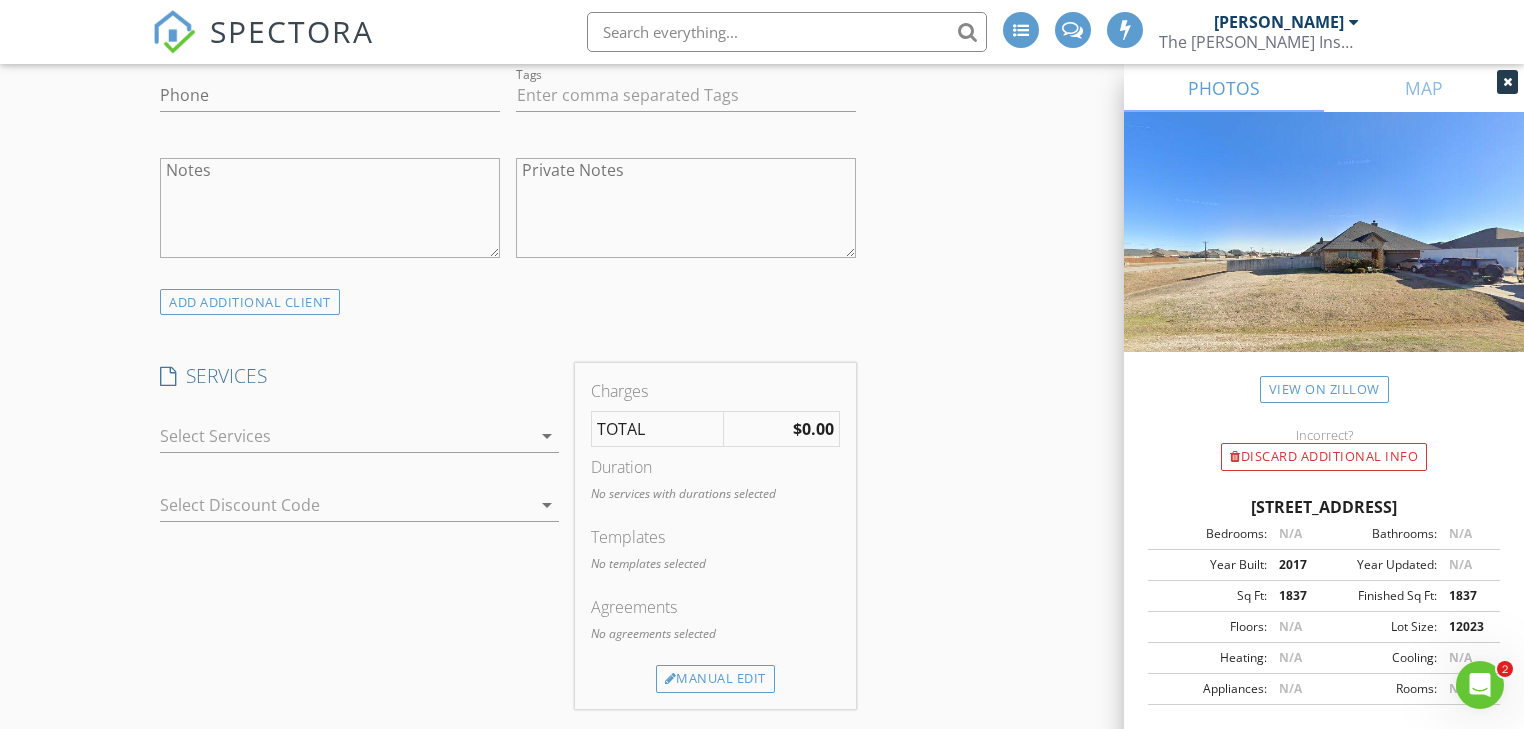 scroll, scrollTop: 1520, scrollLeft: 0, axis: vertical 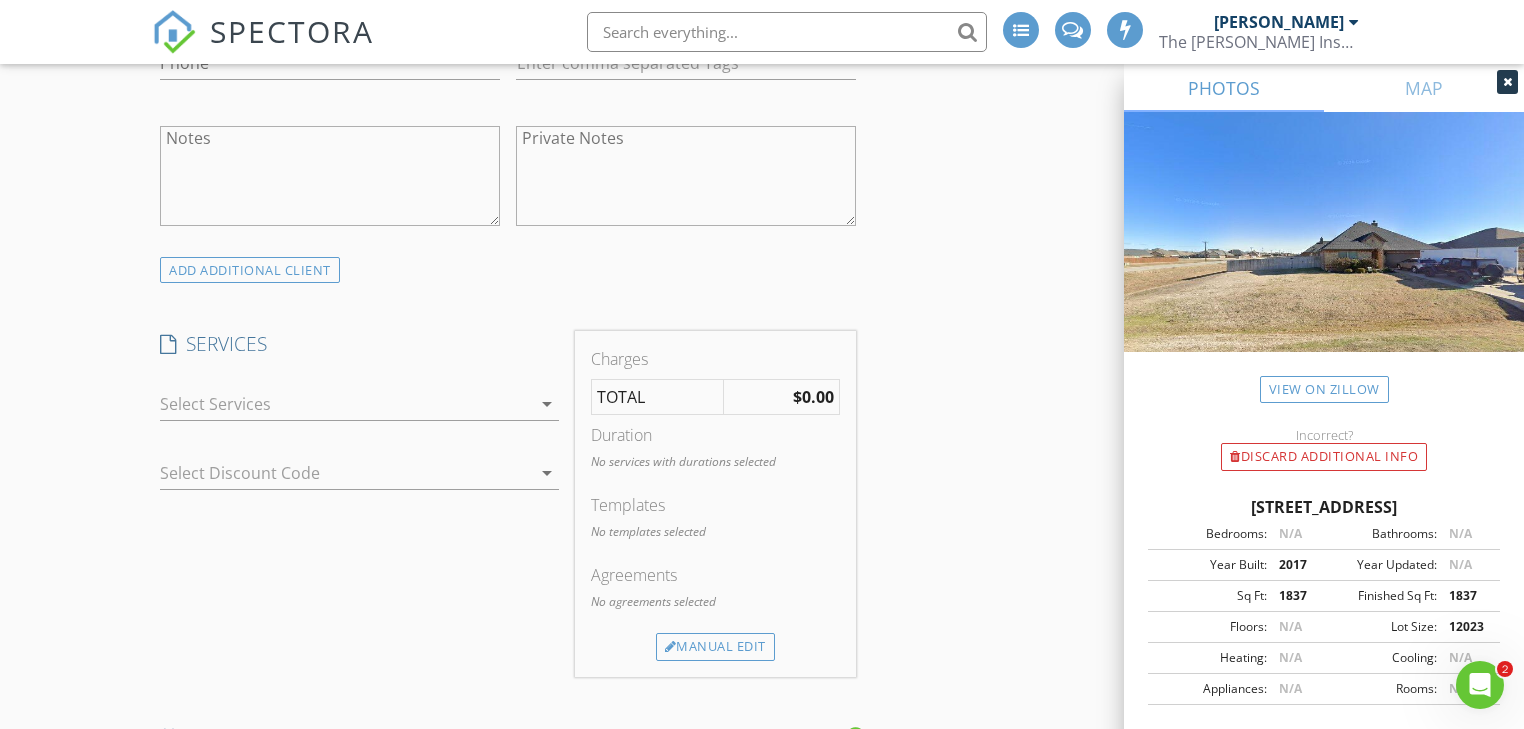 click at bounding box center (345, 404) 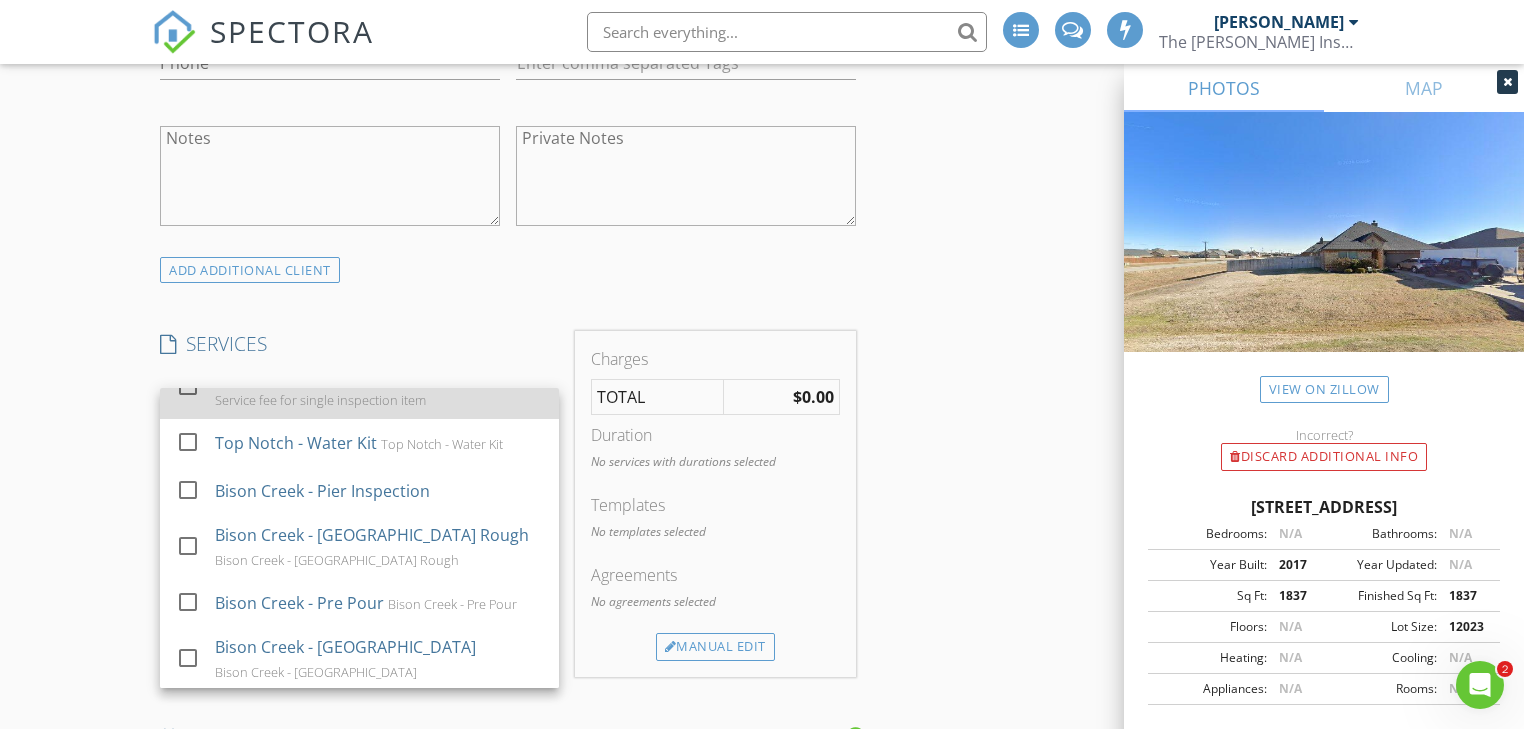 scroll, scrollTop: 1906, scrollLeft: 0, axis: vertical 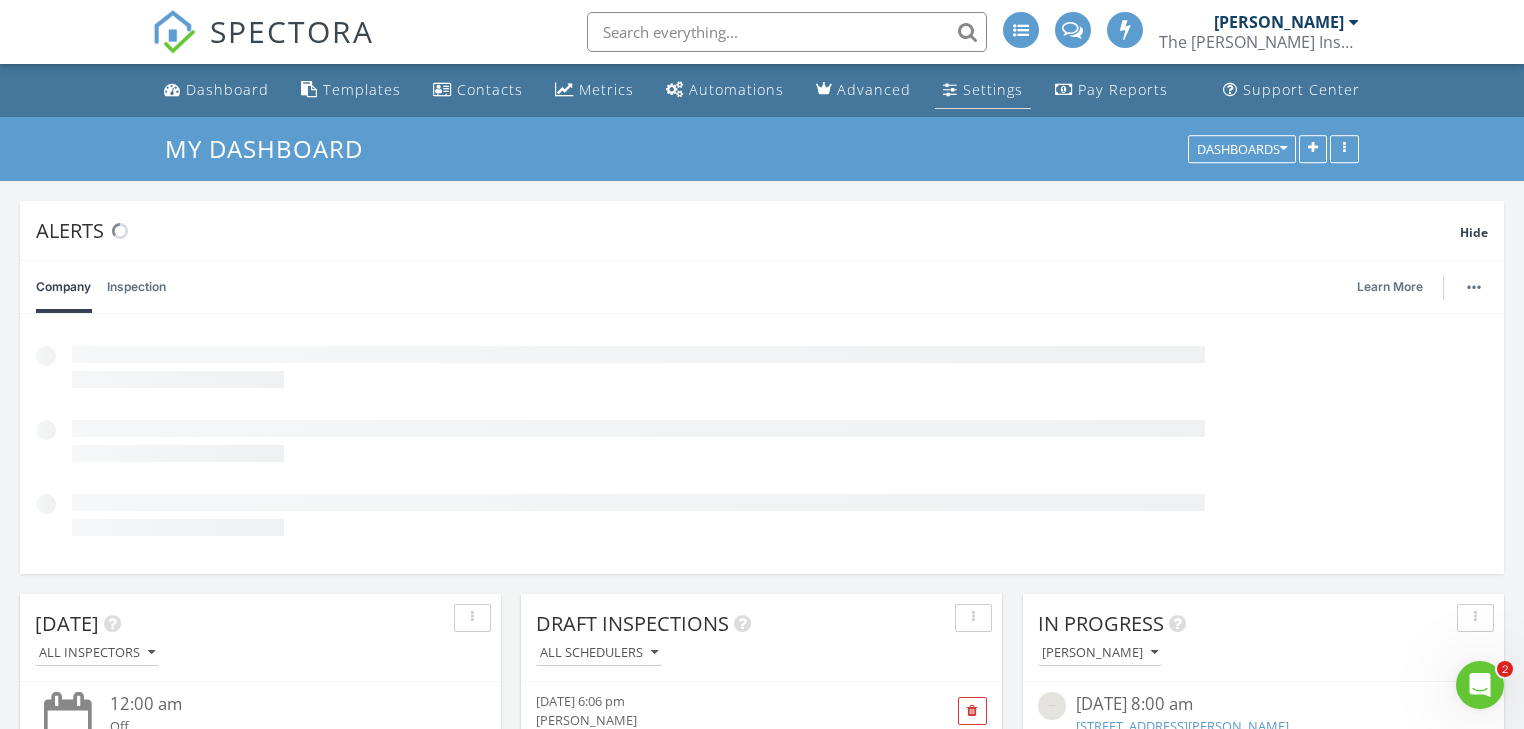click on "Settings" at bounding box center (993, 89) 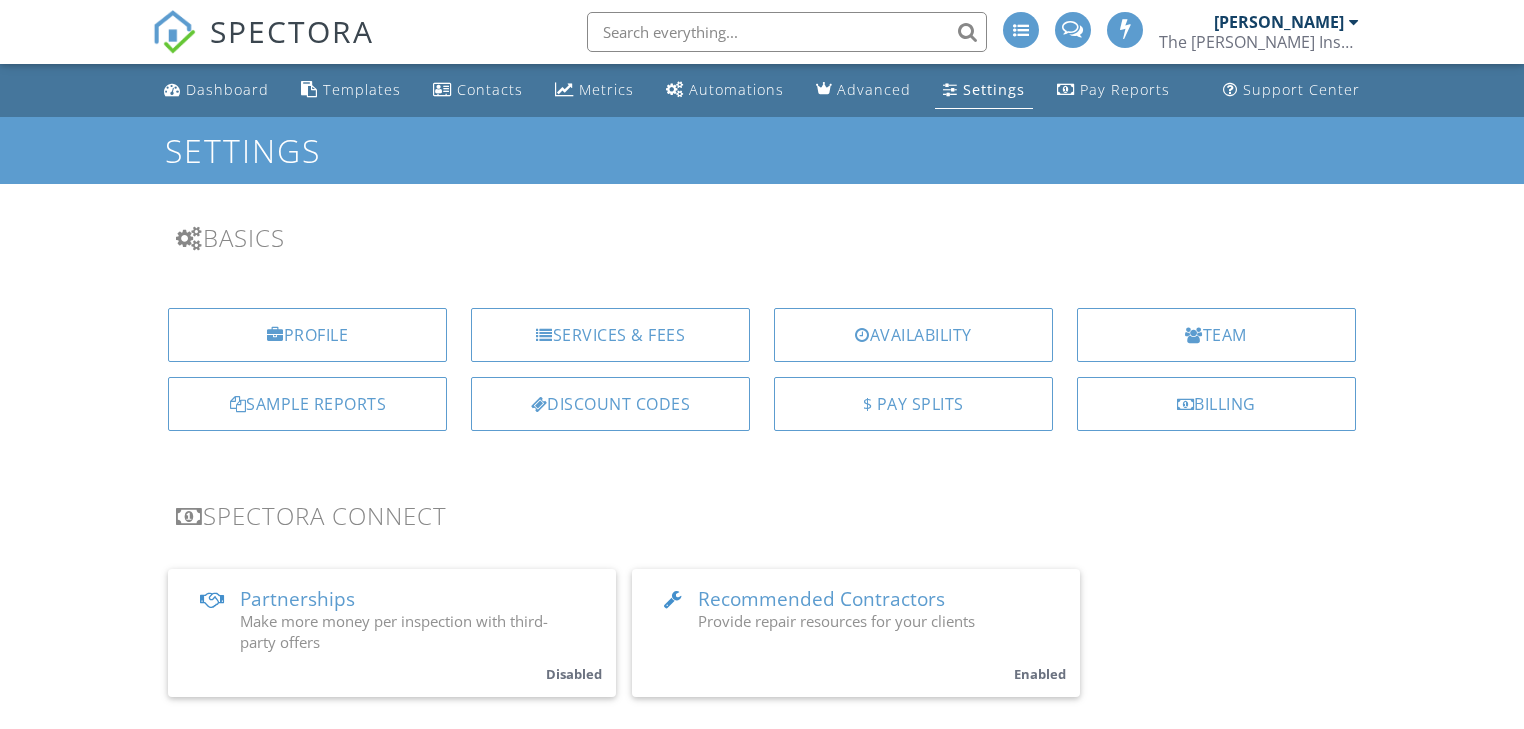 scroll, scrollTop: 0, scrollLeft: 0, axis: both 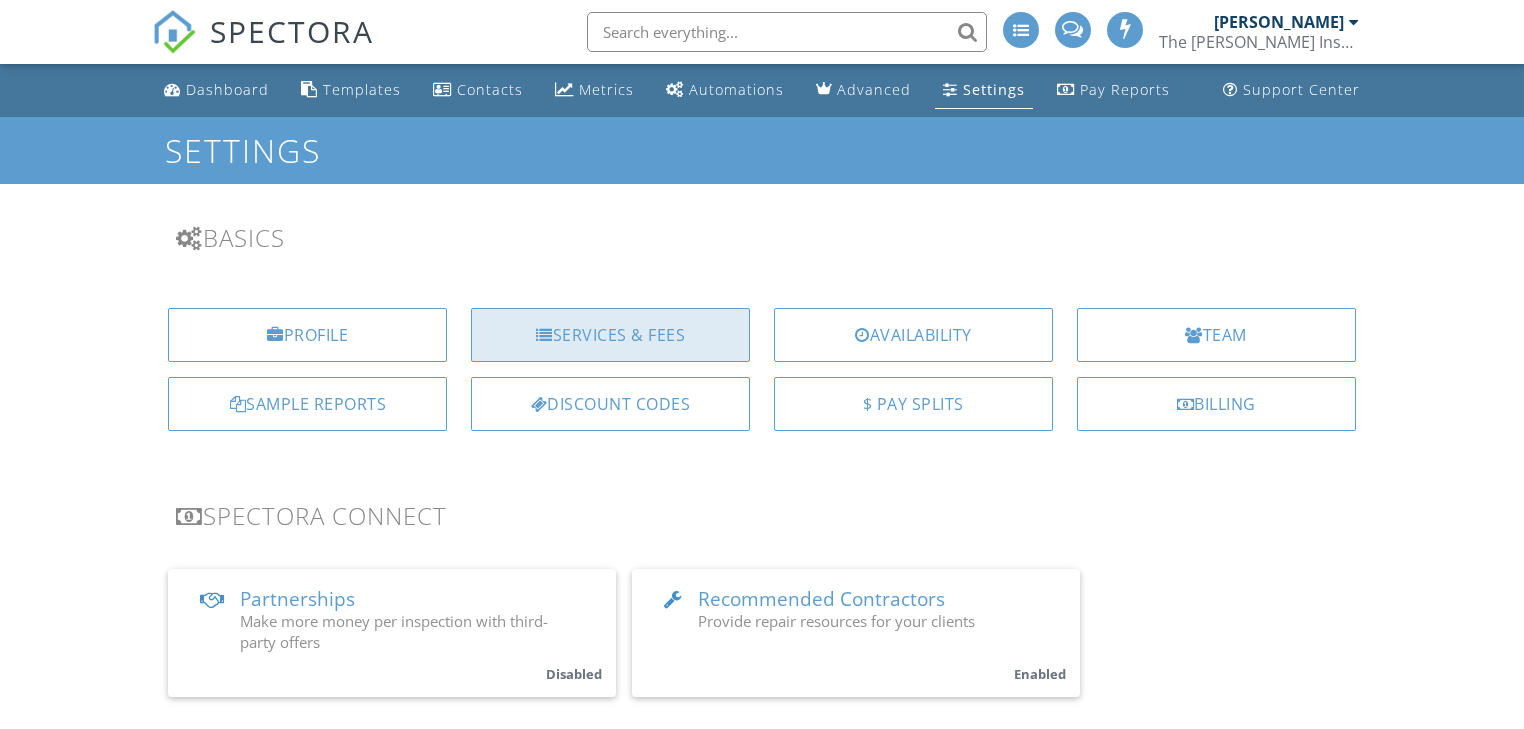 click on "Services & Fees" at bounding box center [610, 335] 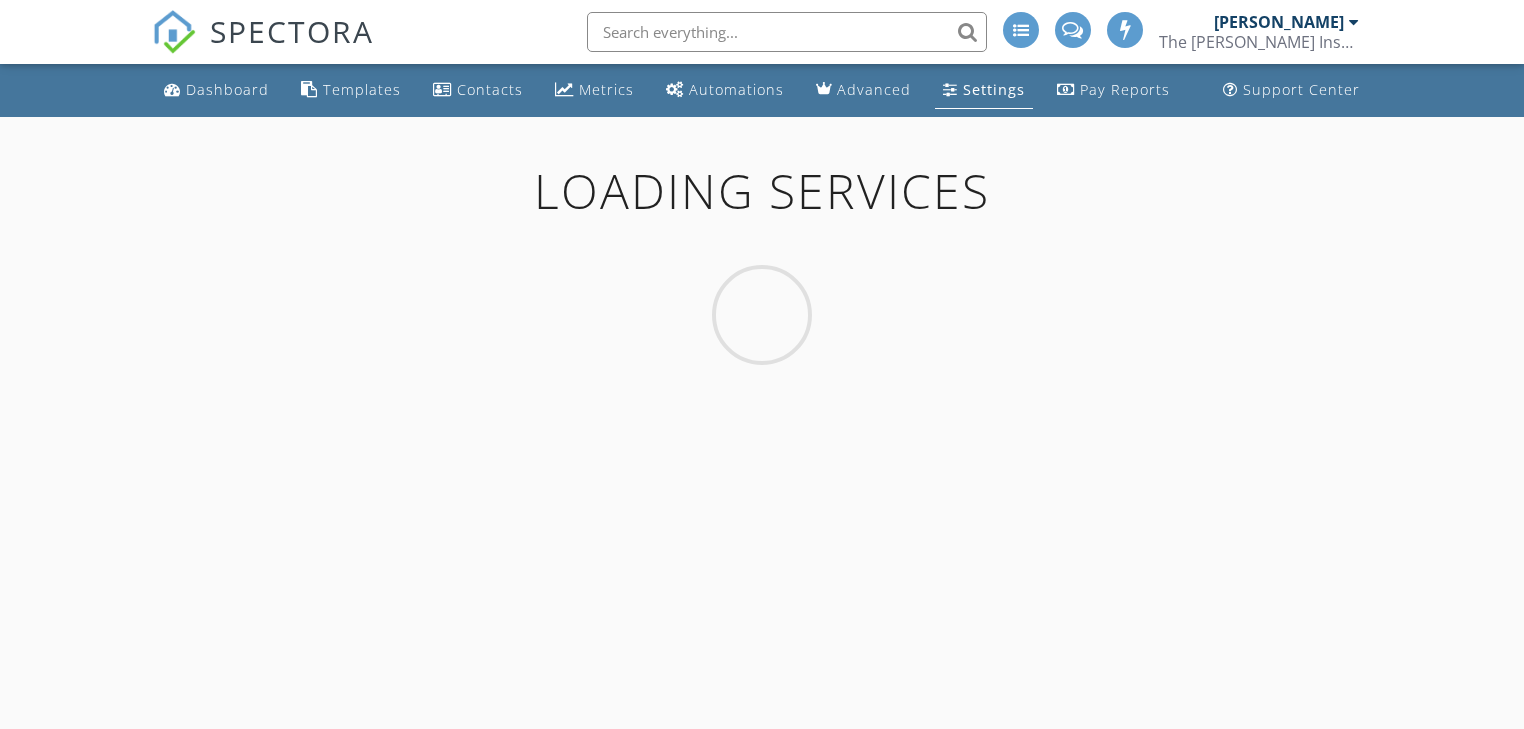 scroll, scrollTop: 0, scrollLeft: 0, axis: both 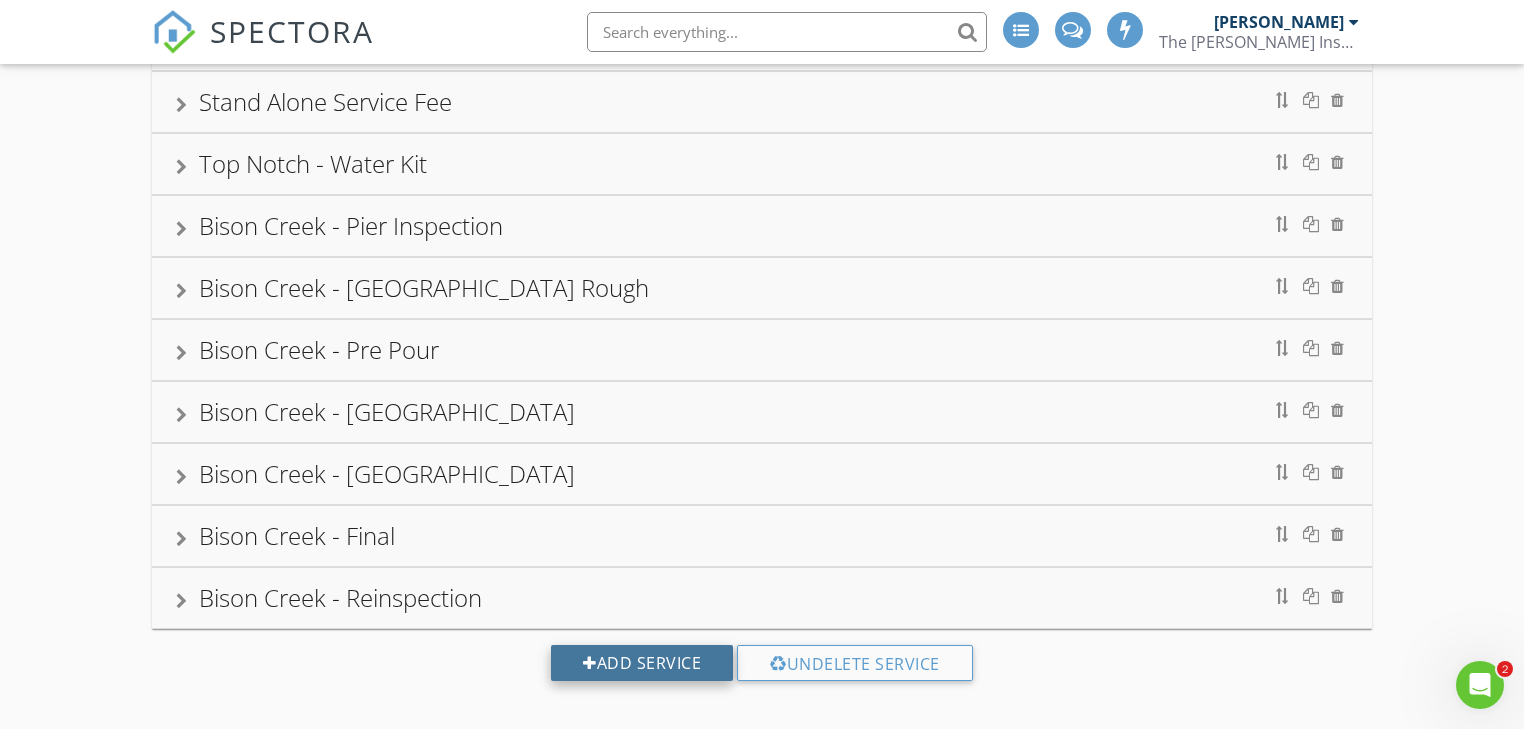 click on "Add Service" at bounding box center [642, 663] 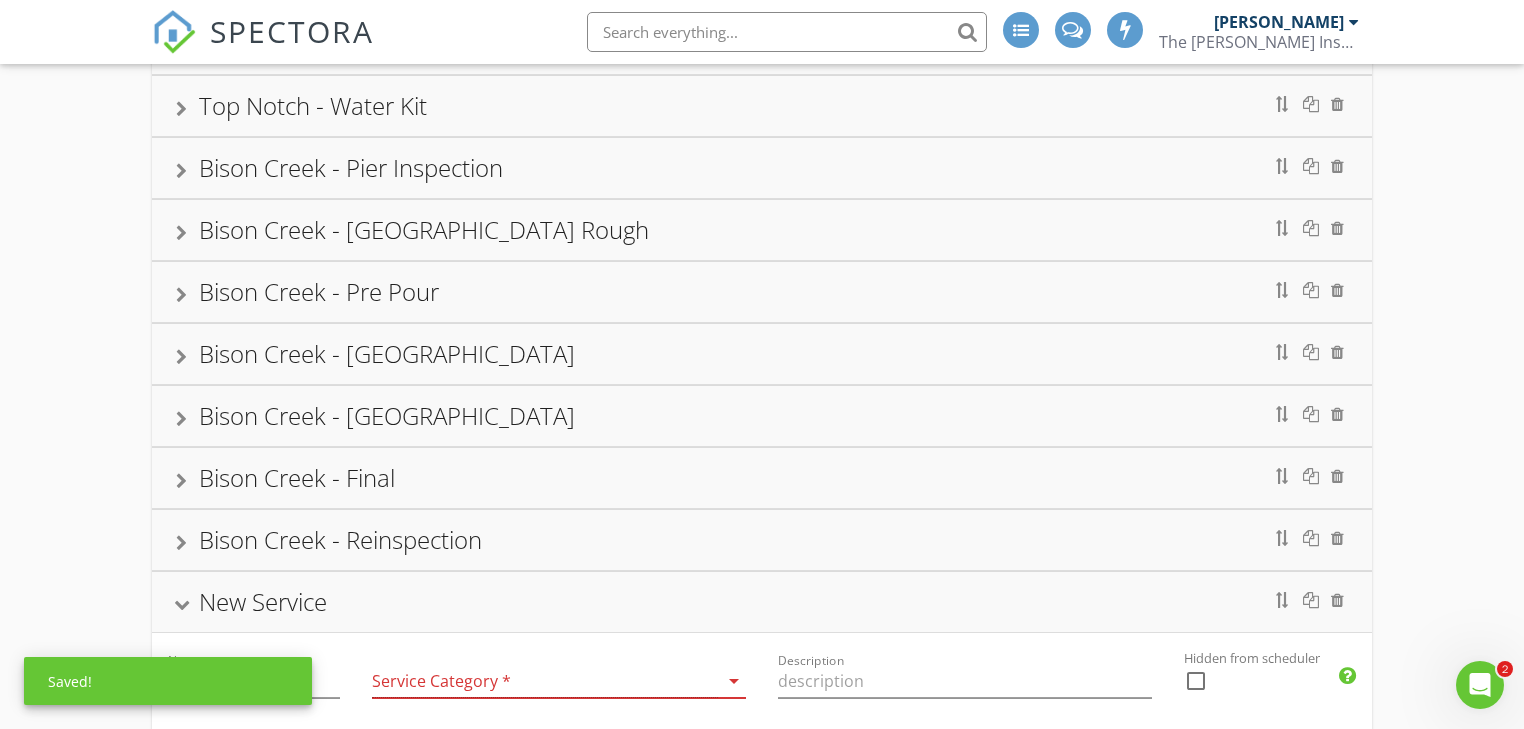 scroll, scrollTop: 2200, scrollLeft: 0, axis: vertical 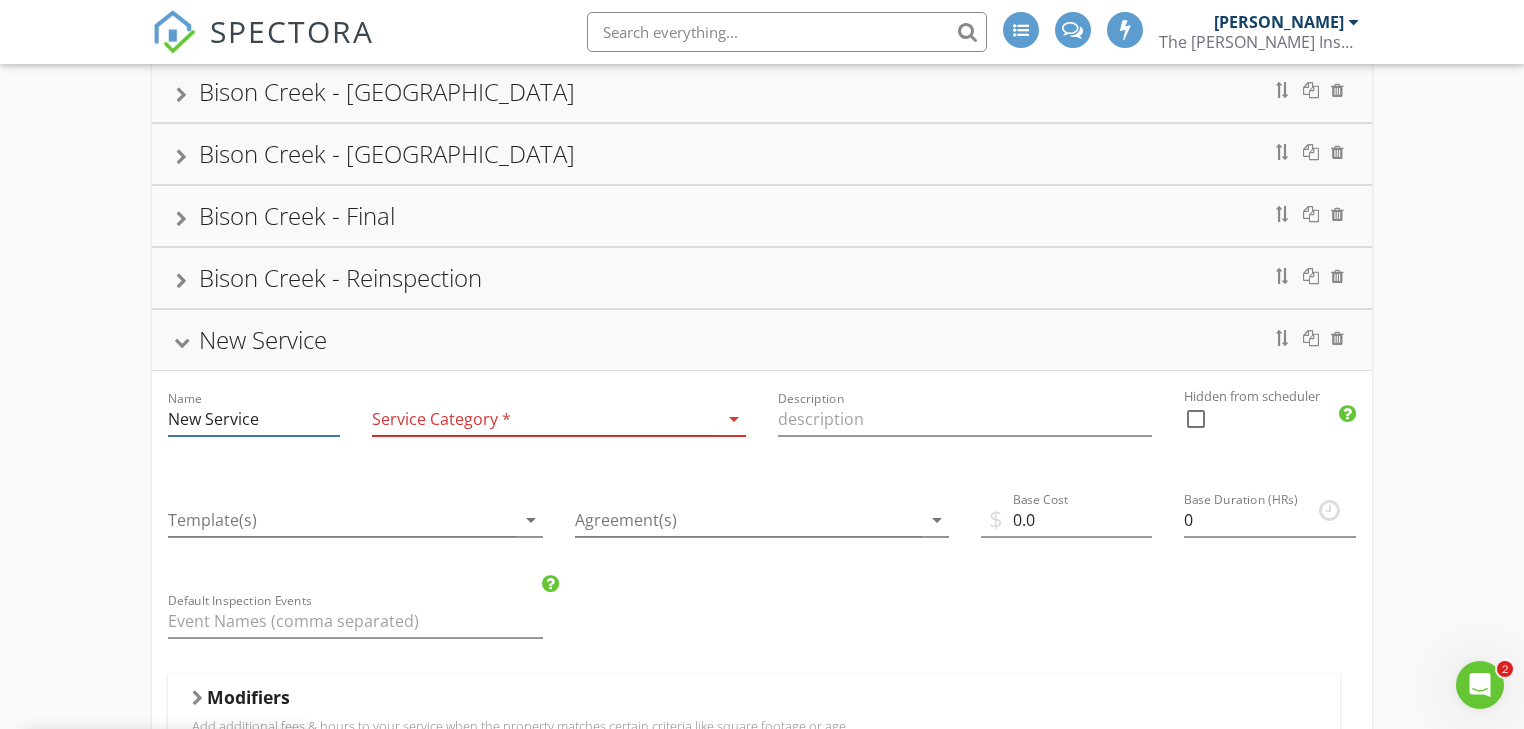 click on "New Service" at bounding box center (253, 419) 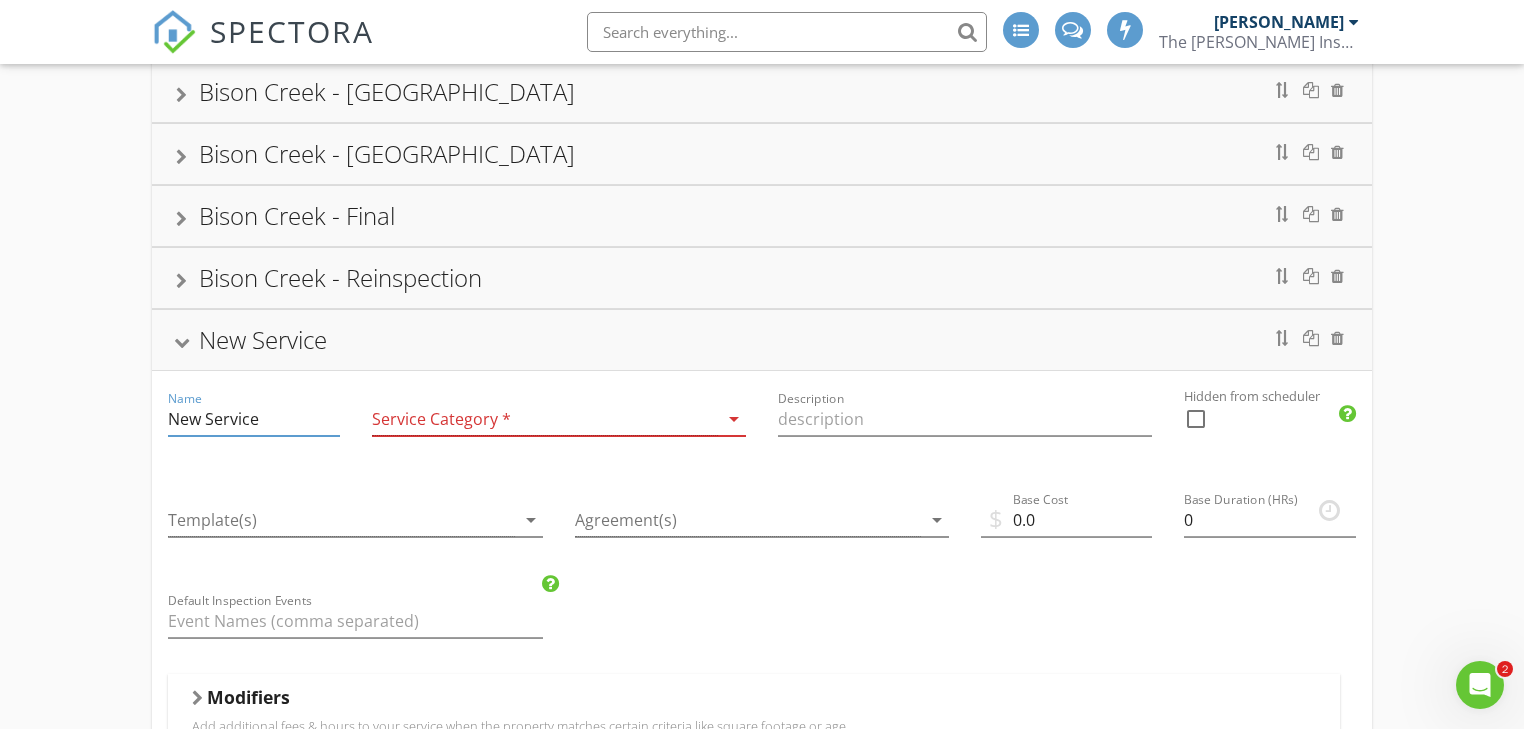 click on "New Service" at bounding box center (253, 419) 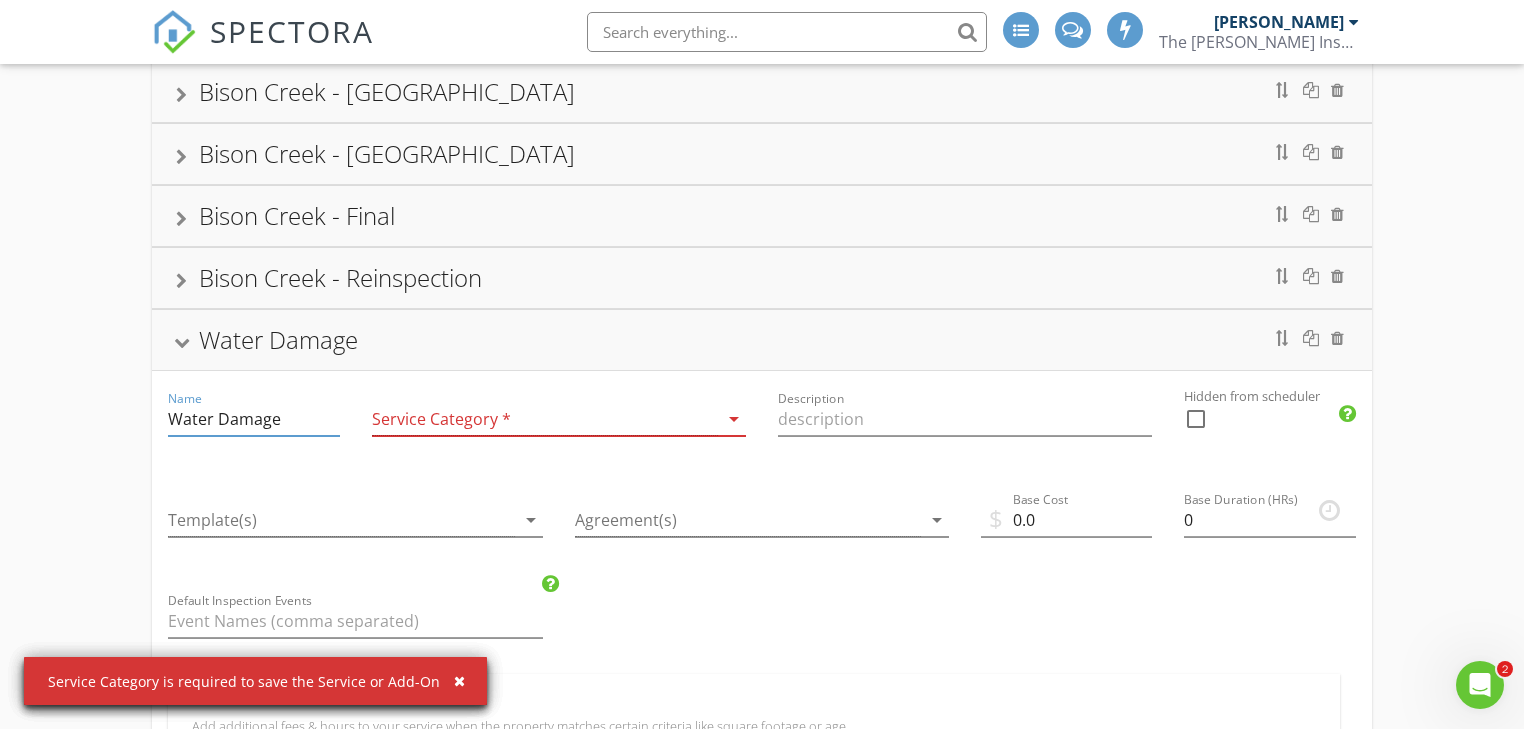 click on "Water Damage" at bounding box center (253, 419) 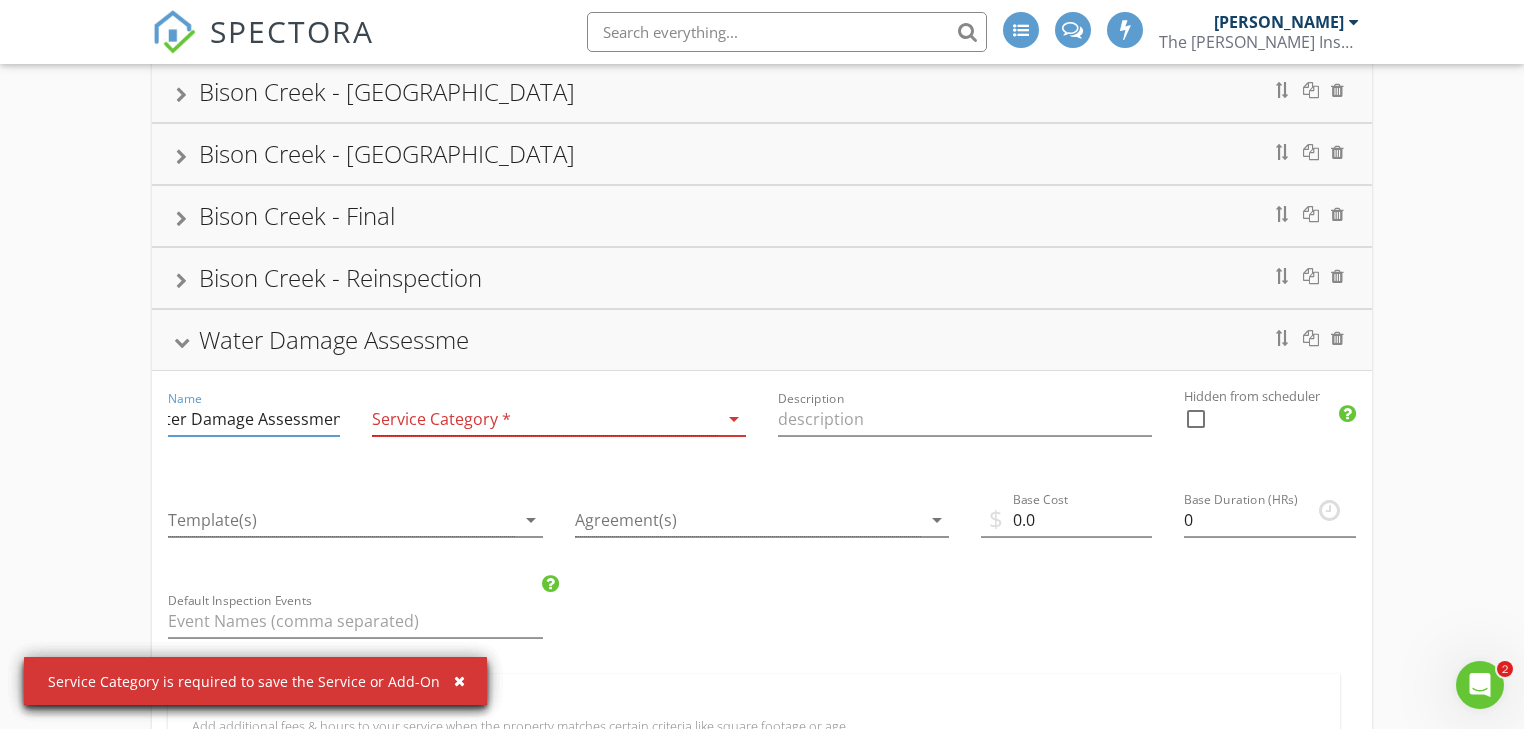 scroll, scrollTop: 0, scrollLeft: 32, axis: horizontal 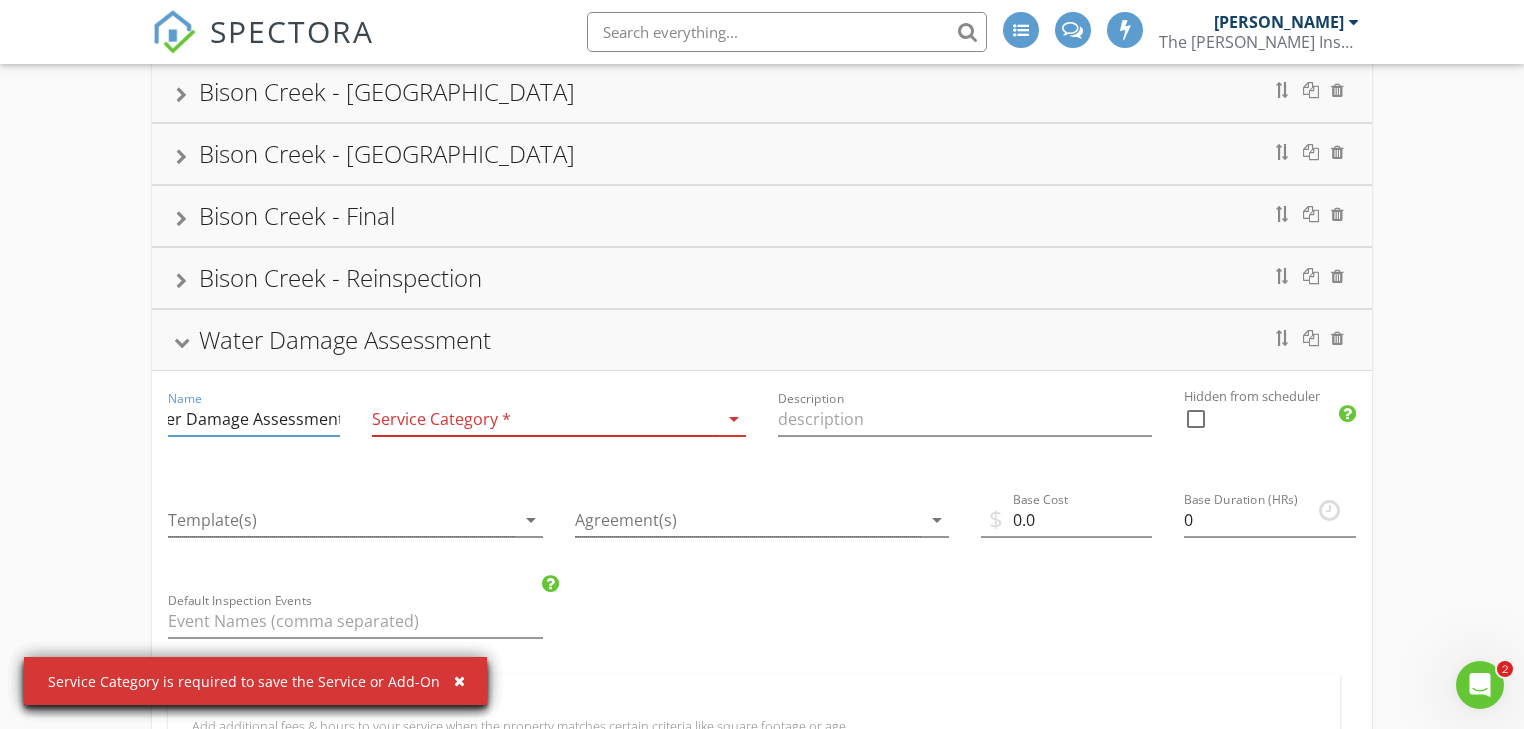 type on "Water Damage Assessment" 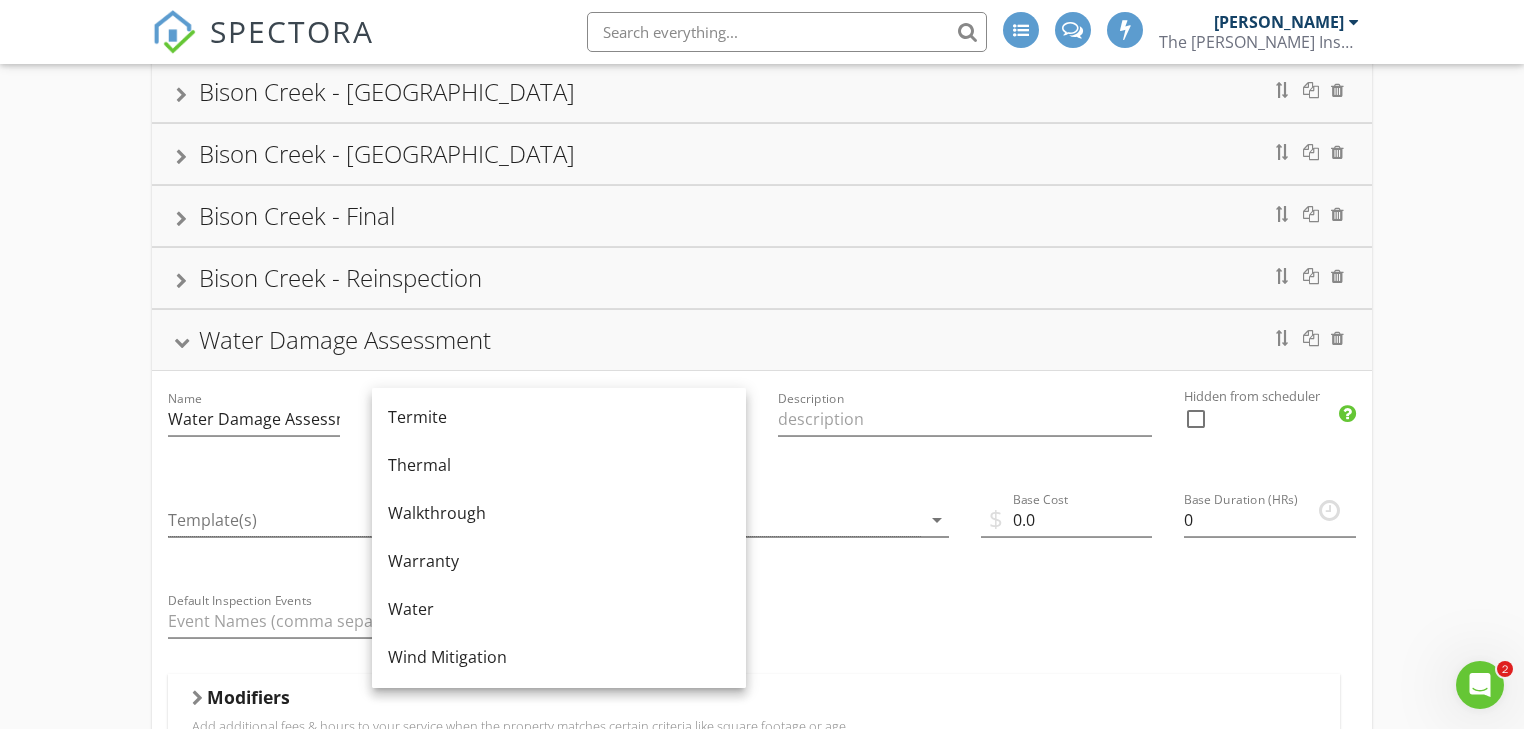 scroll, scrollTop: 1204, scrollLeft: 0, axis: vertical 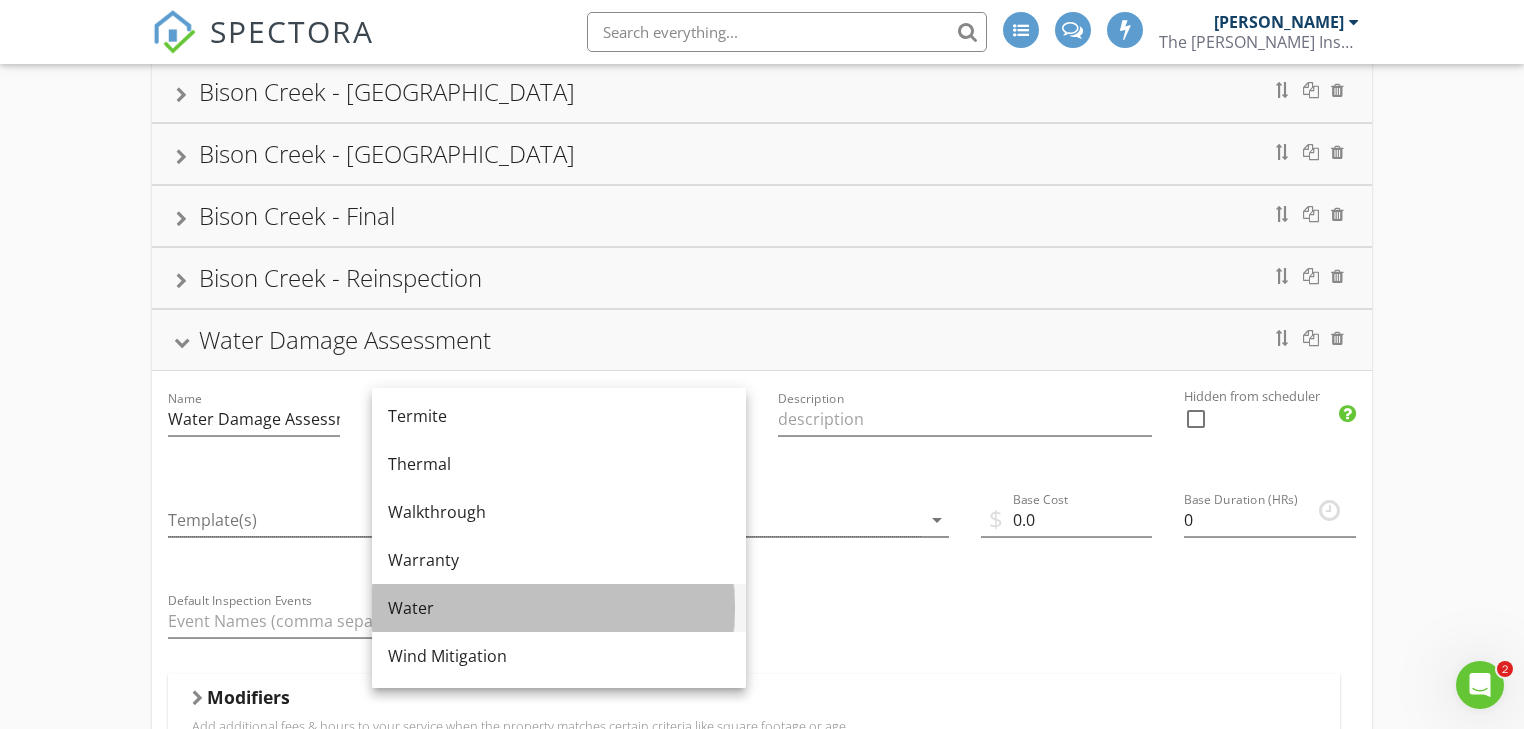 click on "Water" at bounding box center (559, 608) 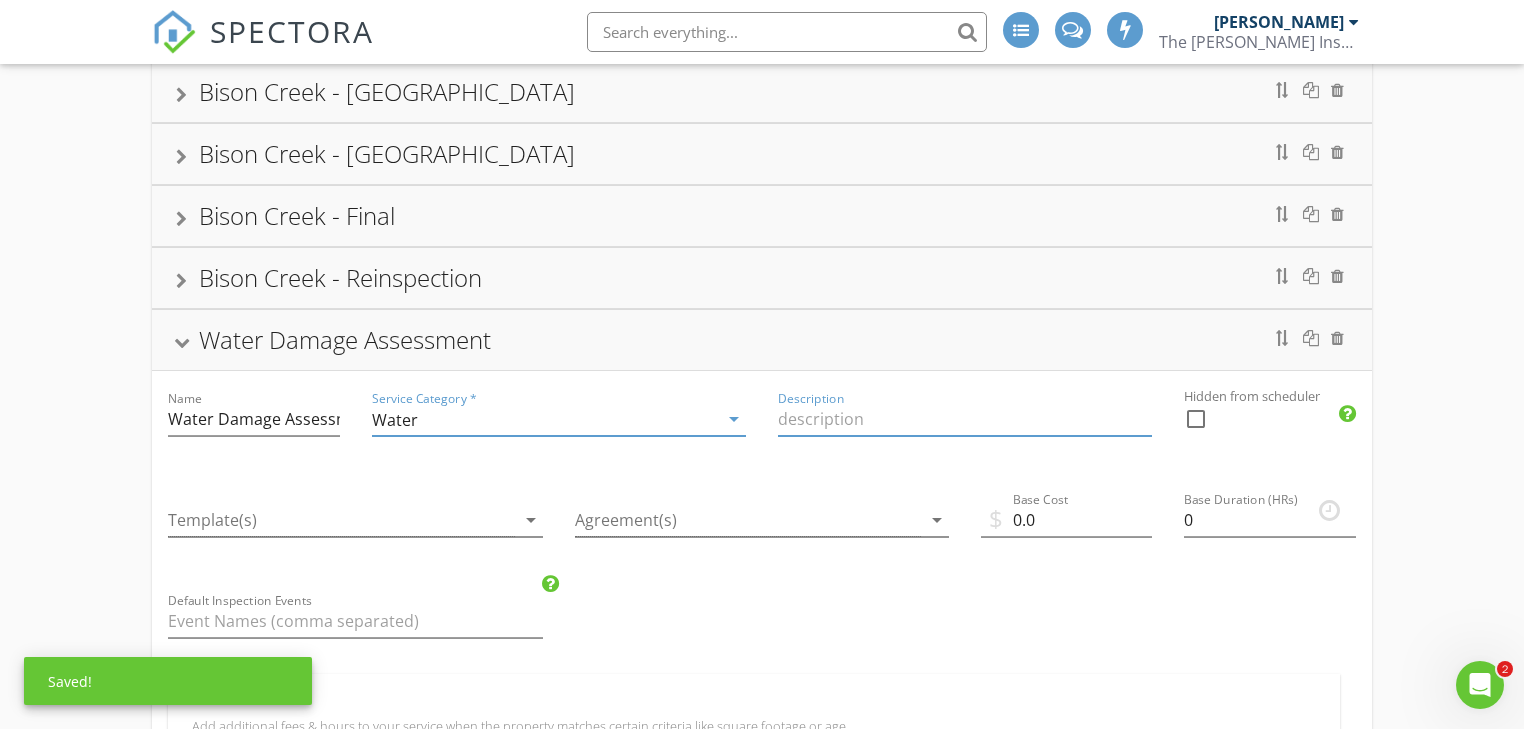 click at bounding box center [965, 419] 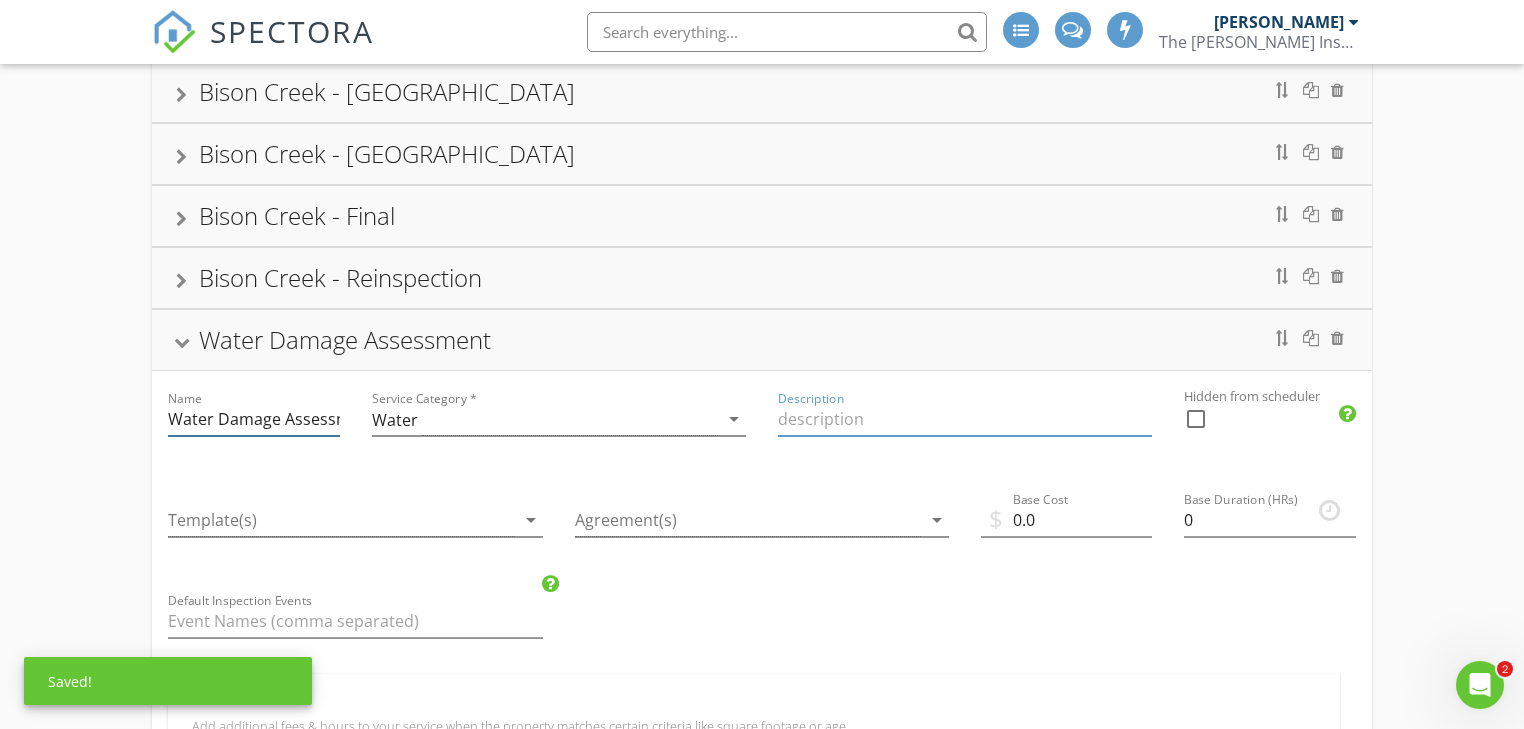 click on "Water Damage Assessment" at bounding box center [253, 419] 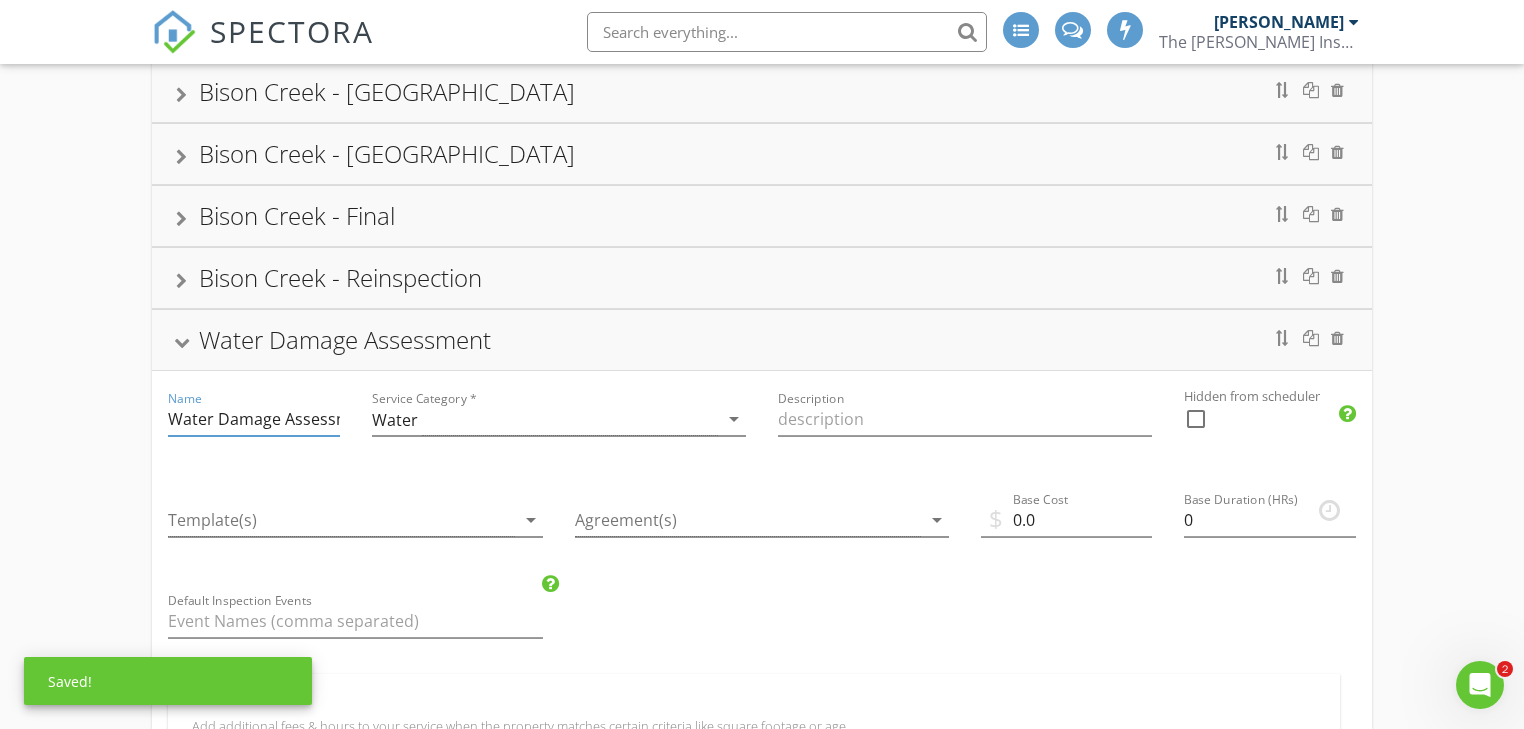 click on "Water Damage Assessment" at bounding box center (253, 419) 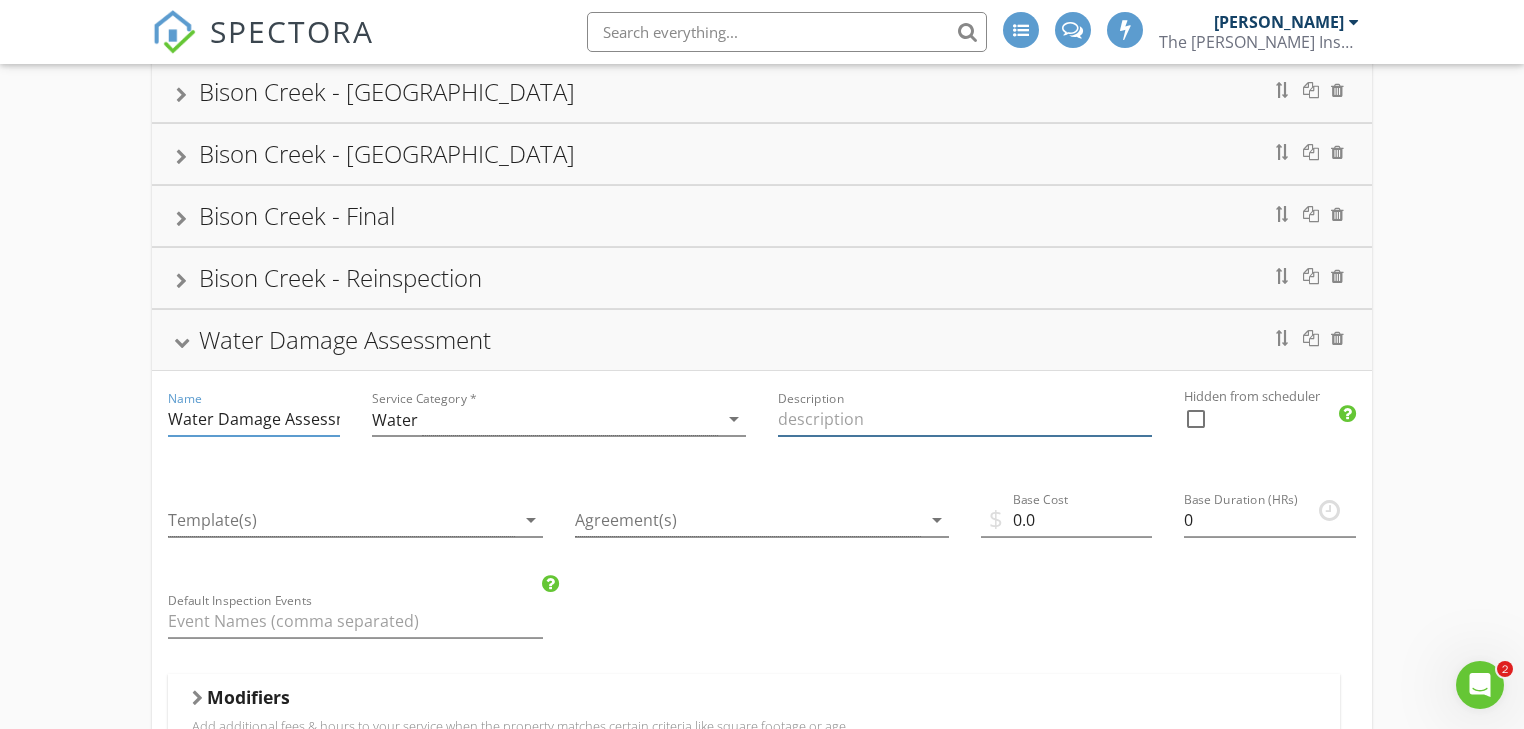 click at bounding box center [965, 419] 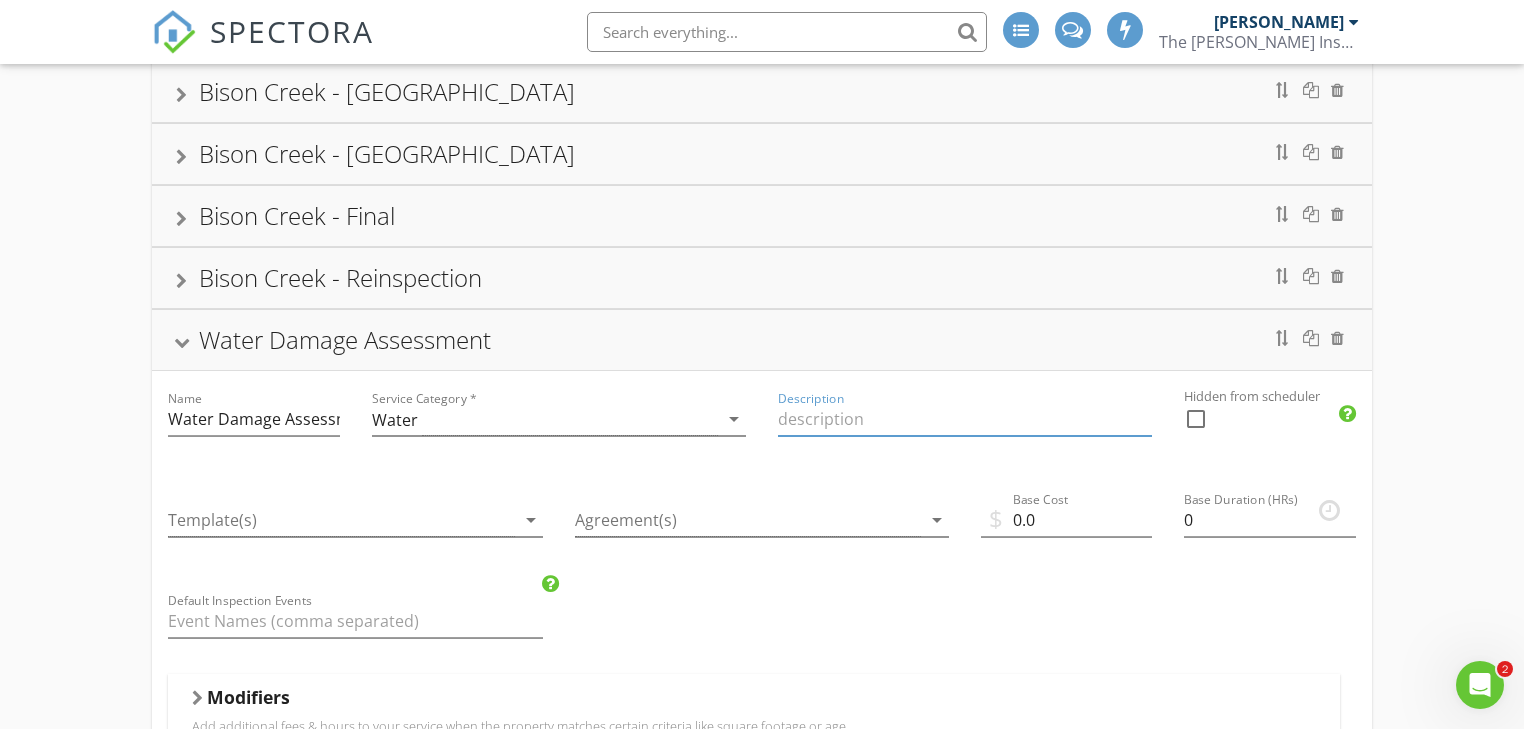 paste on "Water Damage Assessment" 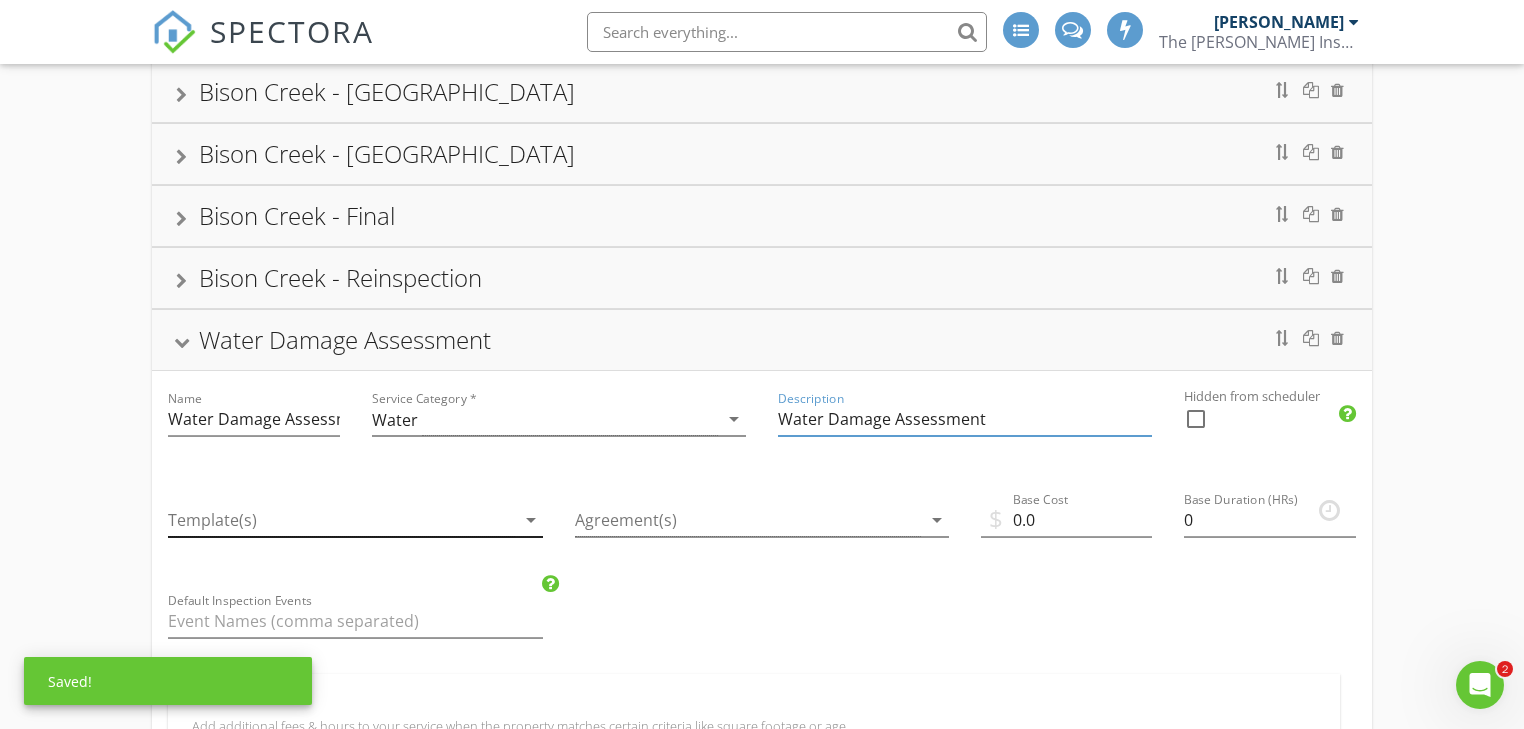 type on "Water Damage Assessment" 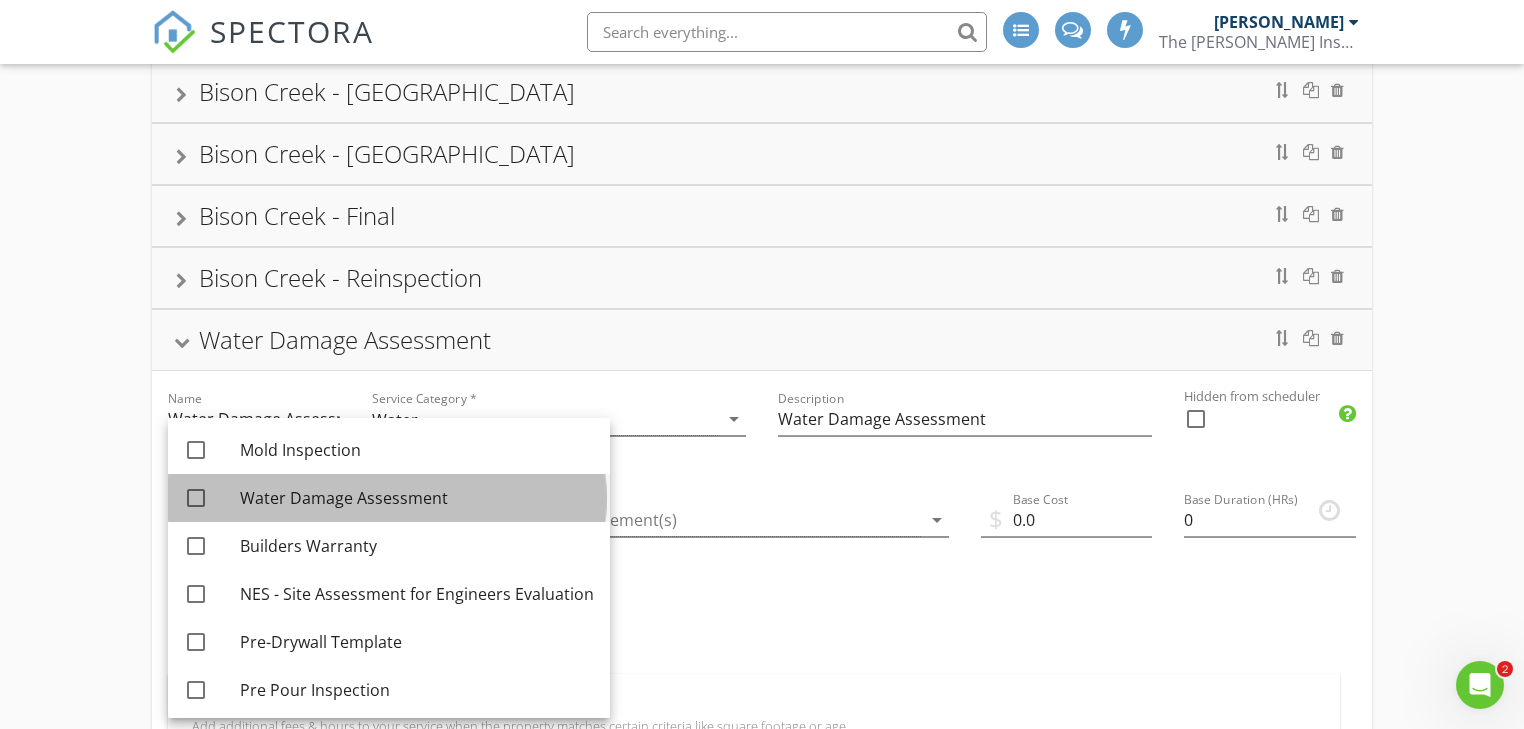 click on "Water Damage Assessment" at bounding box center [417, 498] 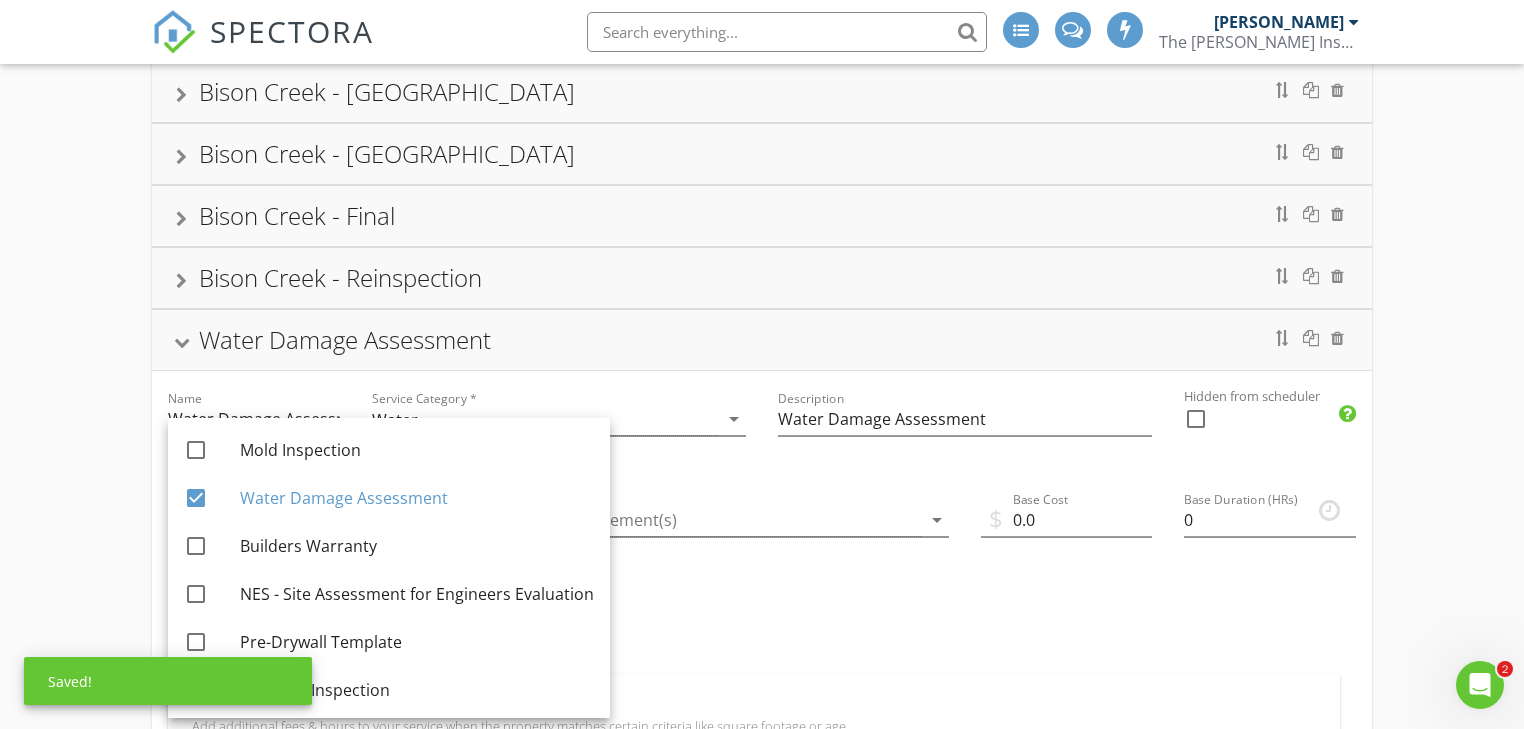 click on "Name Water Damage Assessment   Service Category * Water arrow_drop_down   Description Water Damage Assessment   Hidden from scheduler   check_box_outline_blank     Template(s) Water Damage Assessment  arrow_drop_down   Agreement(s) arrow_drop_down   $   Base Cost 0.0   Base Duration (HRs) 0   Default Inspection Events               Modifiers
Add additional fees & hours to your service when the
property matches certain criteria like square footage or age.
Modifiers
Add-Ons
Give your client options to add additional services and upsells.
Add-On
Taxes
Add a percentage to the total for this service. Taxes are calculated
after all modifiers and add-ons are processed.
Tax
Partnership Offers
Earn additional revenue on inspections by enabling
Partnerships" at bounding box center [761, 791] 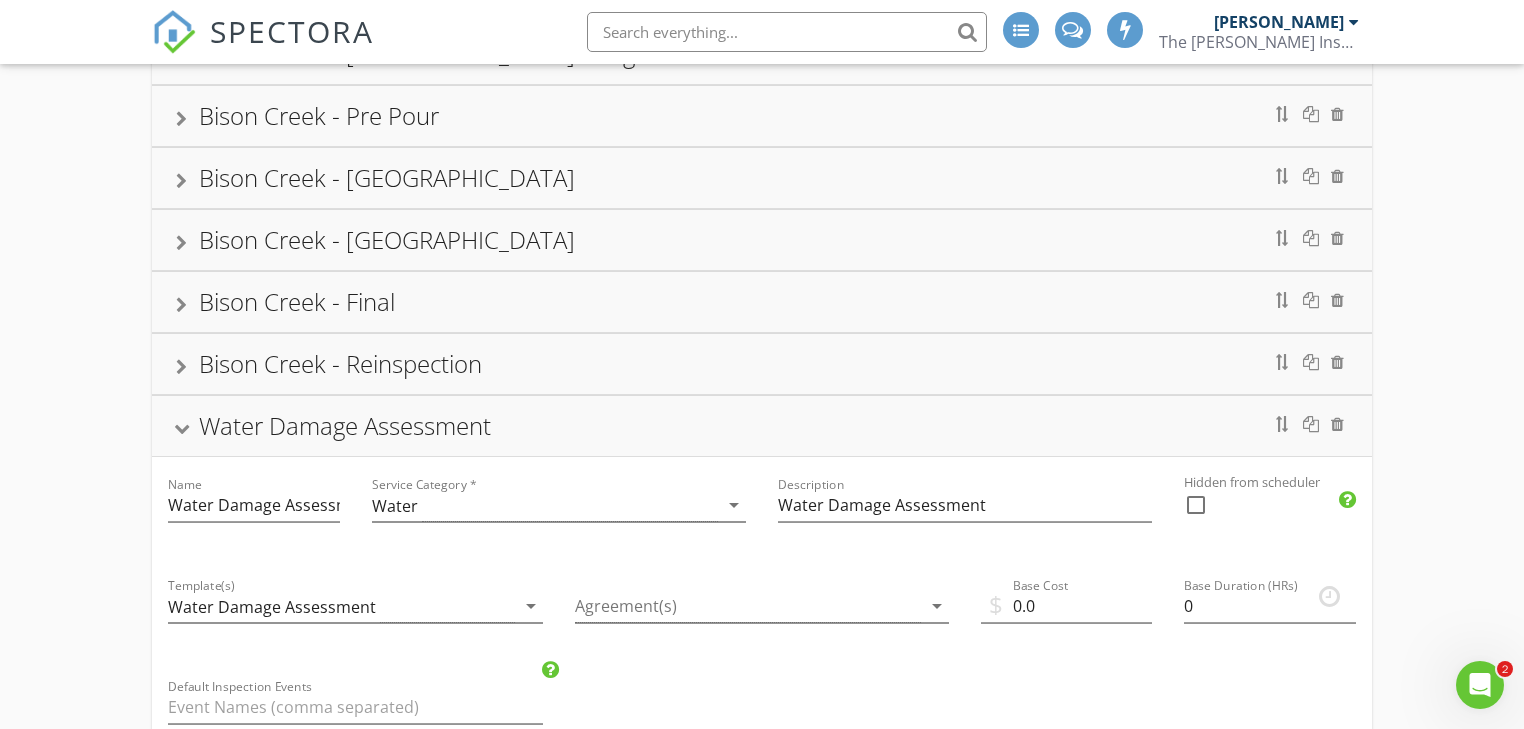 scroll, scrollTop: 2062, scrollLeft: 0, axis: vertical 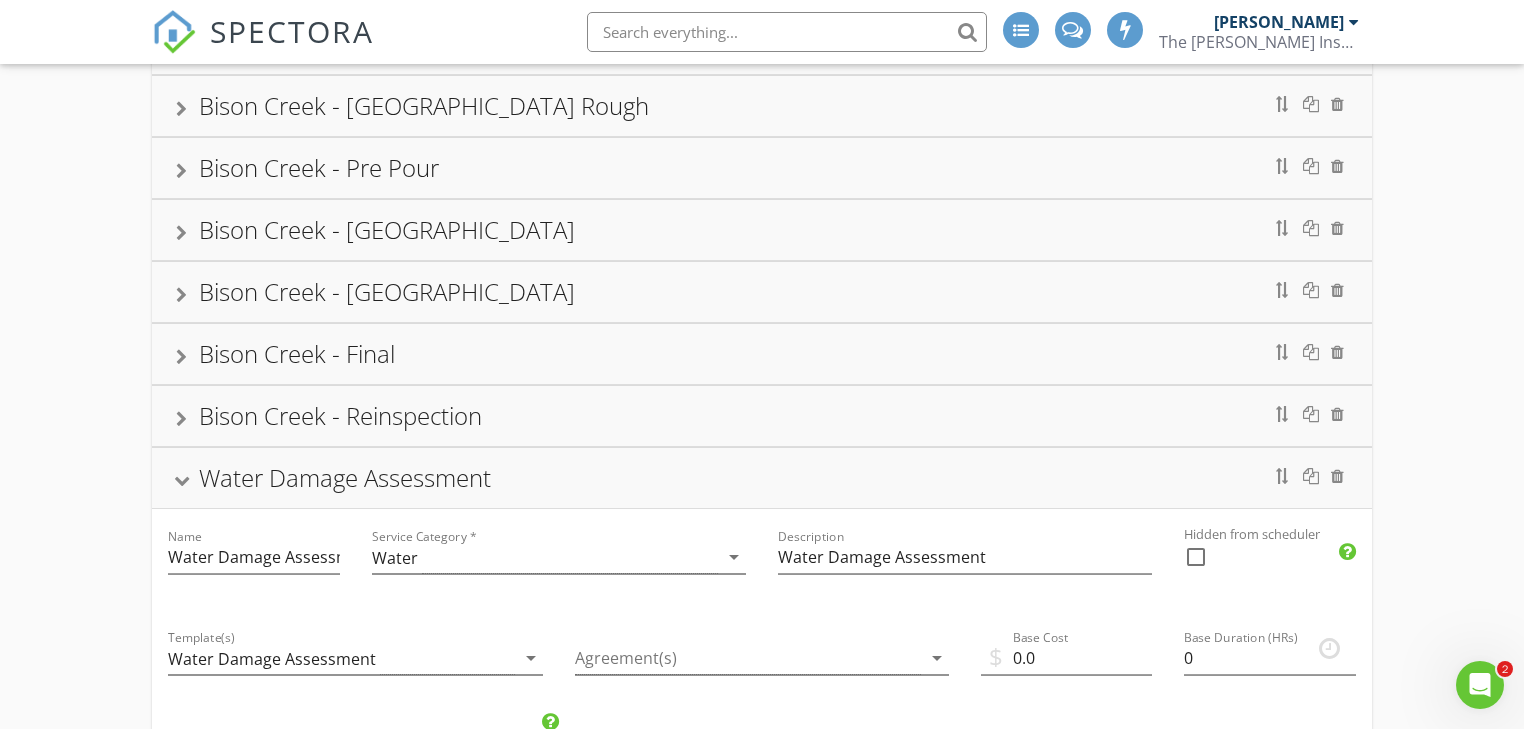 click on "Water Damage Assessment" at bounding box center [761, 478] 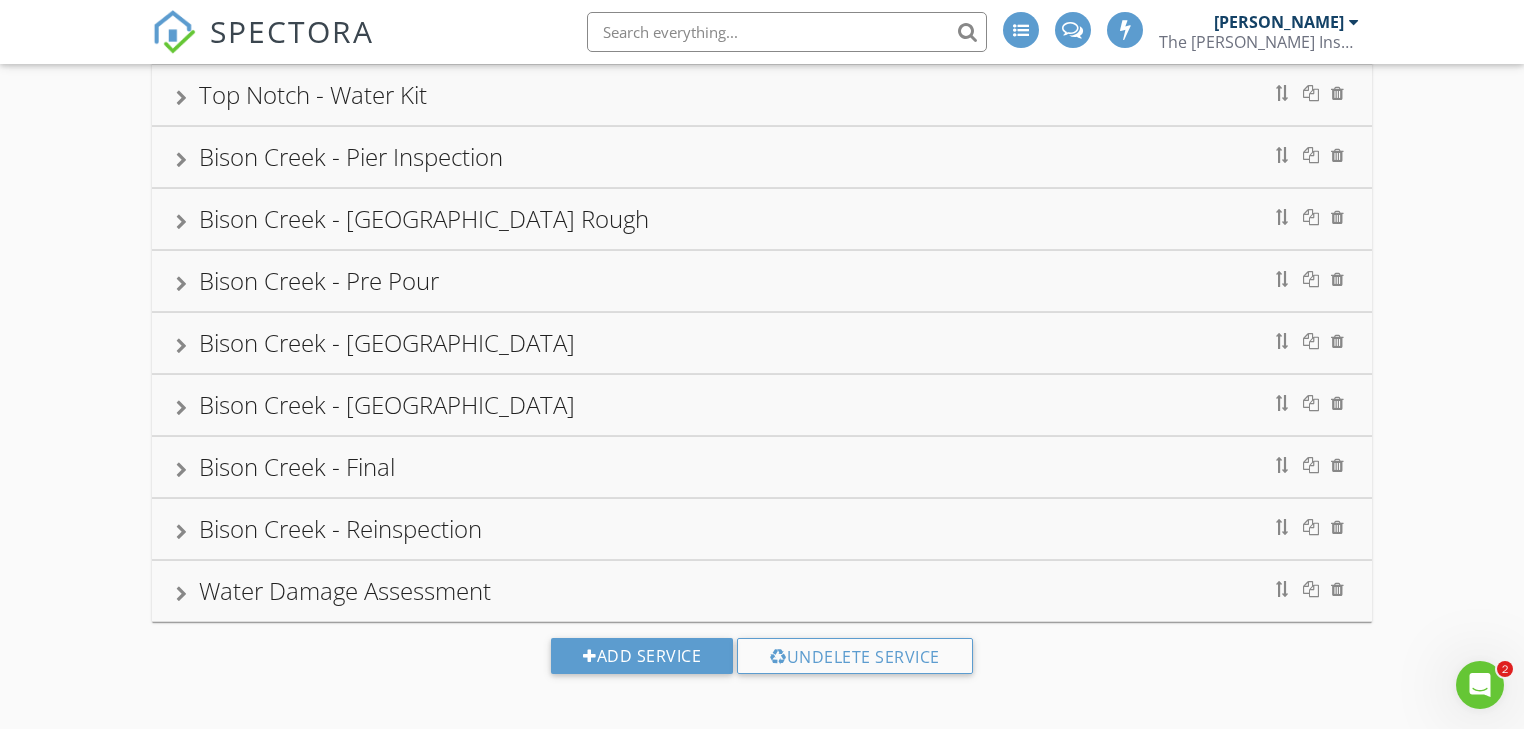 scroll, scrollTop: 1942, scrollLeft: 0, axis: vertical 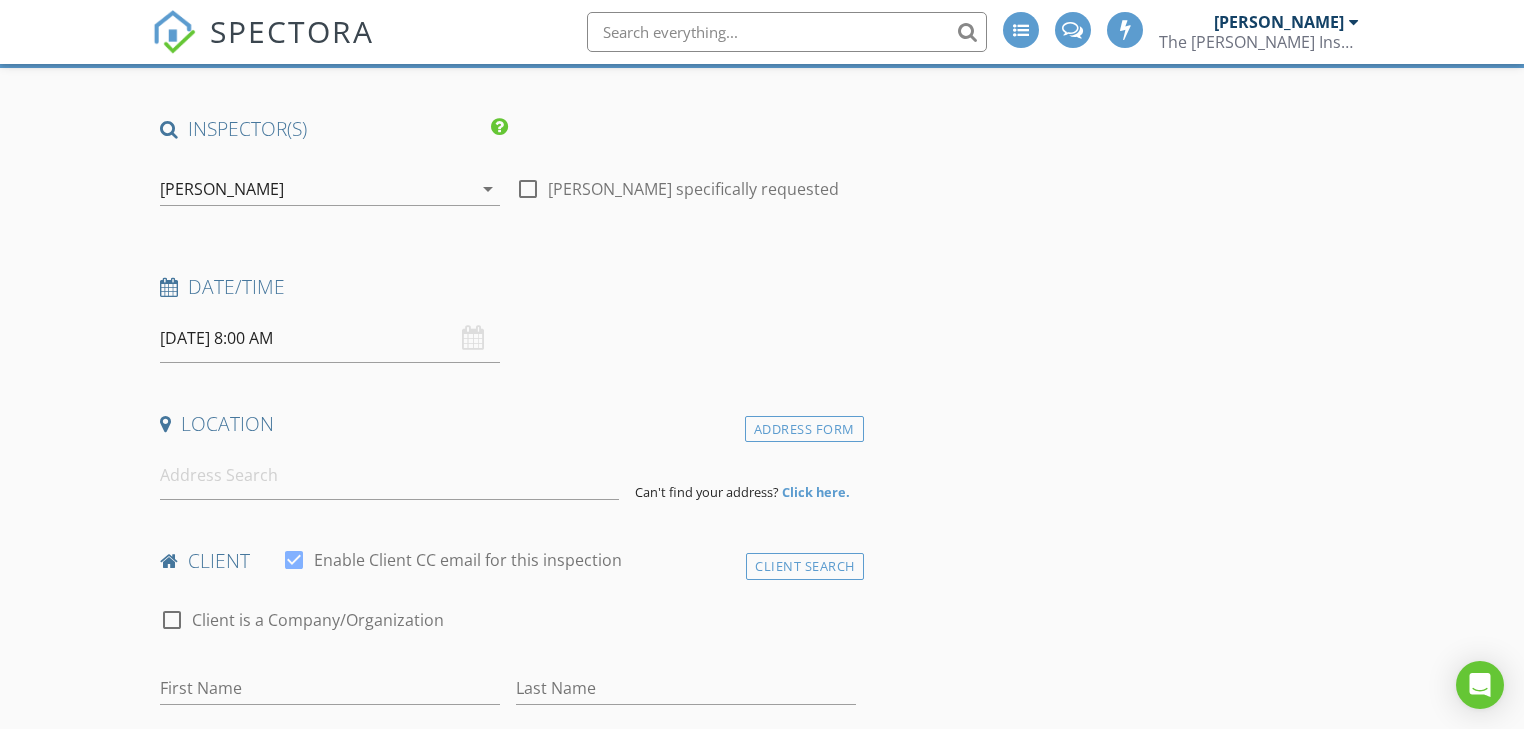 type on "[PERSON_NAME] and [PERSON_NAME]" 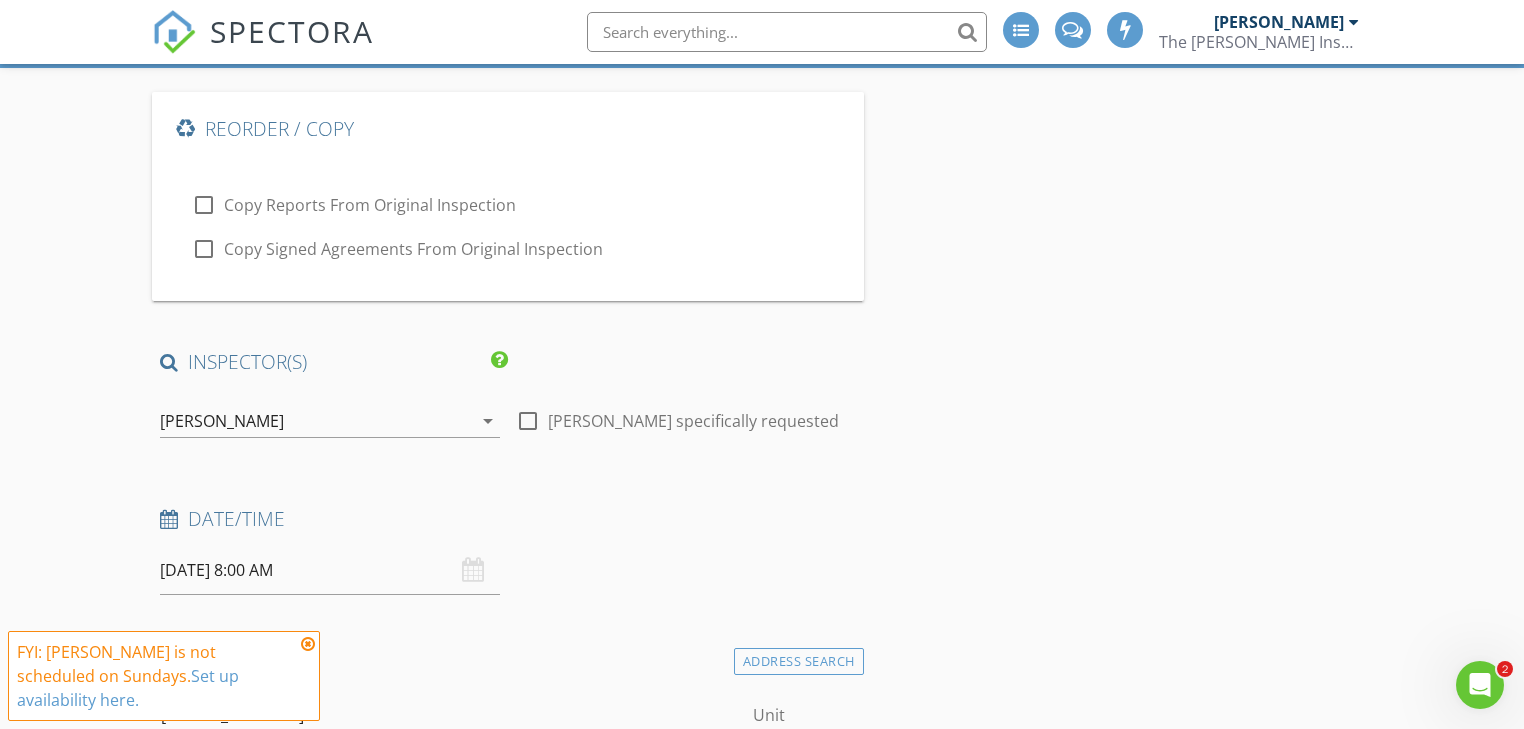 scroll, scrollTop: 0, scrollLeft: 0, axis: both 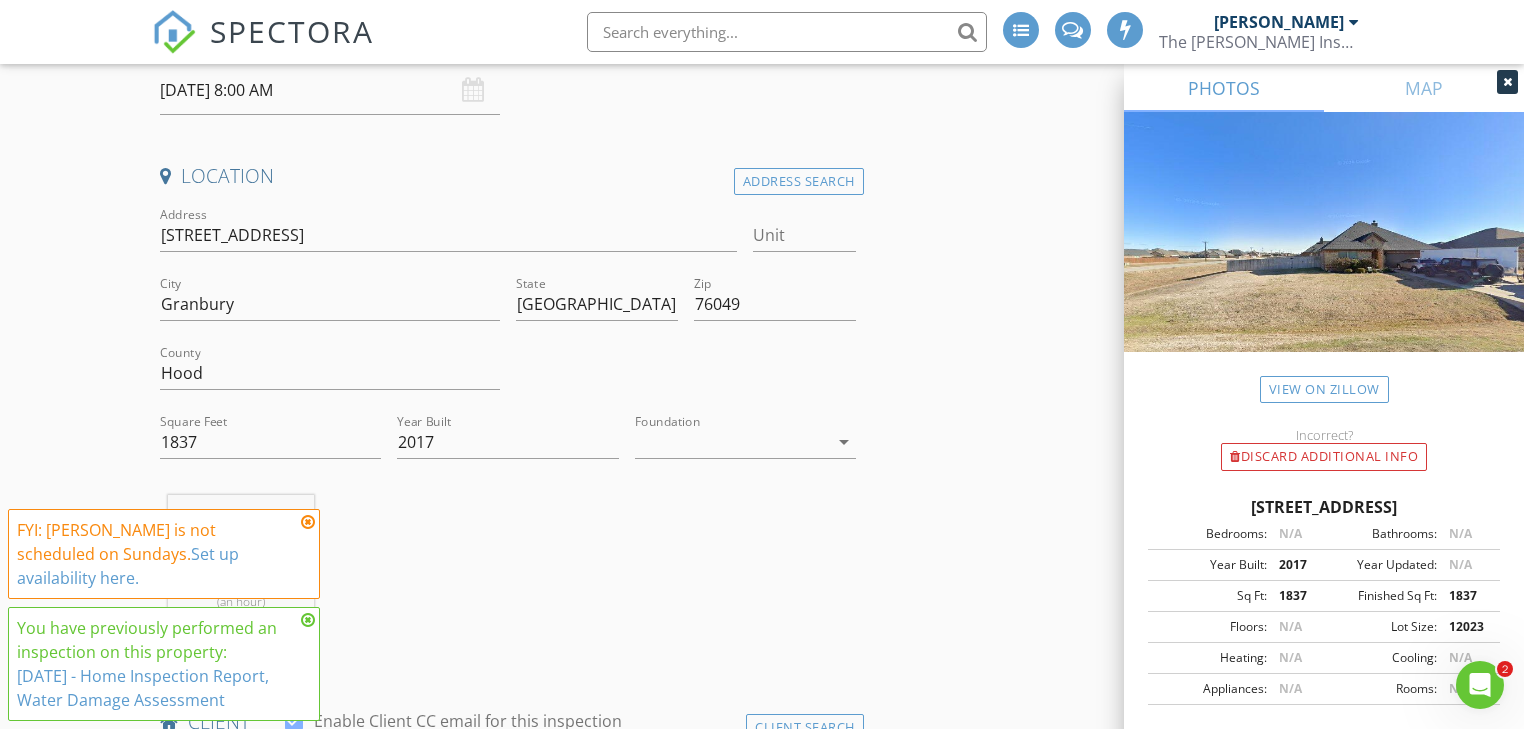 click at bounding box center [308, 522] 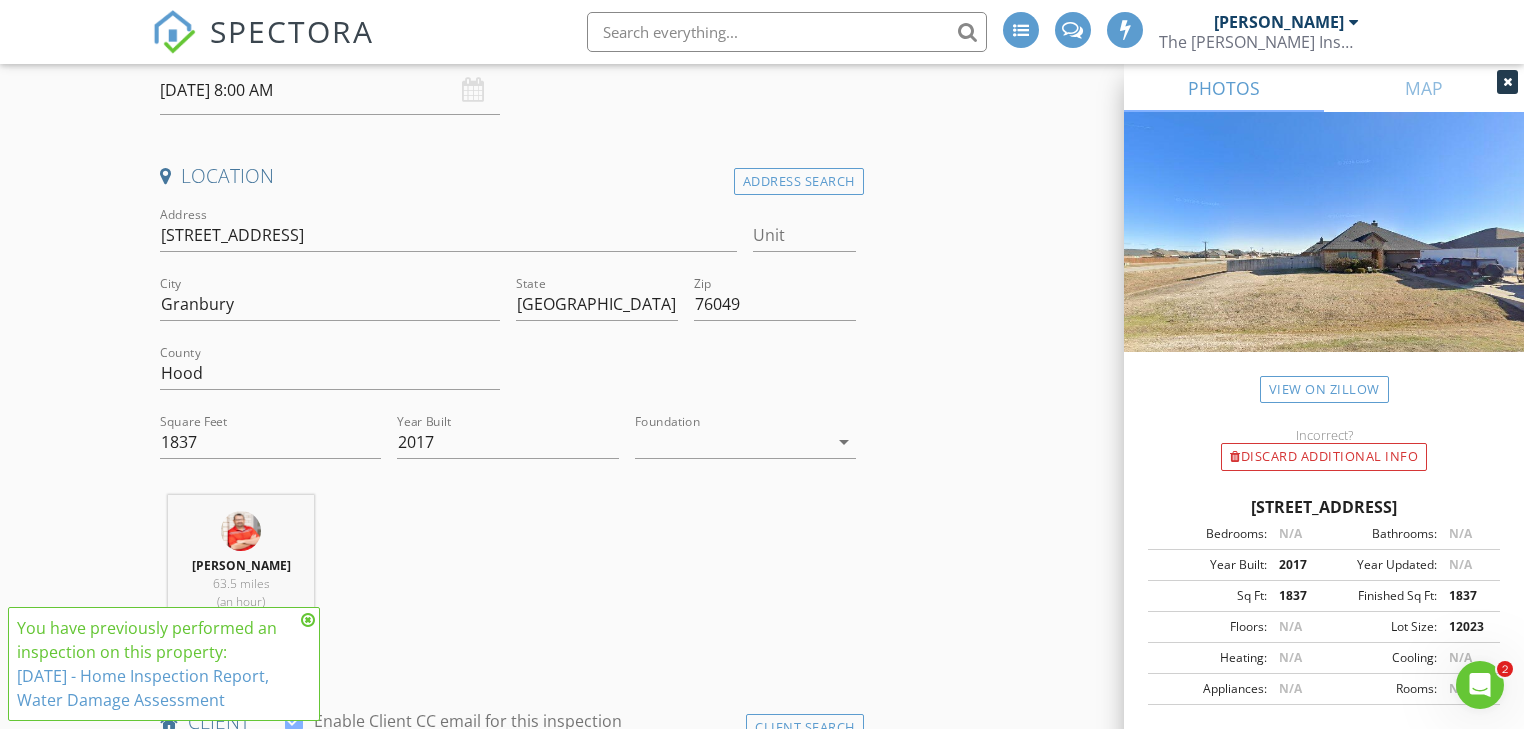 click on "You have previously performed an inspection on this property: 6/19/2025 - Home Inspection Report, Water Damage Assessment" at bounding box center (164, 664) 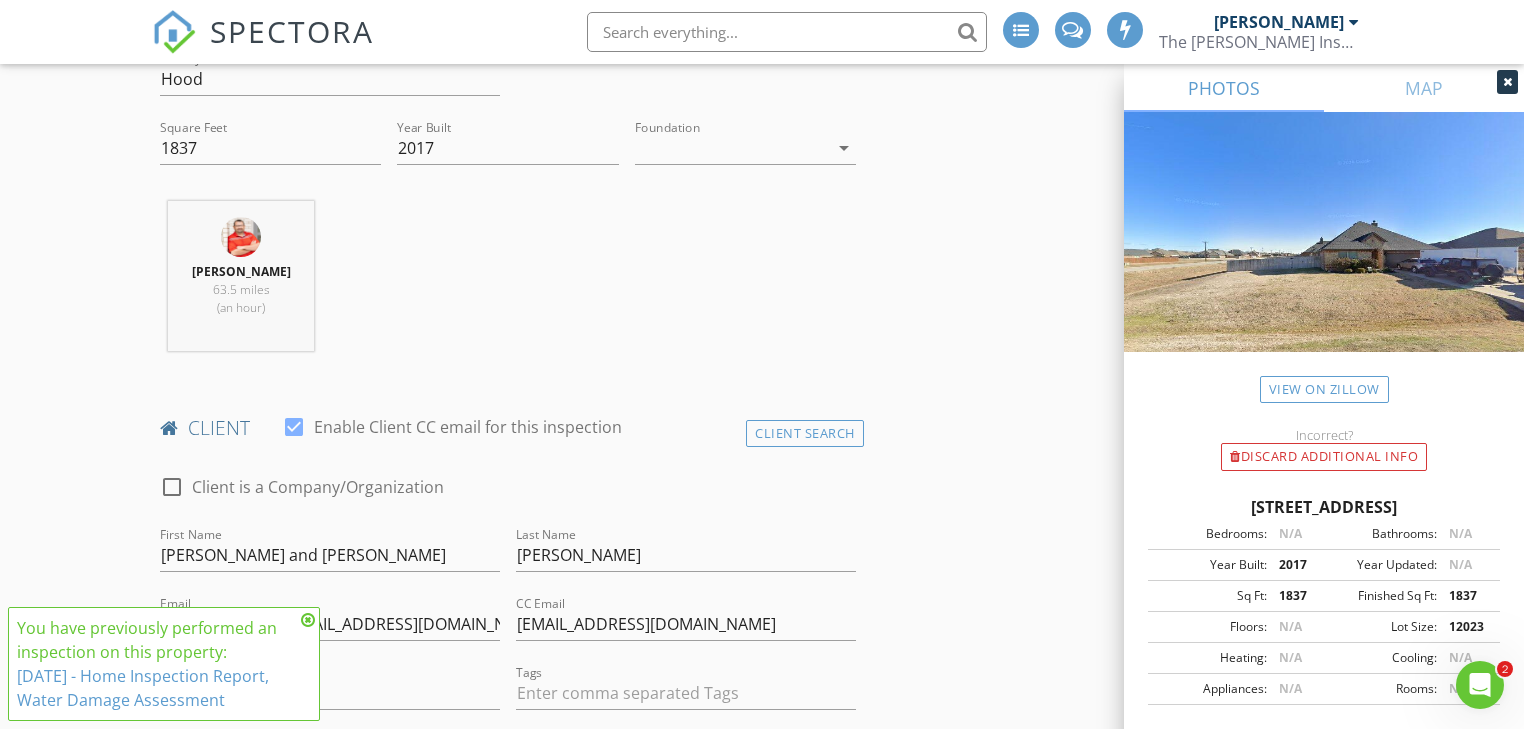 scroll, scrollTop: 916, scrollLeft: 0, axis: vertical 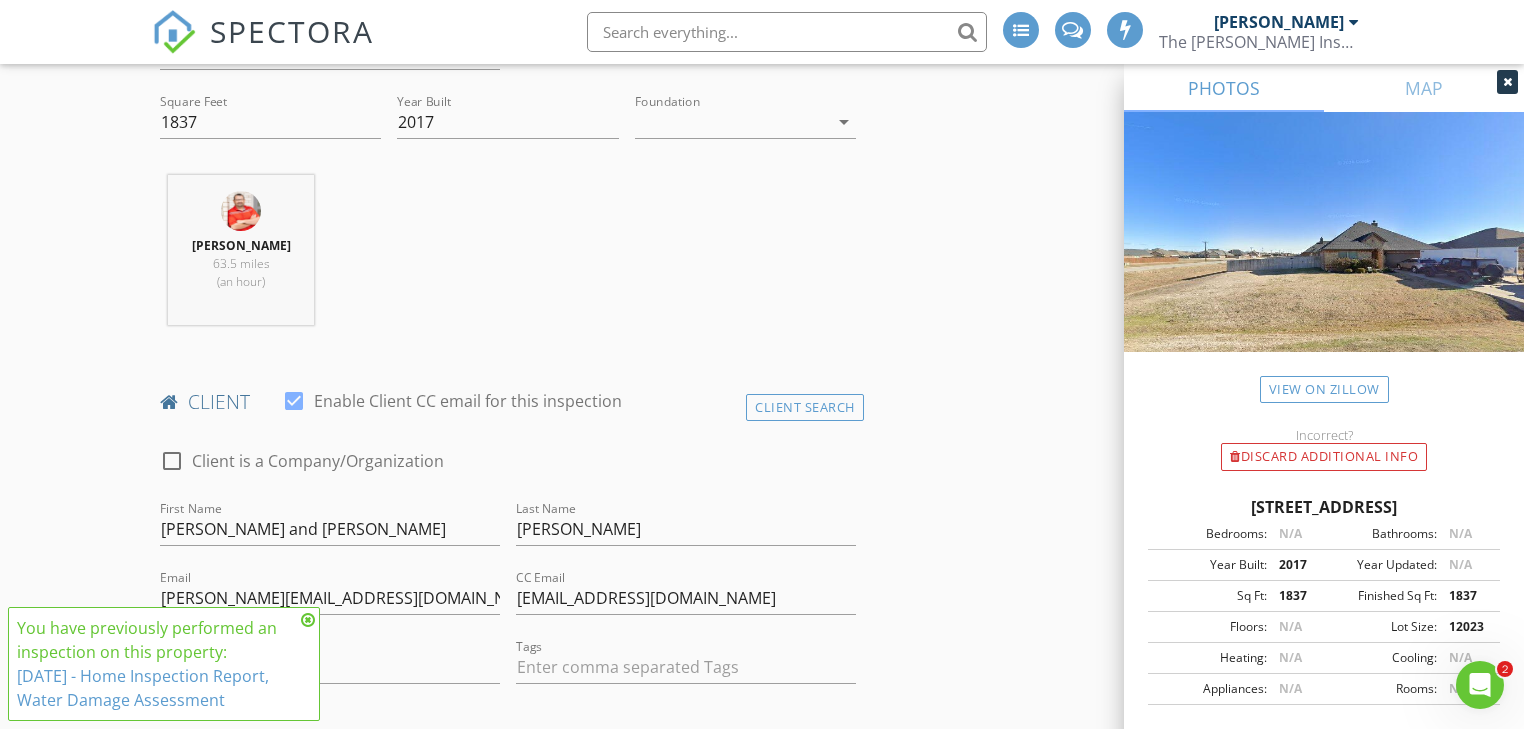 click at bounding box center [308, 620] 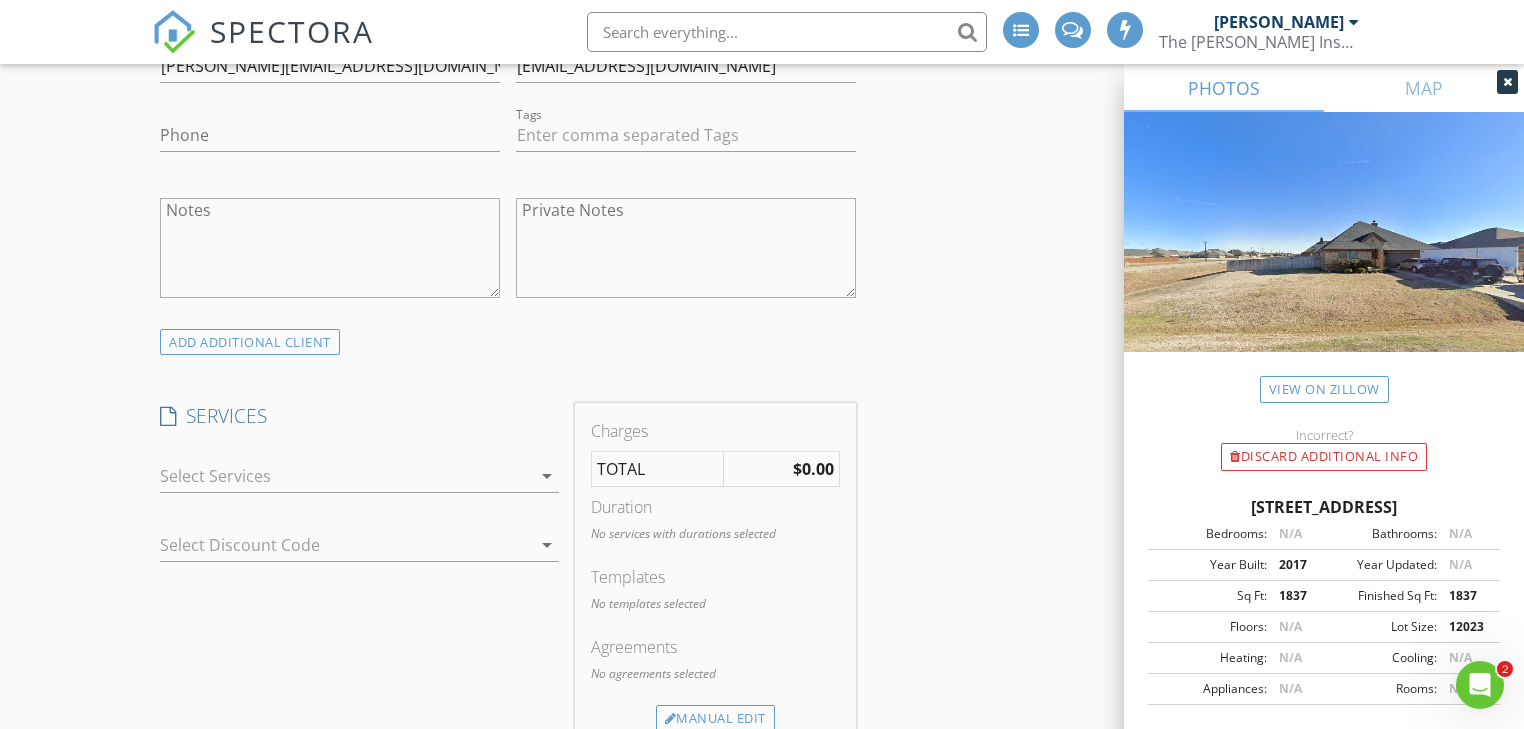 scroll, scrollTop: 1476, scrollLeft: 0, axis: vertical 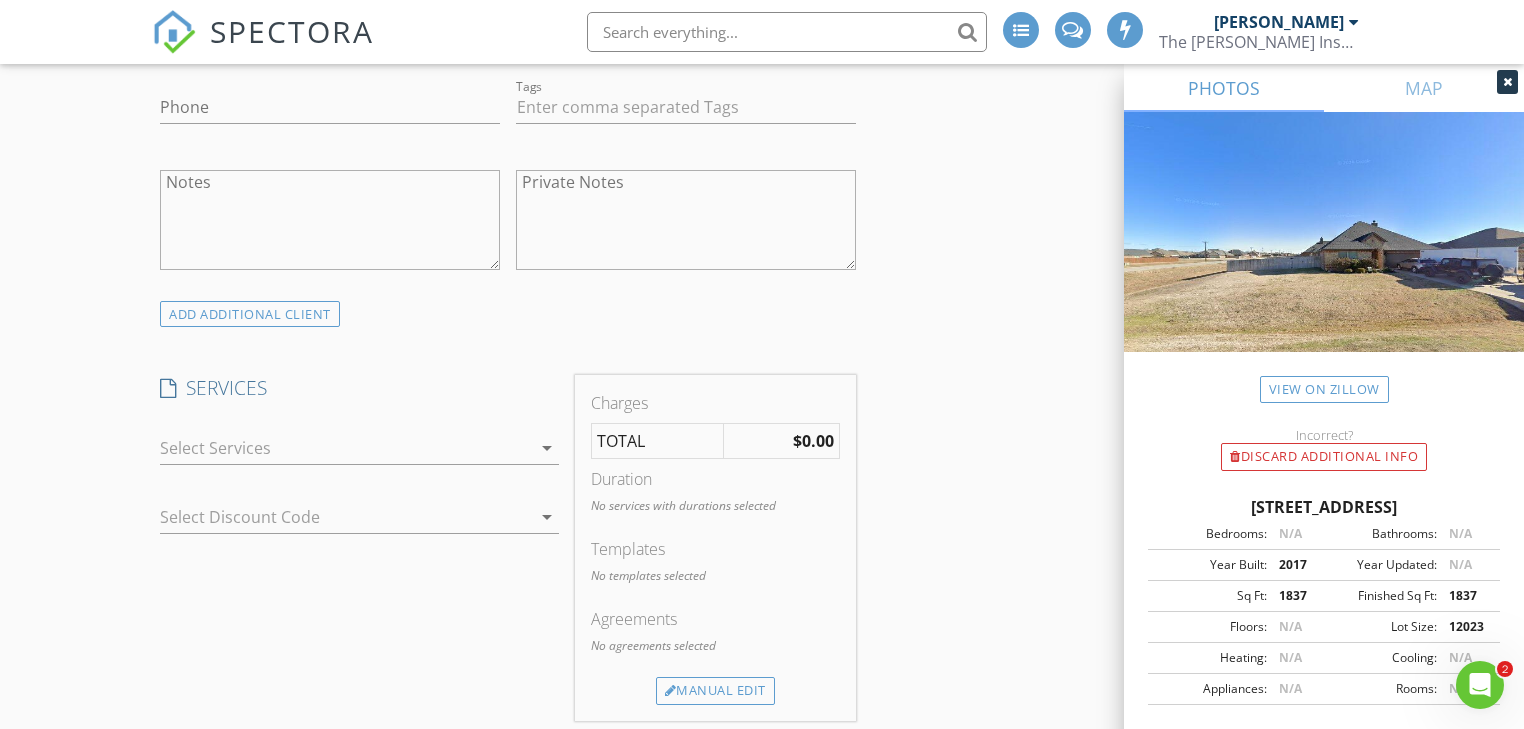 click at bounding box center (345, 448) 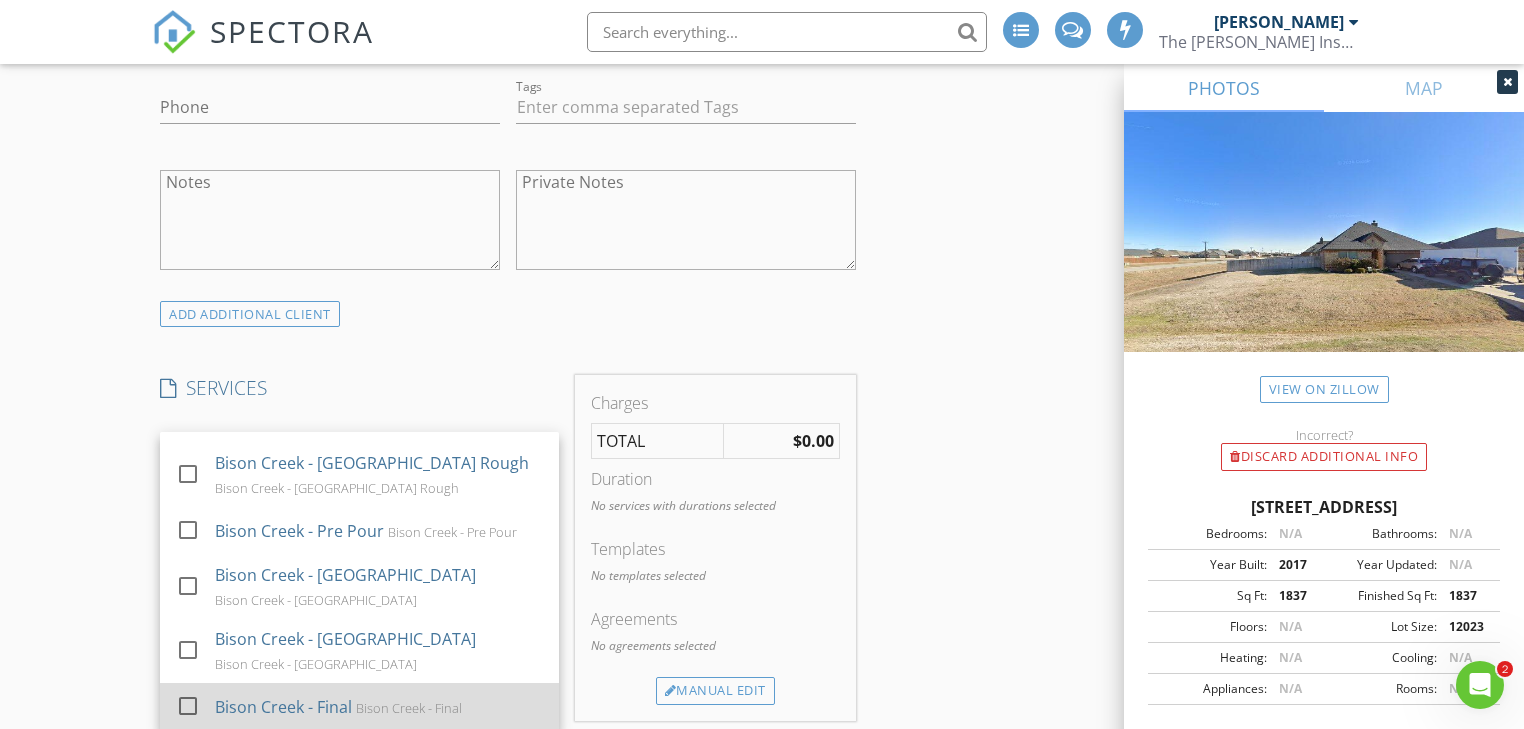 scroll, scrollTop: 1970, scrollLeft: 0, axis: vertical 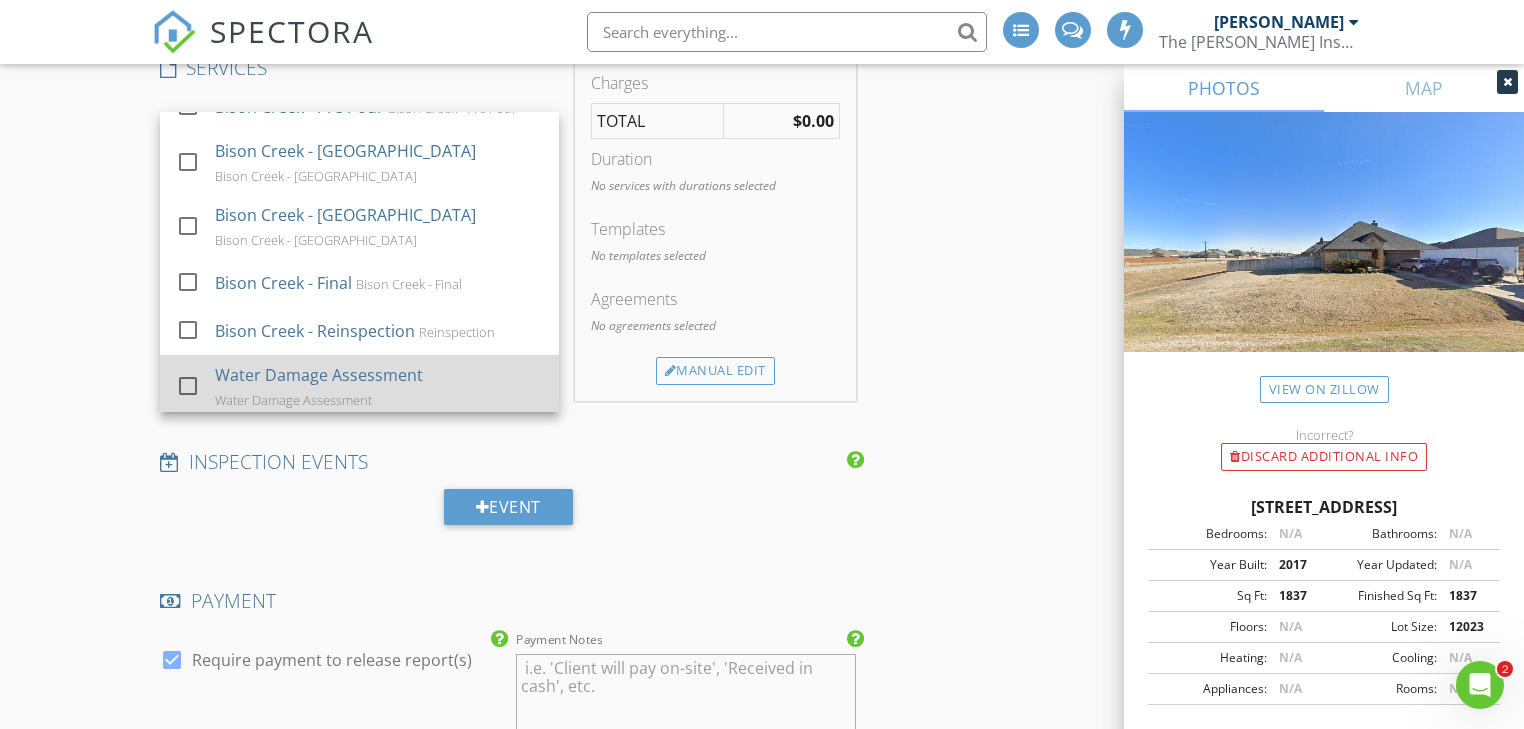 click on "Water Damage Assessment   Water Damage Assessment" at bounding box center [379, 387] 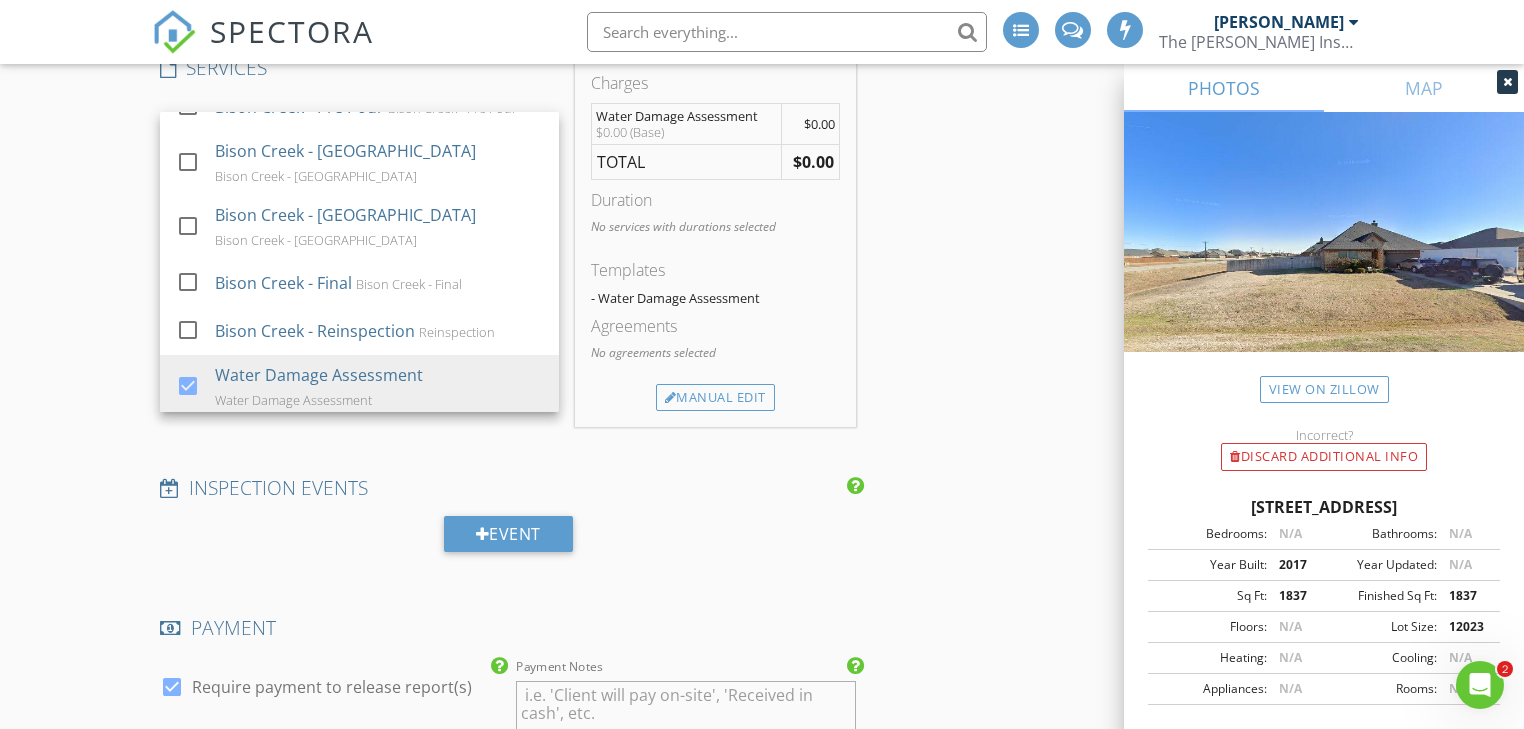click on "Reorder / Copy
check_box_outline_blank Copy Reports From Original Inspection   check_box_outline_blank Copy Signed Agreements From Original Inspection
INSPECTOR(S)
check_box   Jonnie Wells   PRIMARY   check_box_outline_blank   Mark Welch     check_box_outline_blank   Christopher Strickland     check_box_outline_blank   Brian Prater     Jonnie Wells arrow_drop_down   check_box_outline_blank Jonnie Wells specifically requested
Date/Time
07/13/2025 8:00 AM
Location
Address Search       Address 3201 Windcrest Dr   Unit   City Granbury   State TX   Zip 76049   County Hood     Square Feet 1837   Year Built 2017   Foundation arrow_drop_down     Jonnie Wells     63.5 miles     (an hour)
client
check_box Enable Client CC email for this inspection   Client Search     check_box_outline_blank Client is a Company/Organization     First Name" at bounding box center (761, 689) 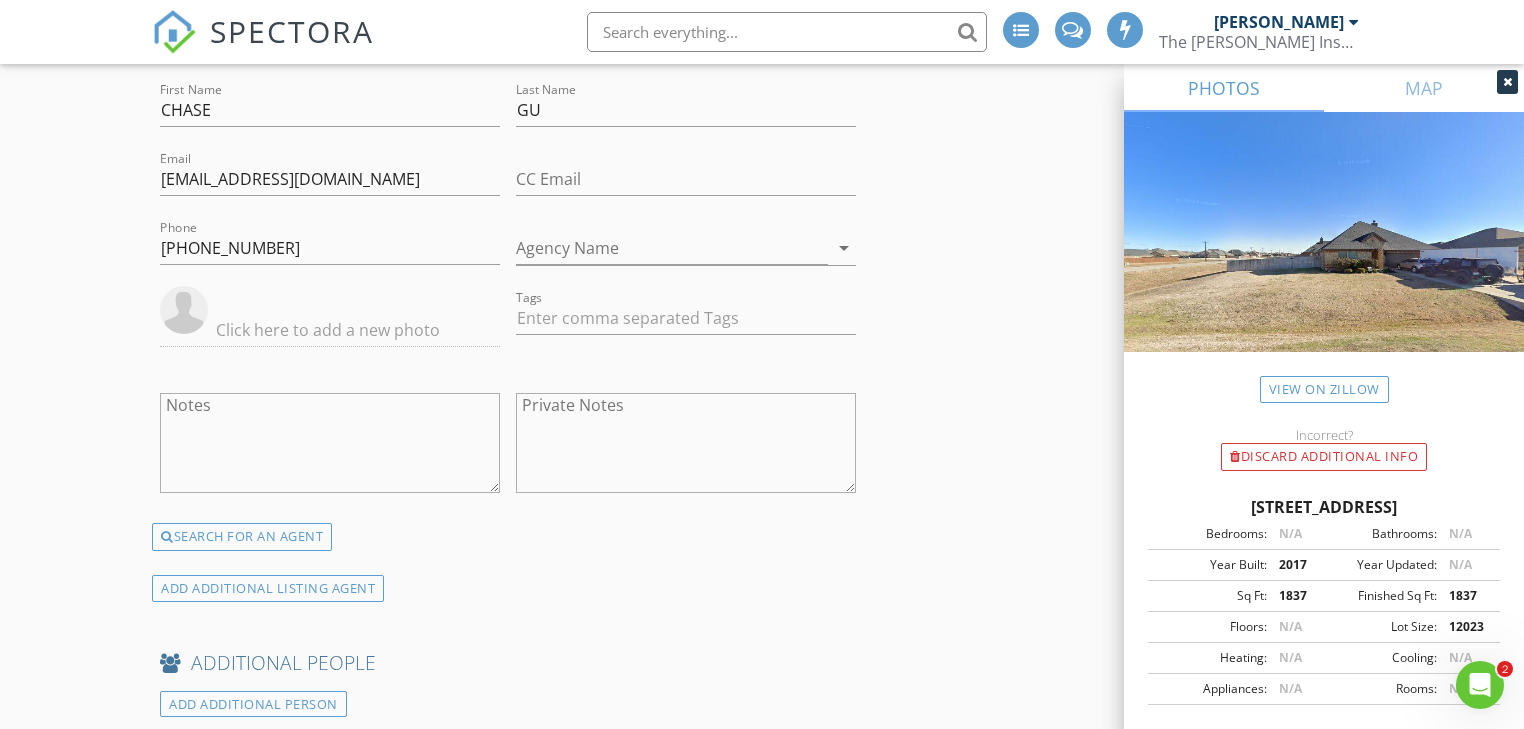 scroll, scrollTop: 3476, scrollLeft: 0, axis: vertical 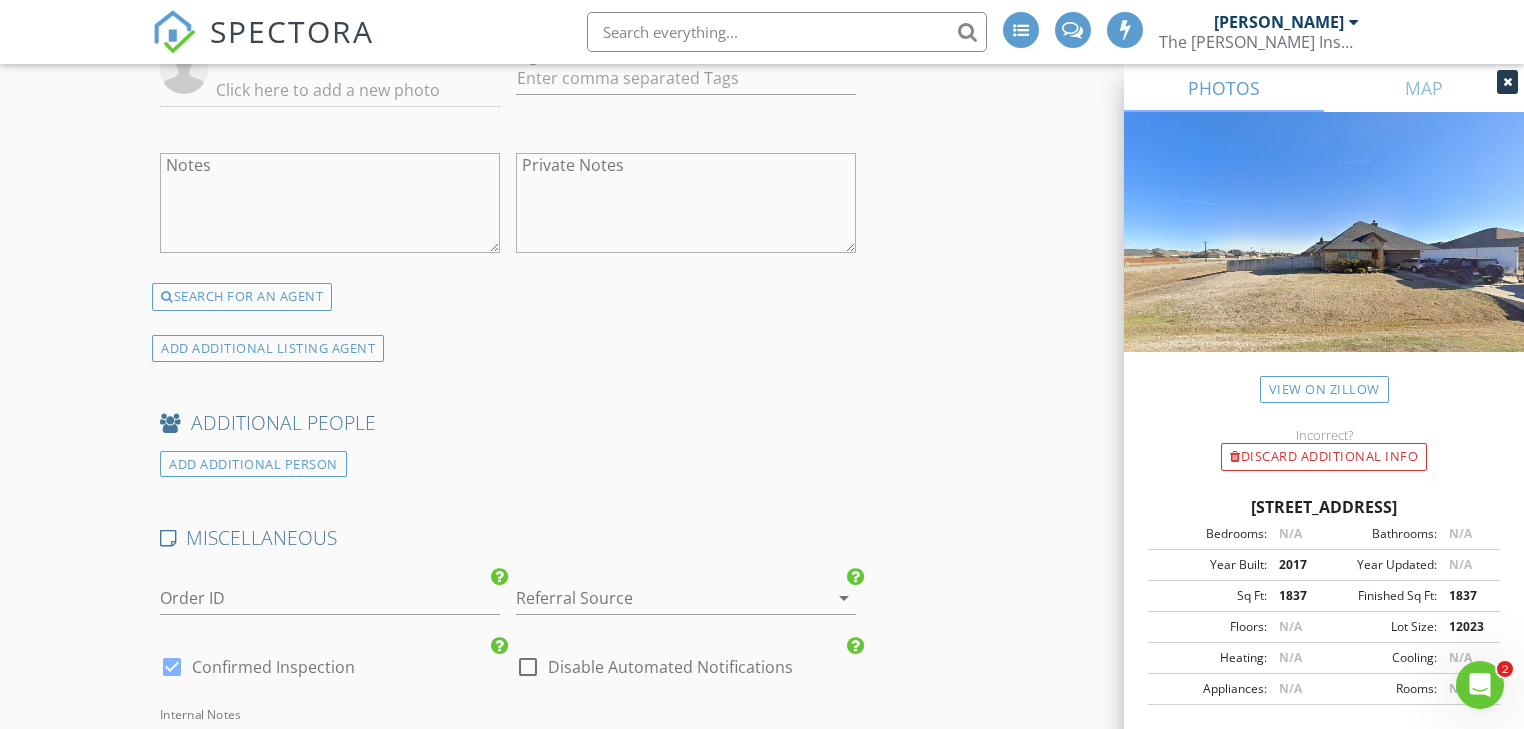 click at bounding box center (172, 667) 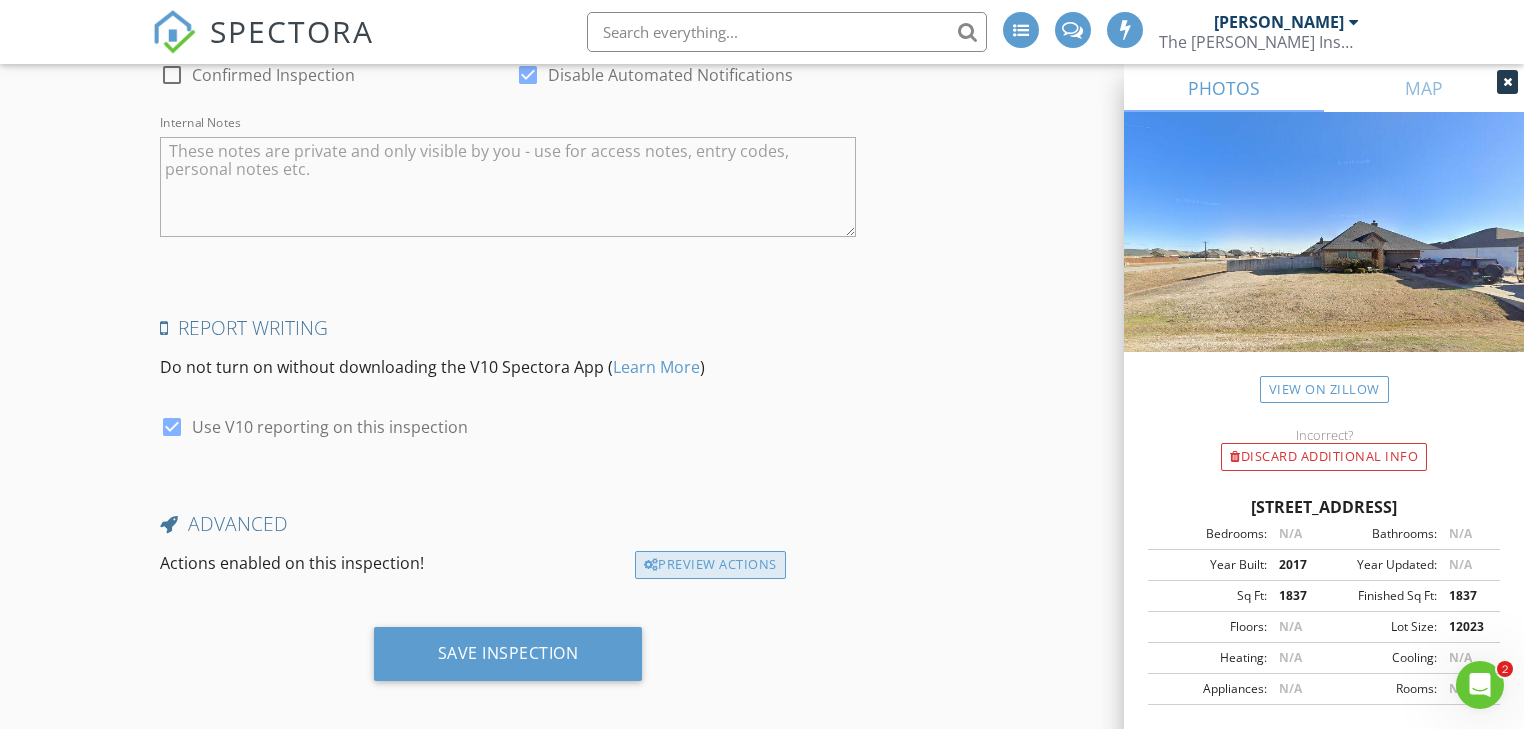 scroll, scrollTop: 4070, scrollLeft: 0, axis: vertical 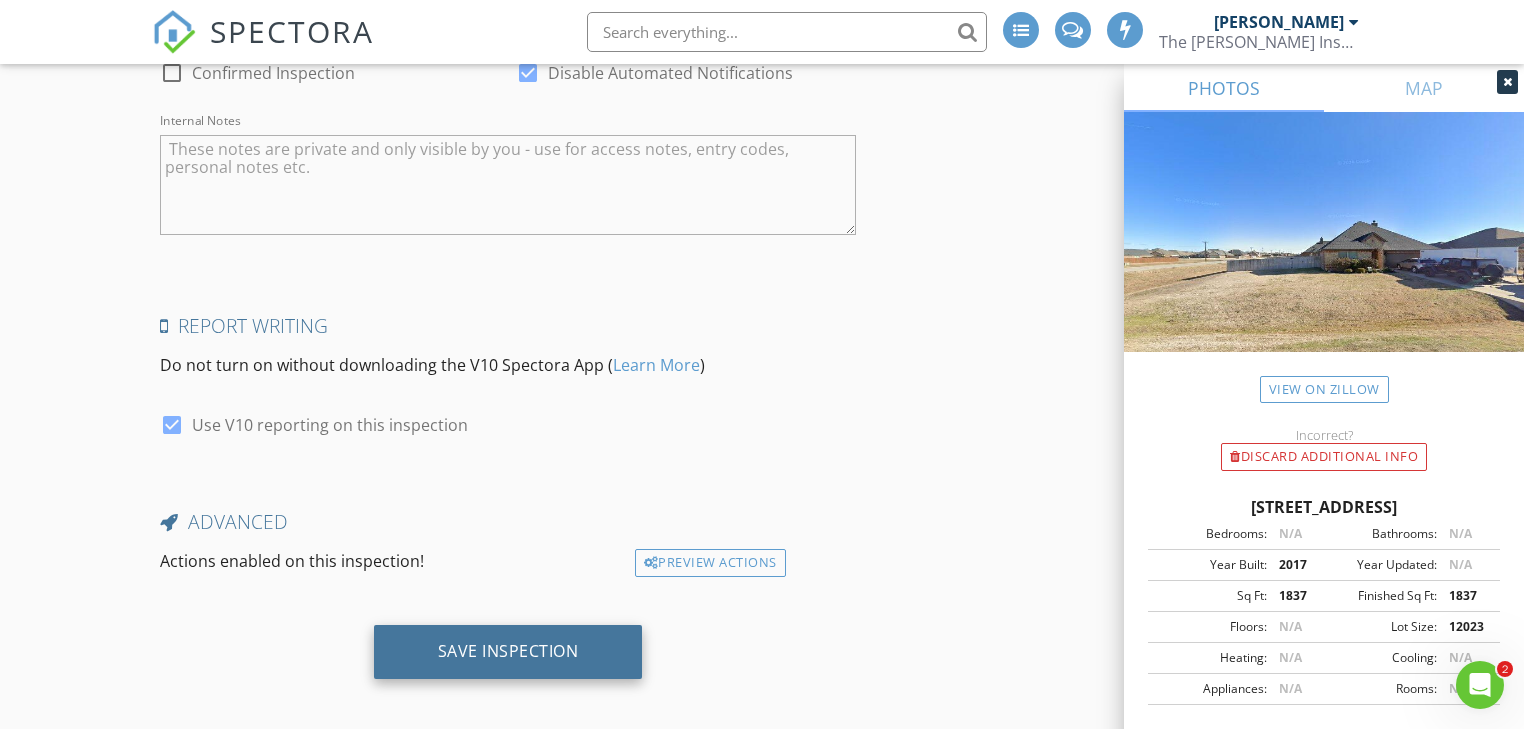 click on "Save Inspection" at bounding box center (508, 651) 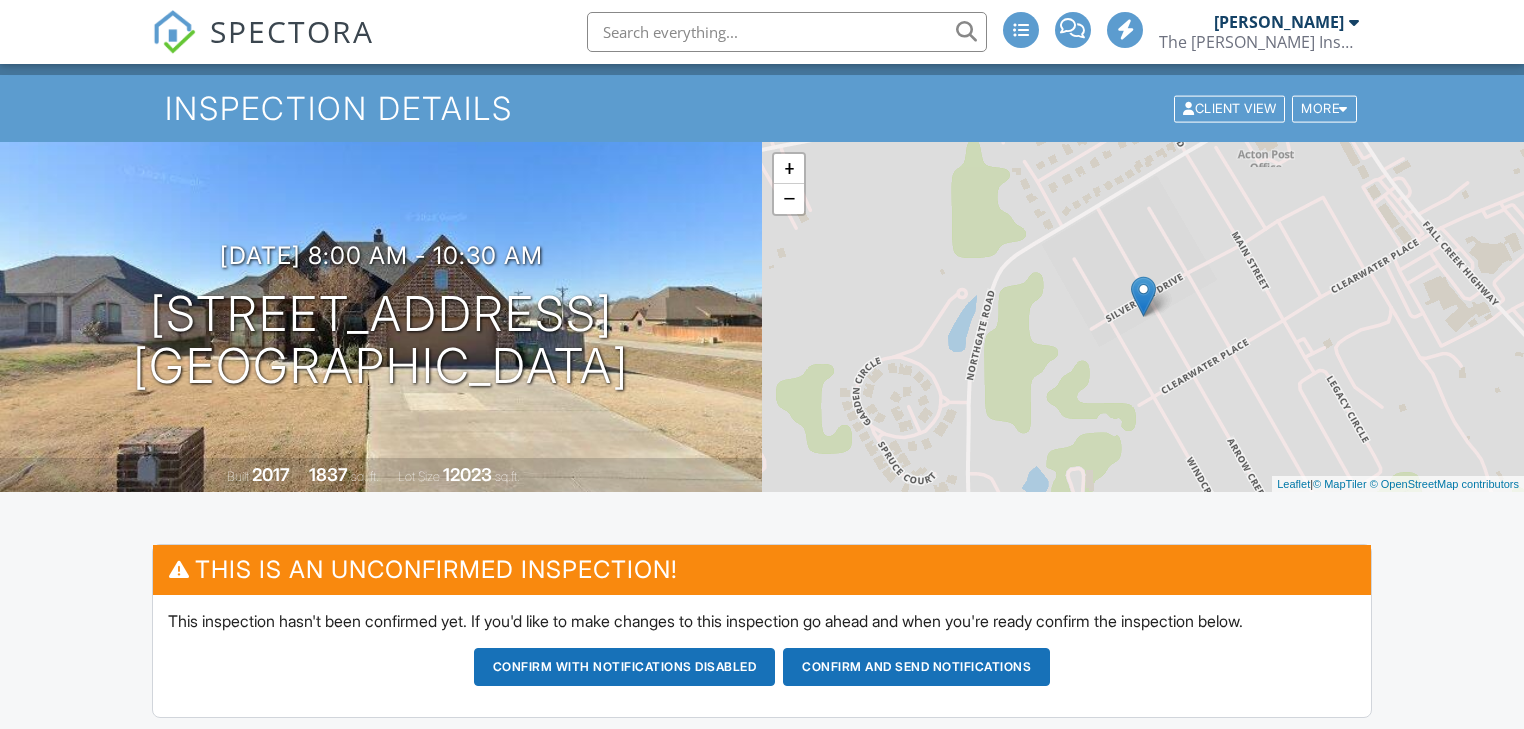 scroll, scrollTop: 400, scrollLeft: 0, axis: vertical 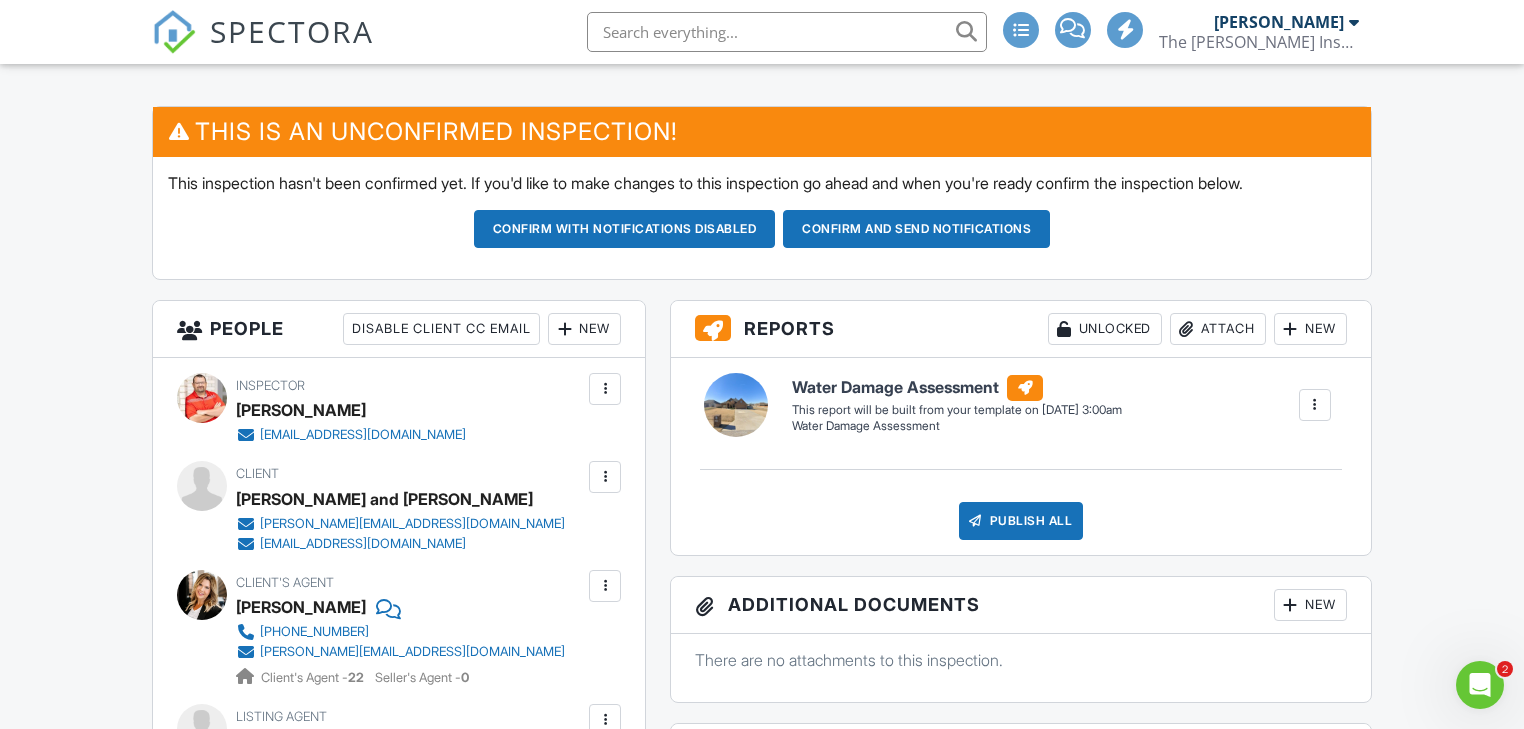 click on "New" at bounding box center (1310, 329) 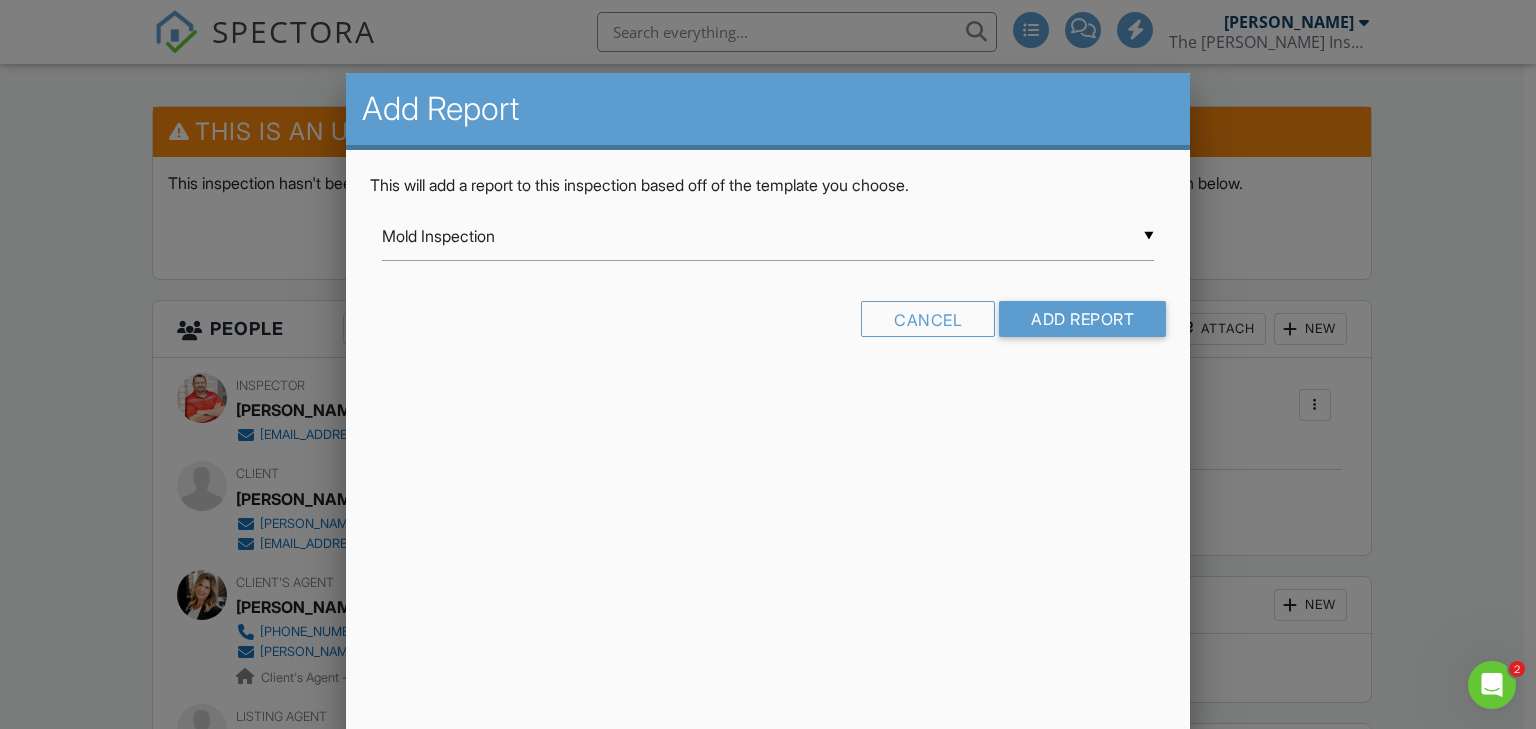 click on "▼ Mold Inspection Mold Inspection Water Damage Assessment  Builders Warranty NES - Site Assessment for Engineers Evaluation Pre-Drywall Template  Pre Pour Inspection REI 7-6 ([DATE])  REI 7-6 ([DATE])  - Copy Sewer Scope Well / Septic Inspection Mold Inspection
Water Damage Assessment
Builders Warranty
NES - Site Assessment for Engineers Evaluation
Pre-Drywall Template
Pre Pour Inspection
REI 7-6 ([DATE])
REI 7-6 ([DATE])  - Copy
Sewer Scope
Well / Septic Inspection" at bounding box center [768, 236] 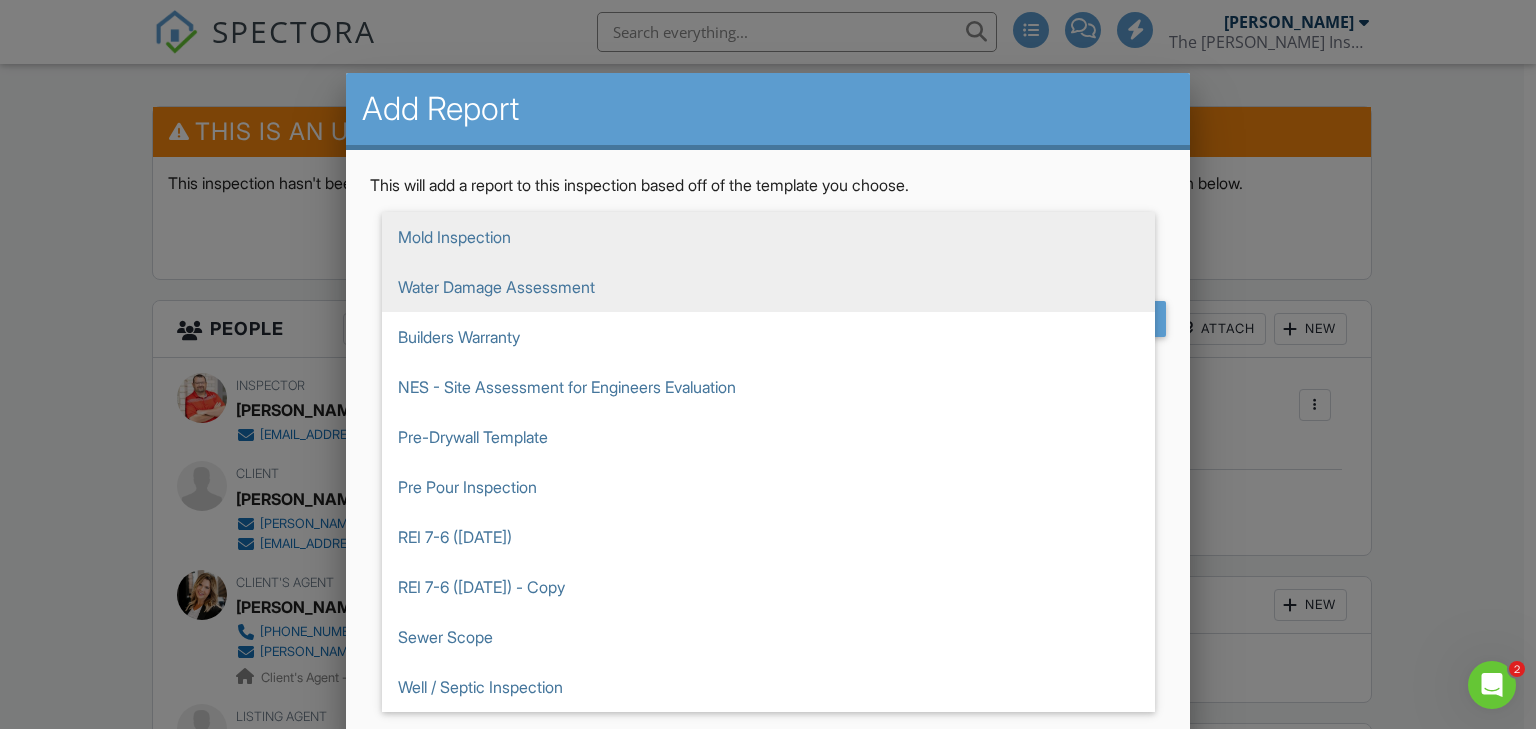 click on "Water Damage Assessment" at bounding box center (768, 287) 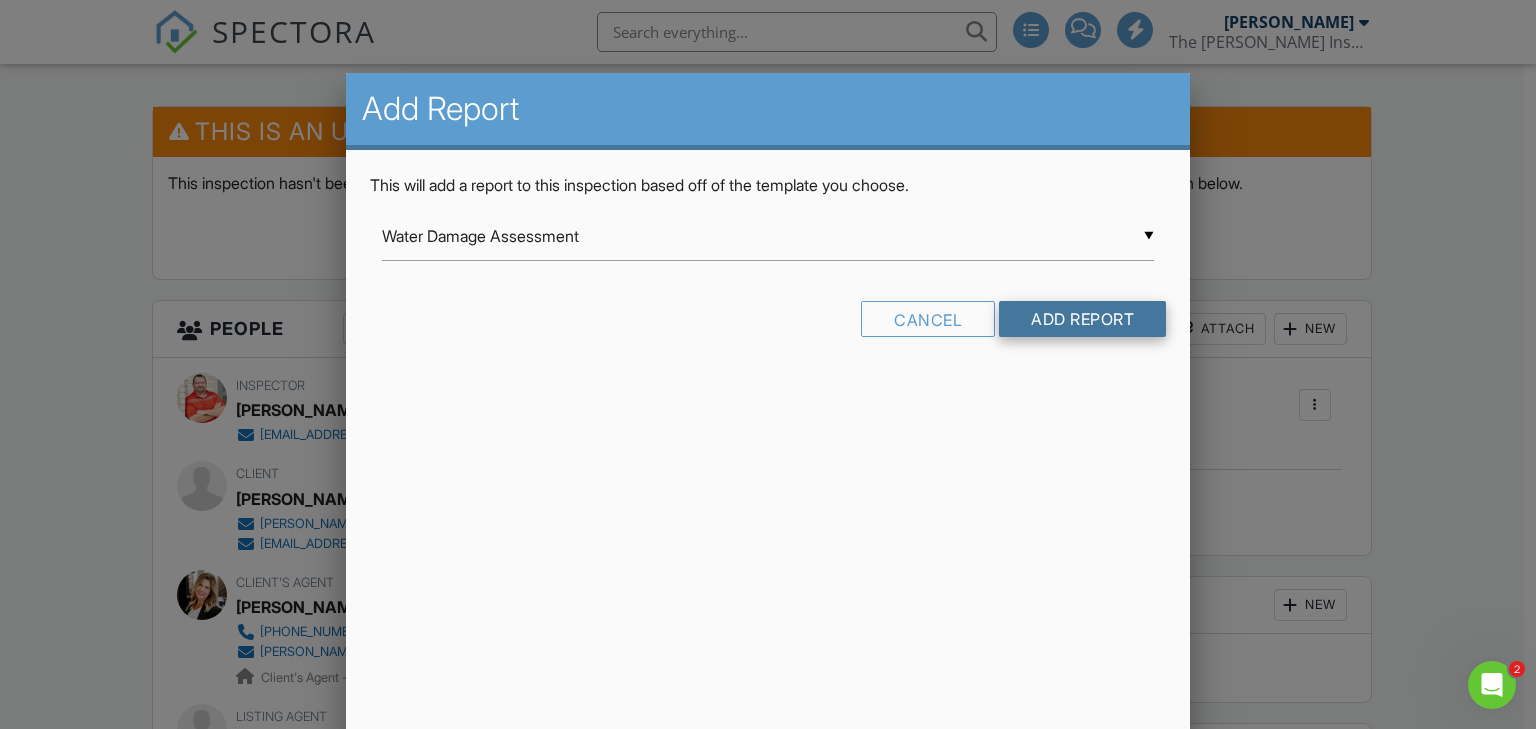 click on "Add Report" at bounding box center [1082, 319] 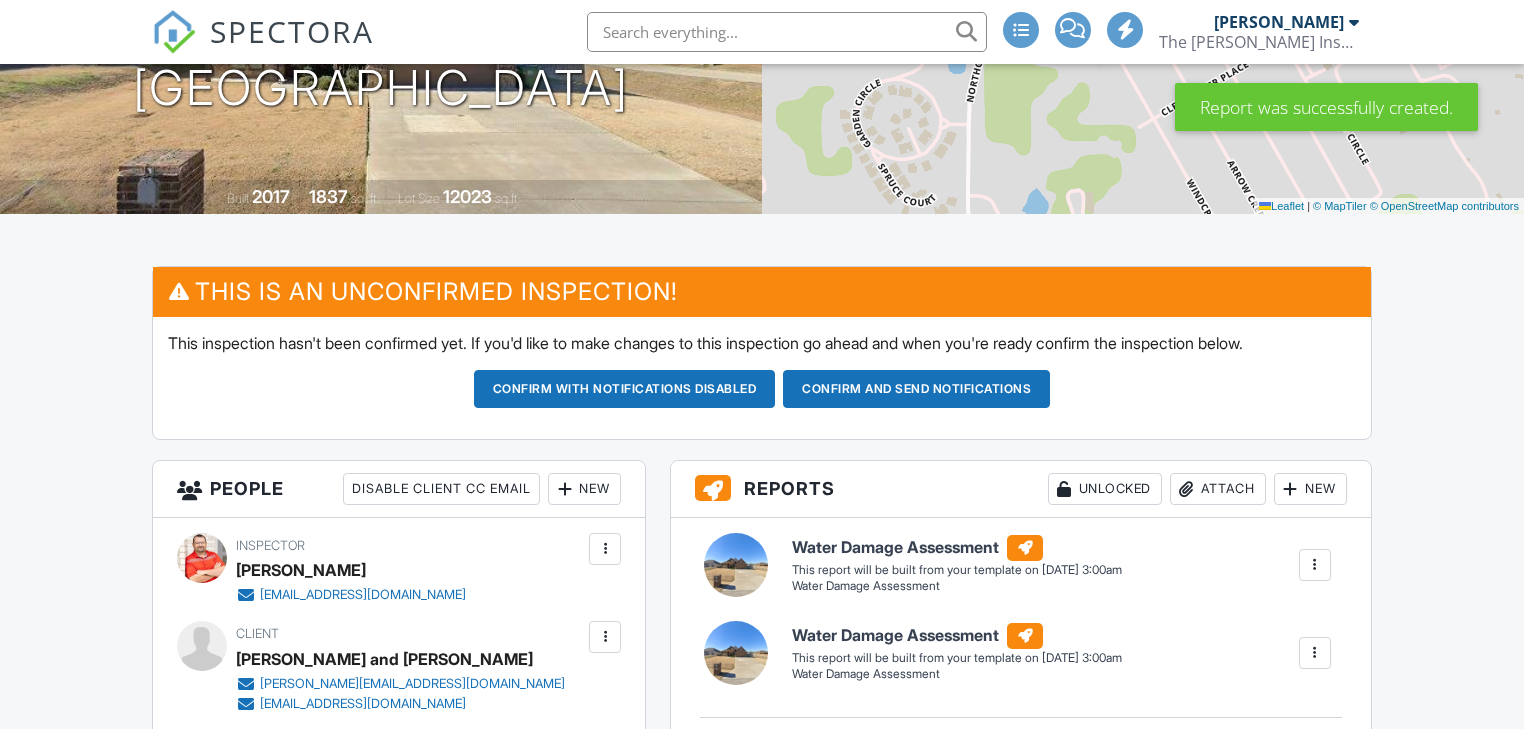 scroll, scrollTop: 560, scrollLeft: 0, axis: vertical 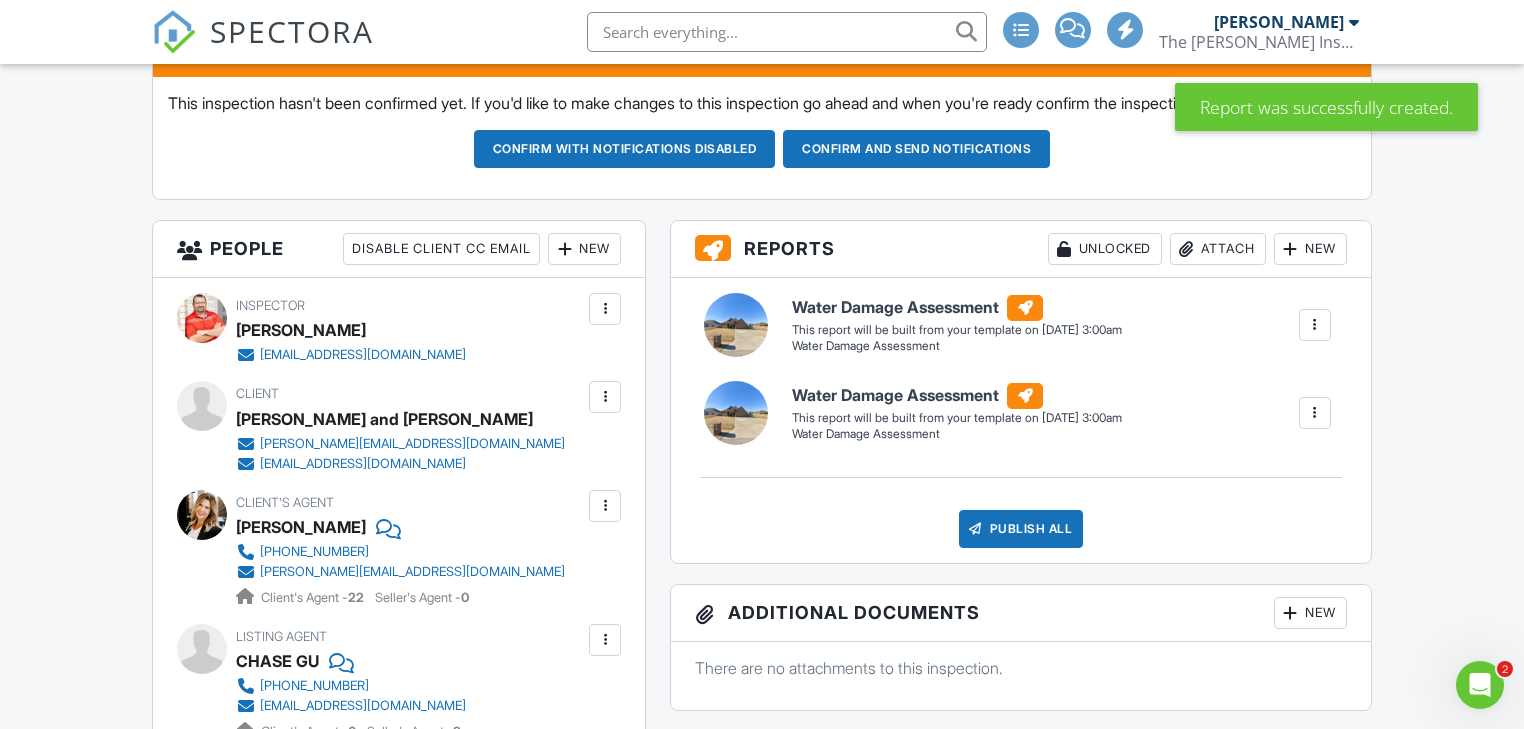 click at bounding box center [1315, 325] 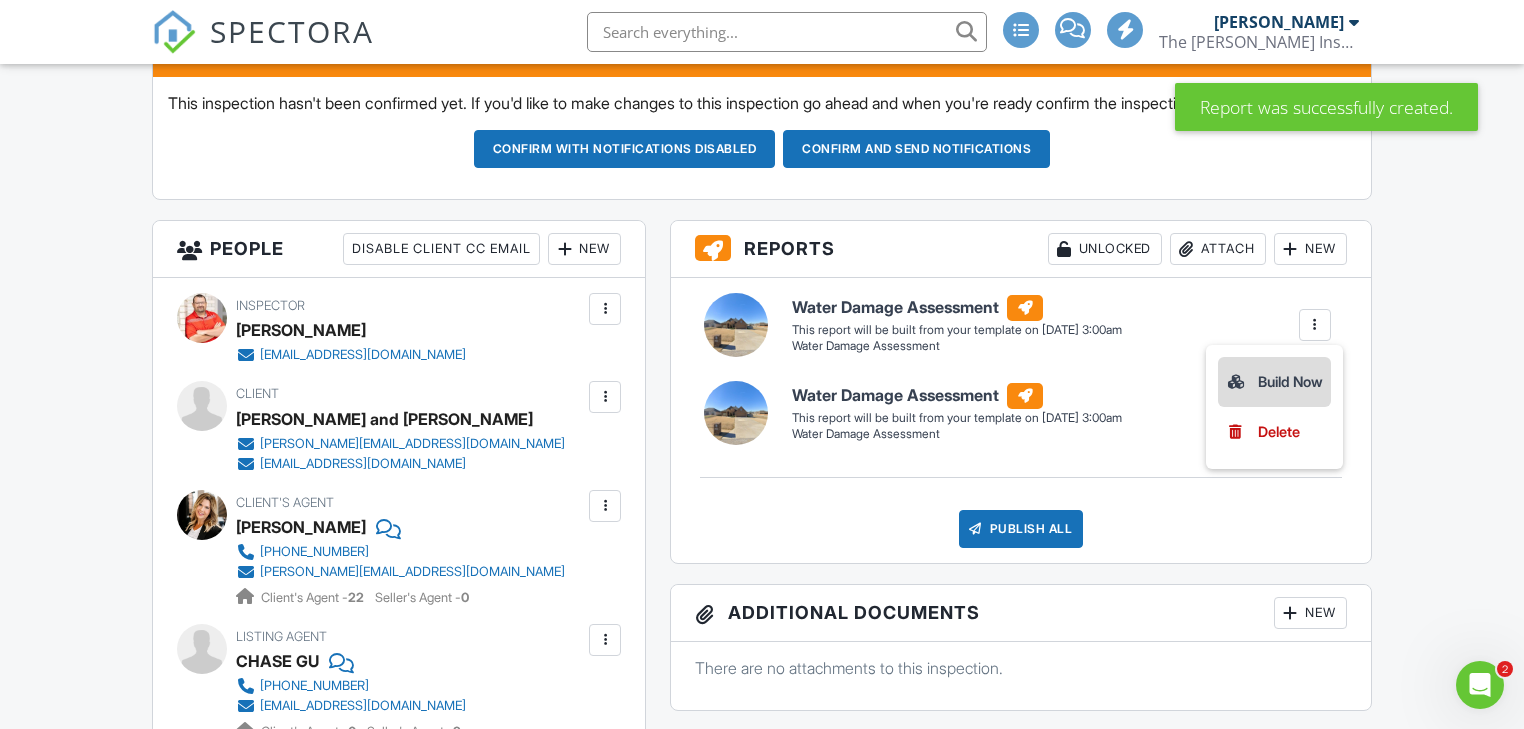 click on "Build Now" at bounding box center (1274, 382) 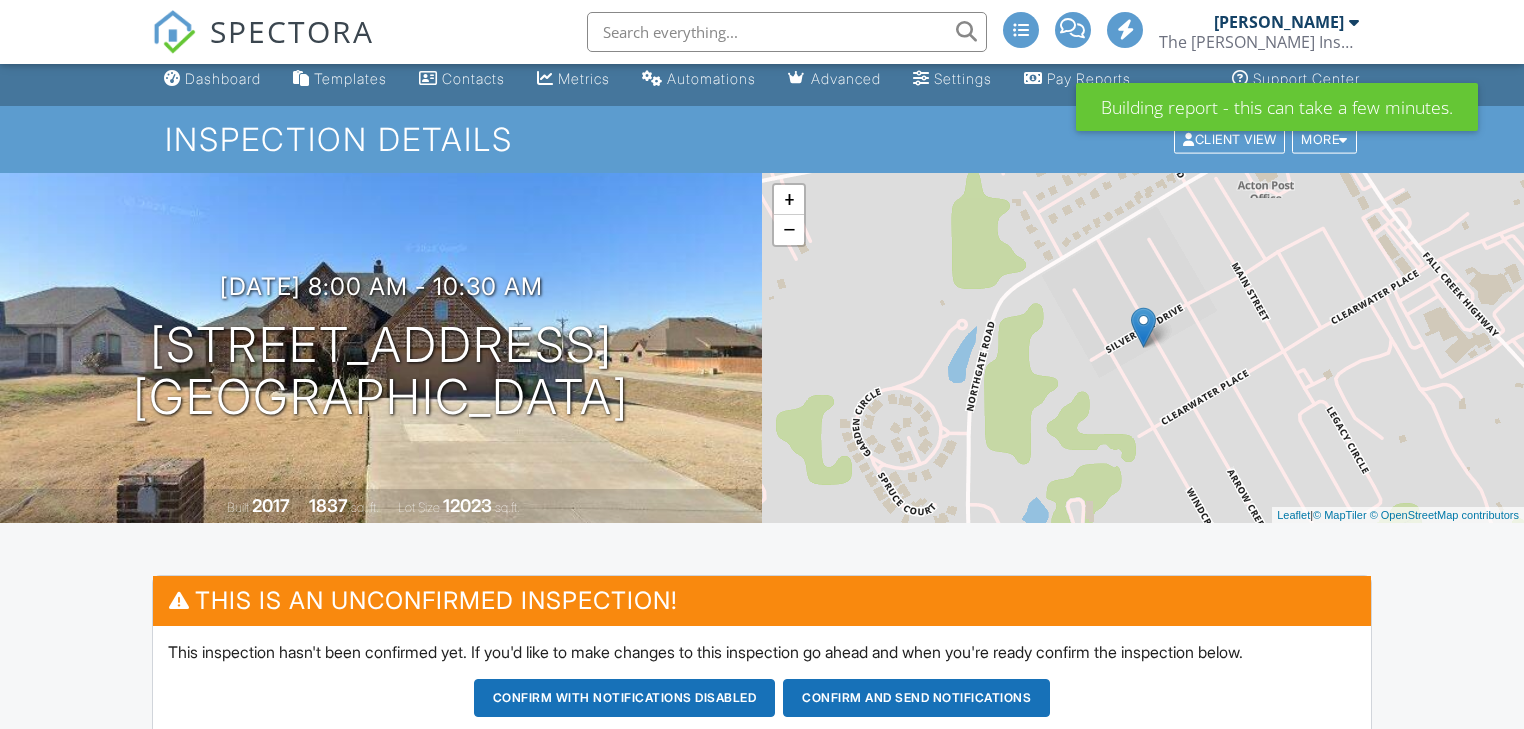 scroll, scrollTop: 400, scrollLeft: 0, axis: vertical 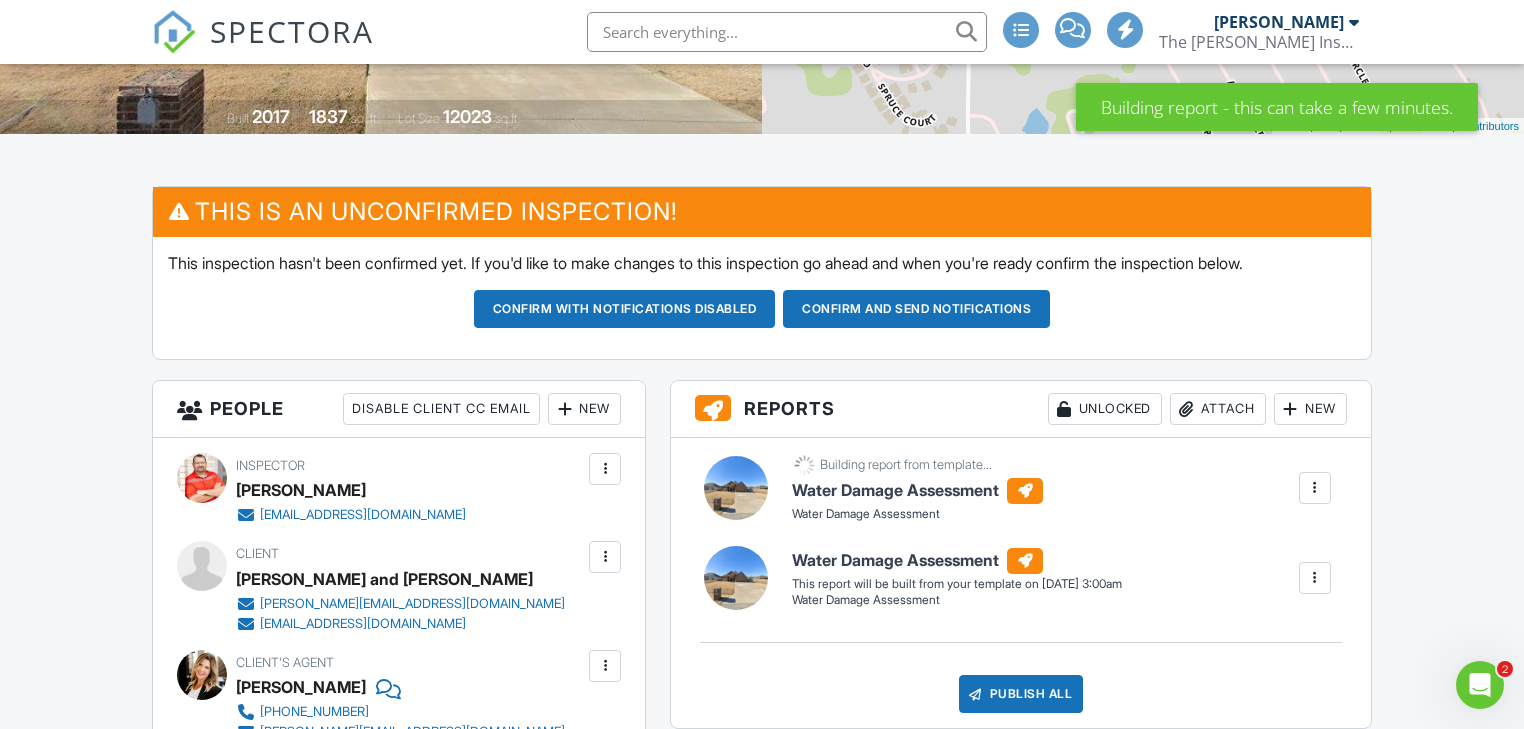 click at bounding box center (1315, 578) 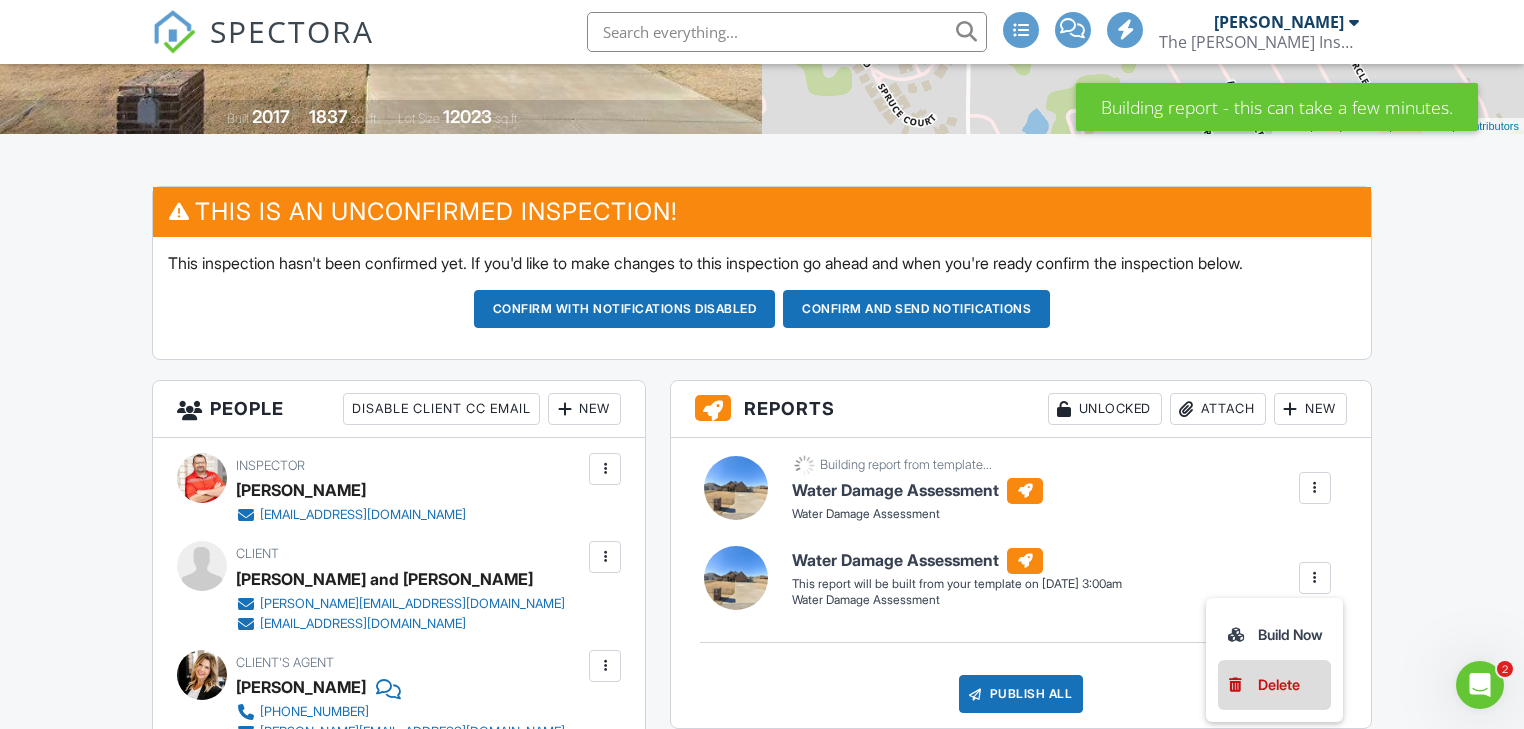 click on "Delete" at bounding box center (1279, 685) 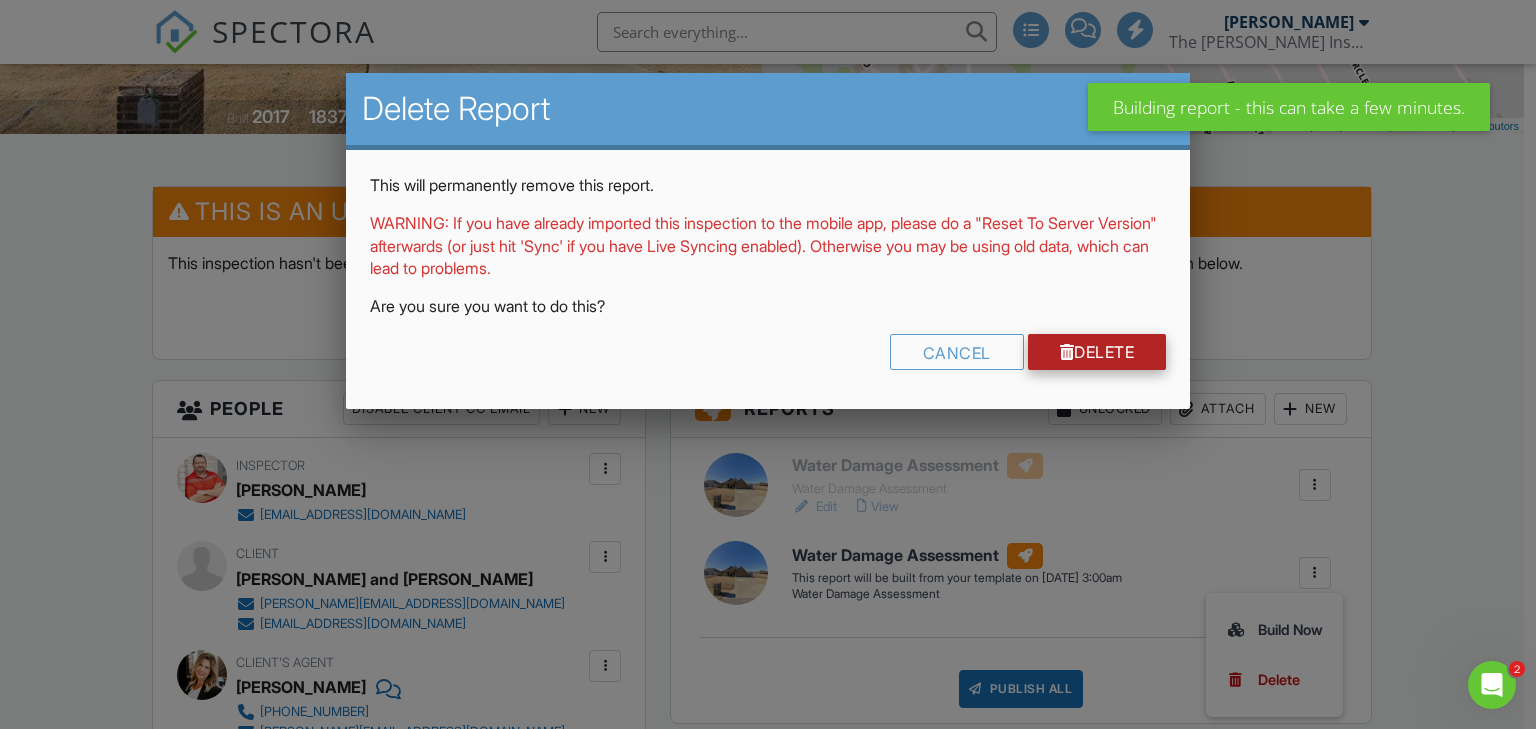 click on "Delete" at bounding box center (1097, 352) 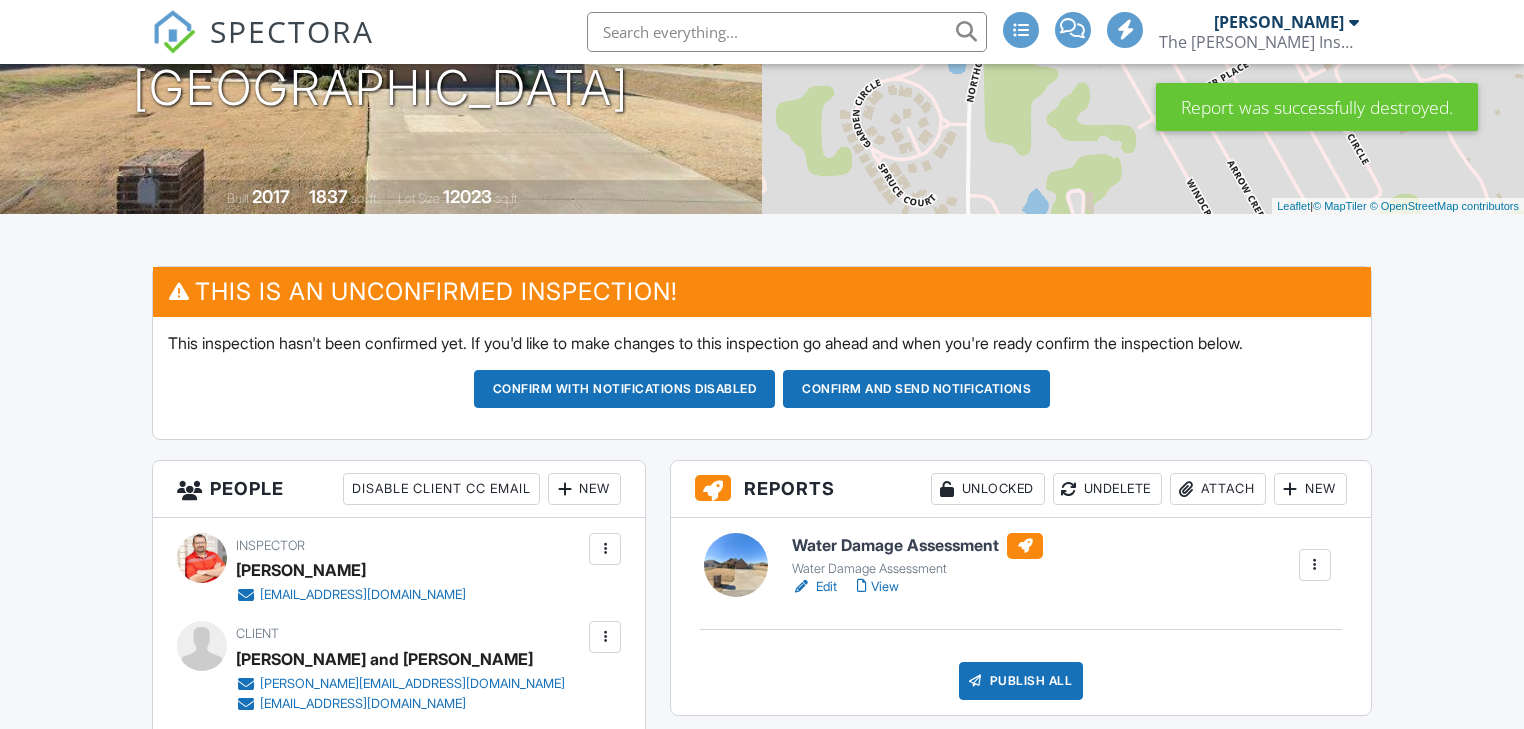 scroll, scrollTop: 480, scrollLeft: 0, axis: vertical 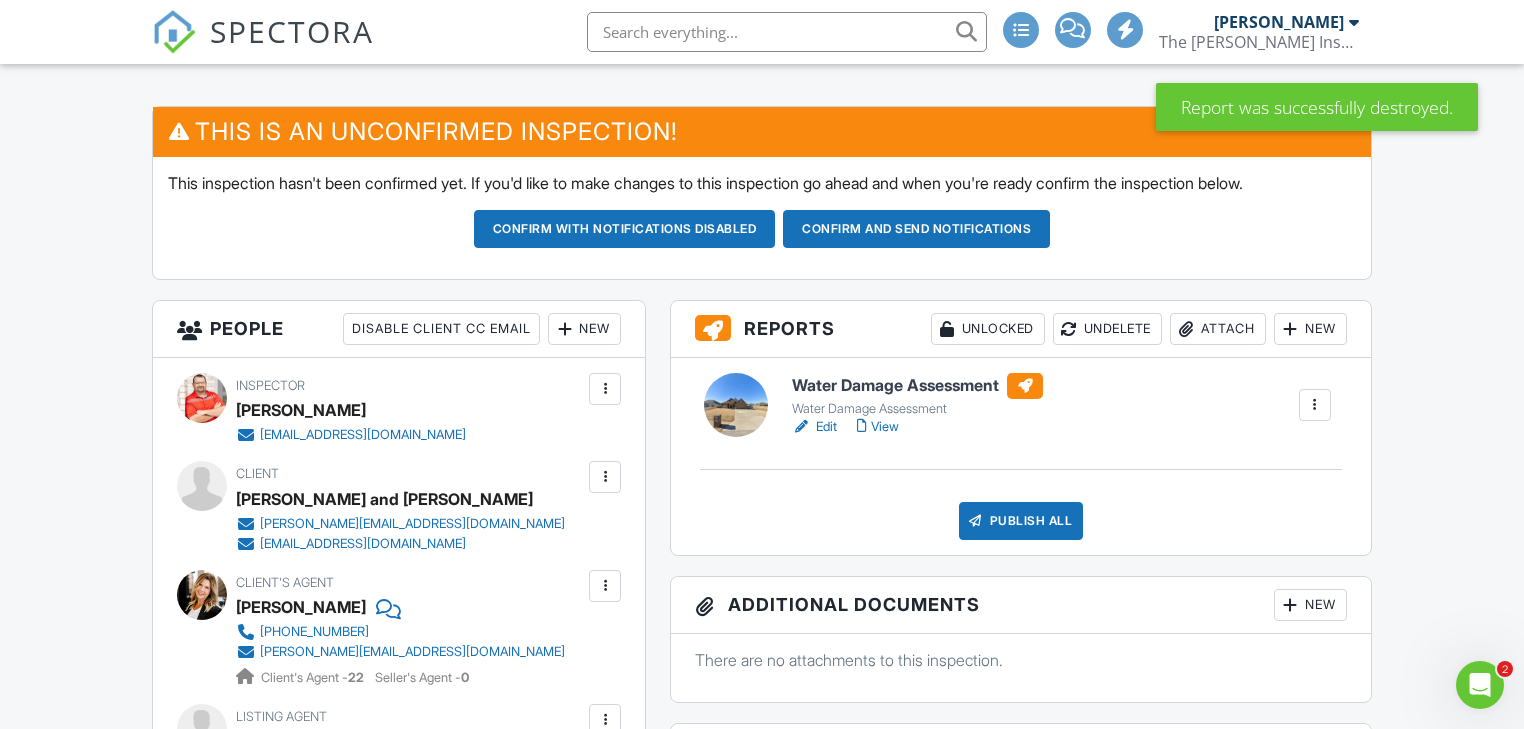 click at bounding box center (1315, 405) 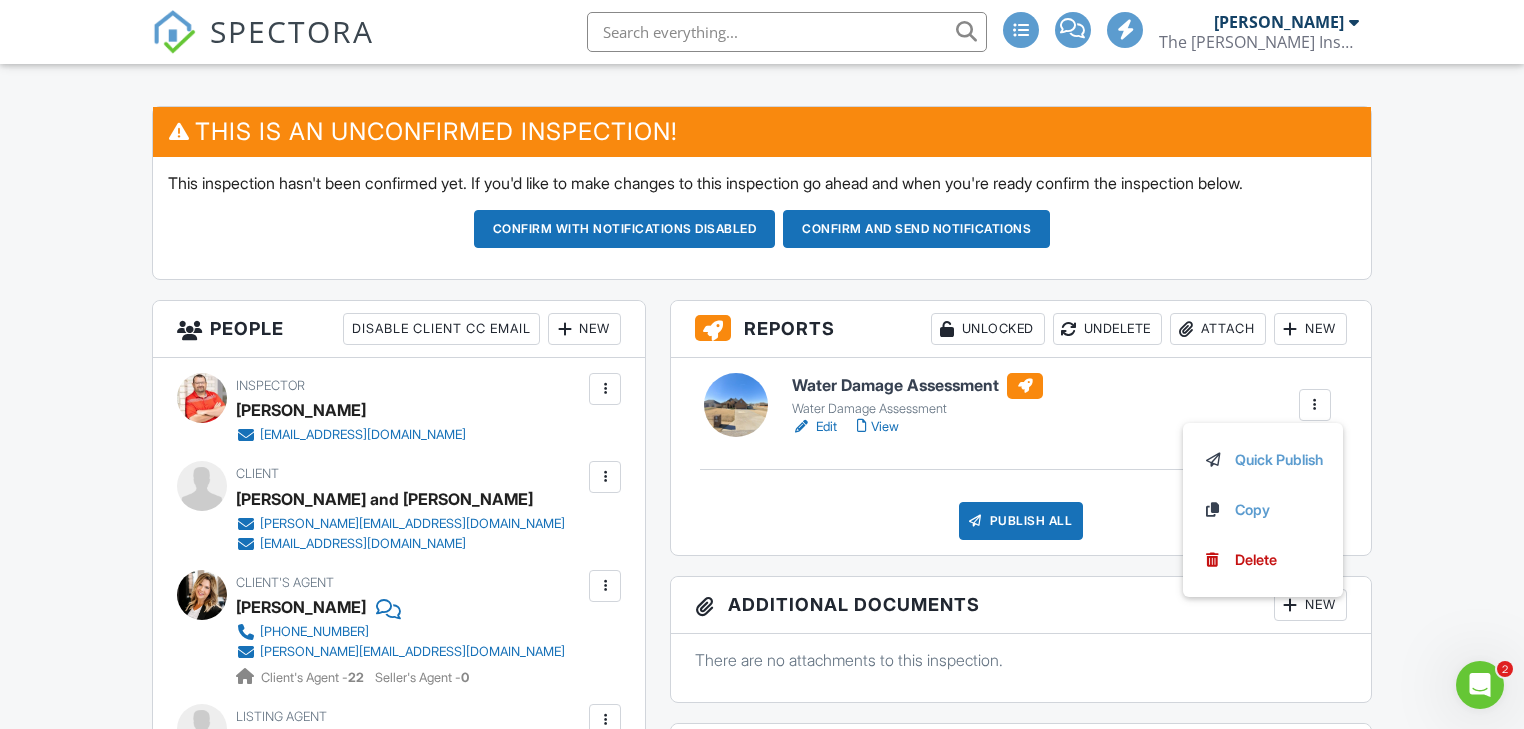 click on "View" at bounding box center (878, 427) 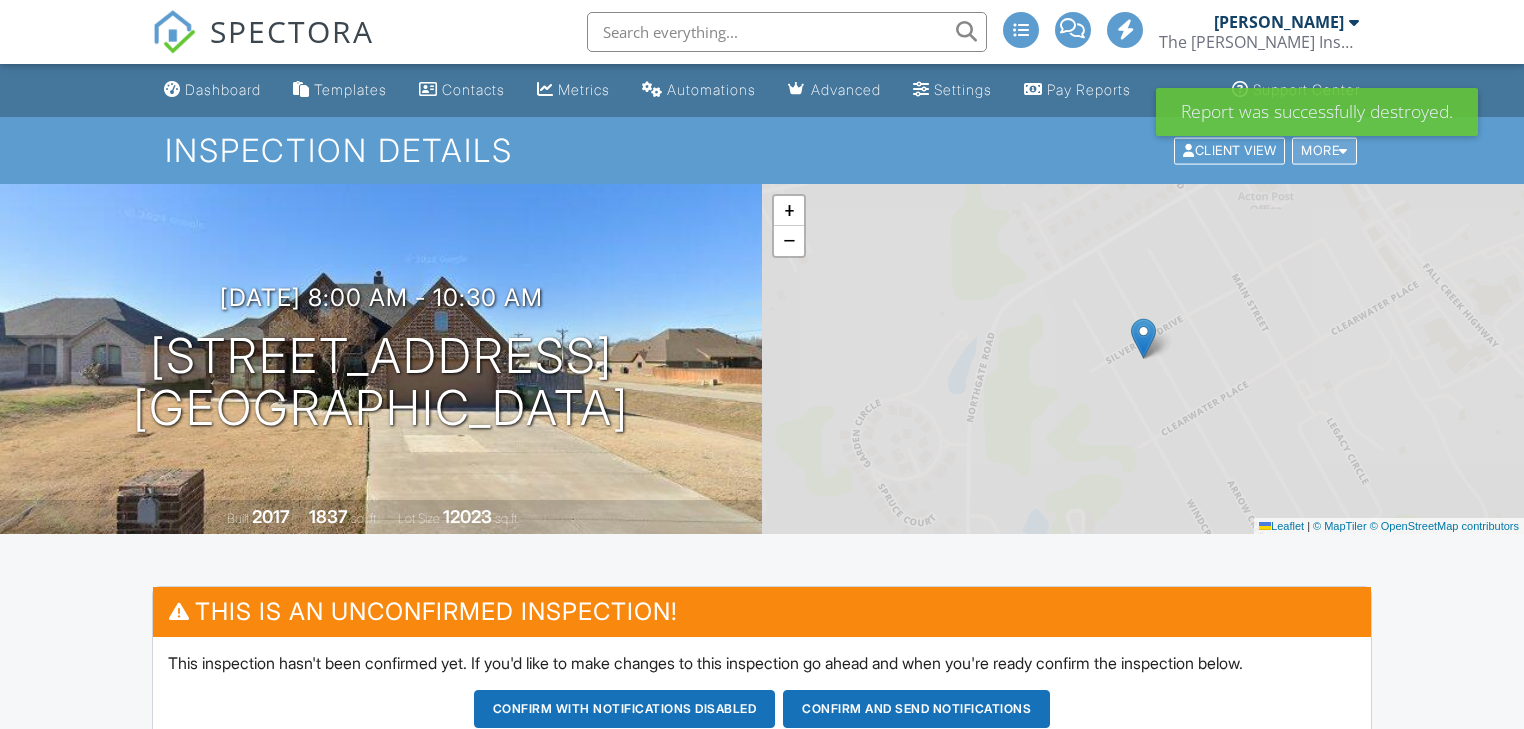 scroll, scrollTop: 0, scrollLeft: 0, axis: both 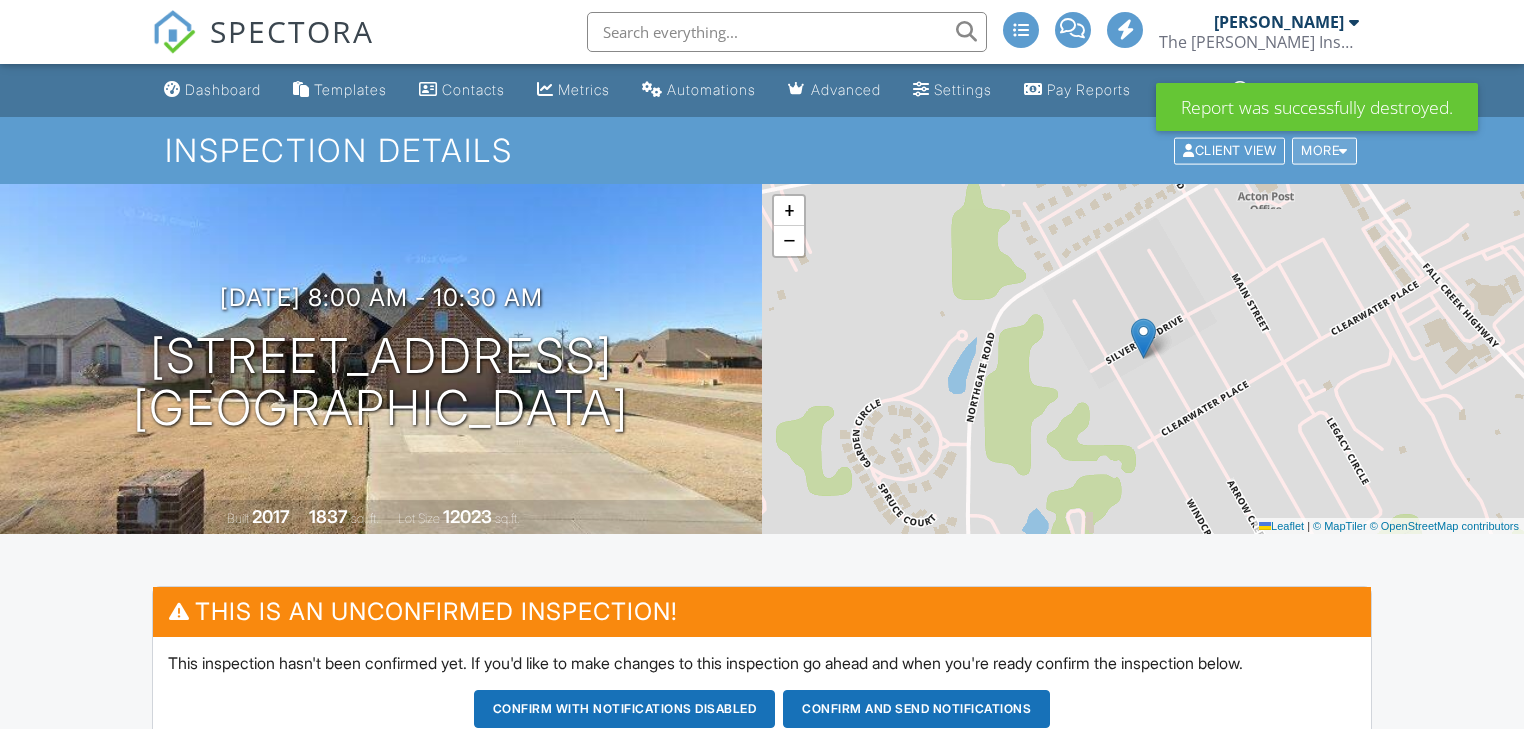 click on "More" at bounding box center (1324, 150) 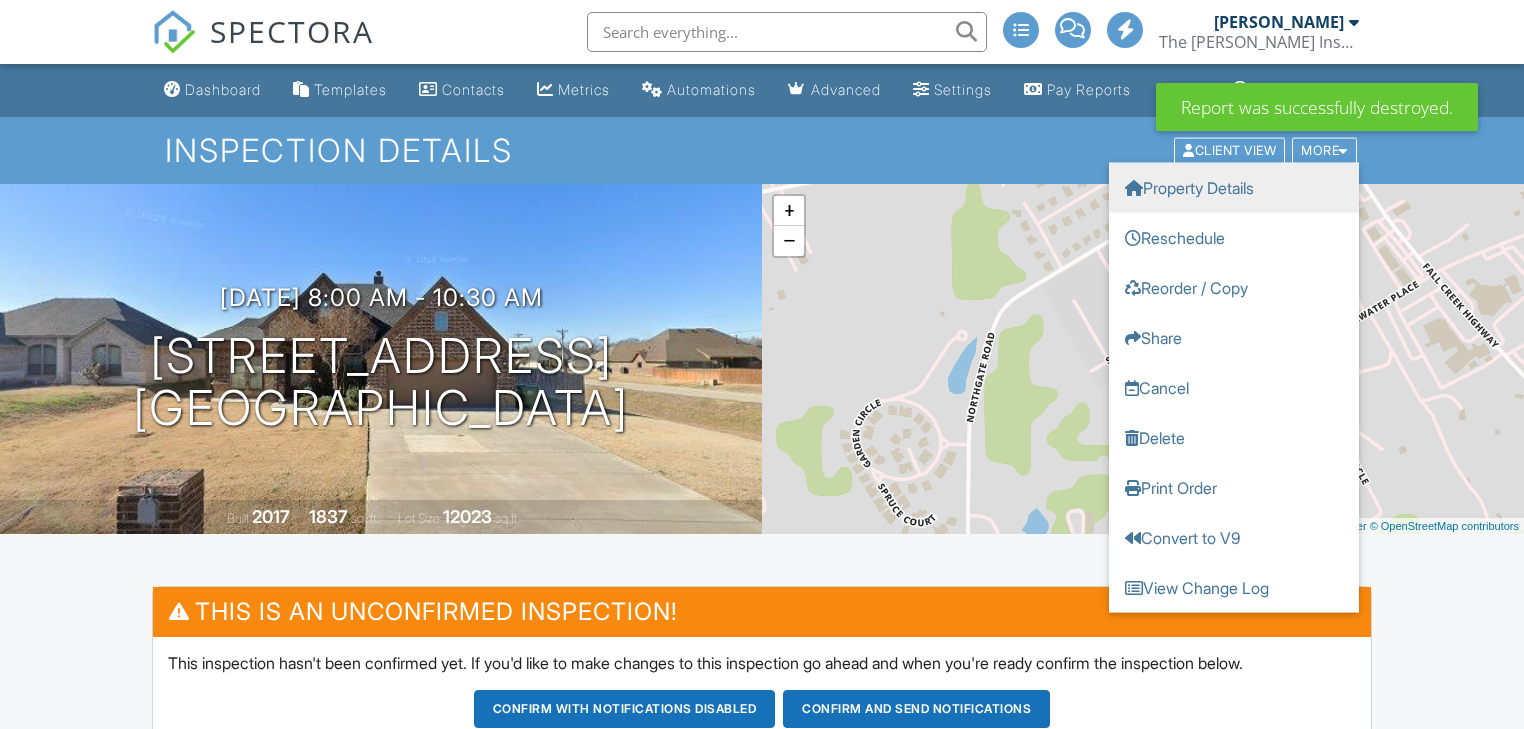 scroll, scrollTop: 0, scrollLeft: 0, axis: both 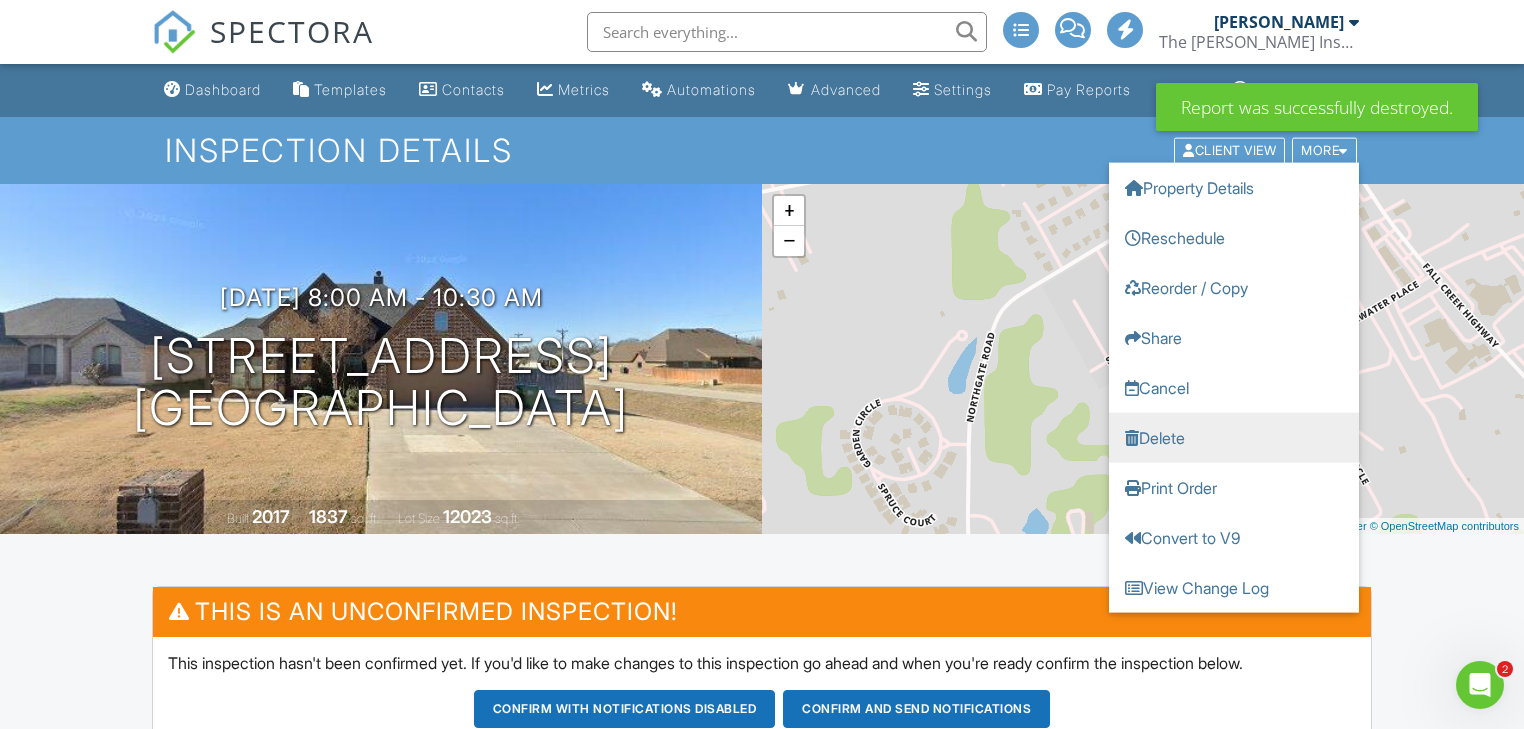 click on "Delete" at bounding box center (1234, 437) 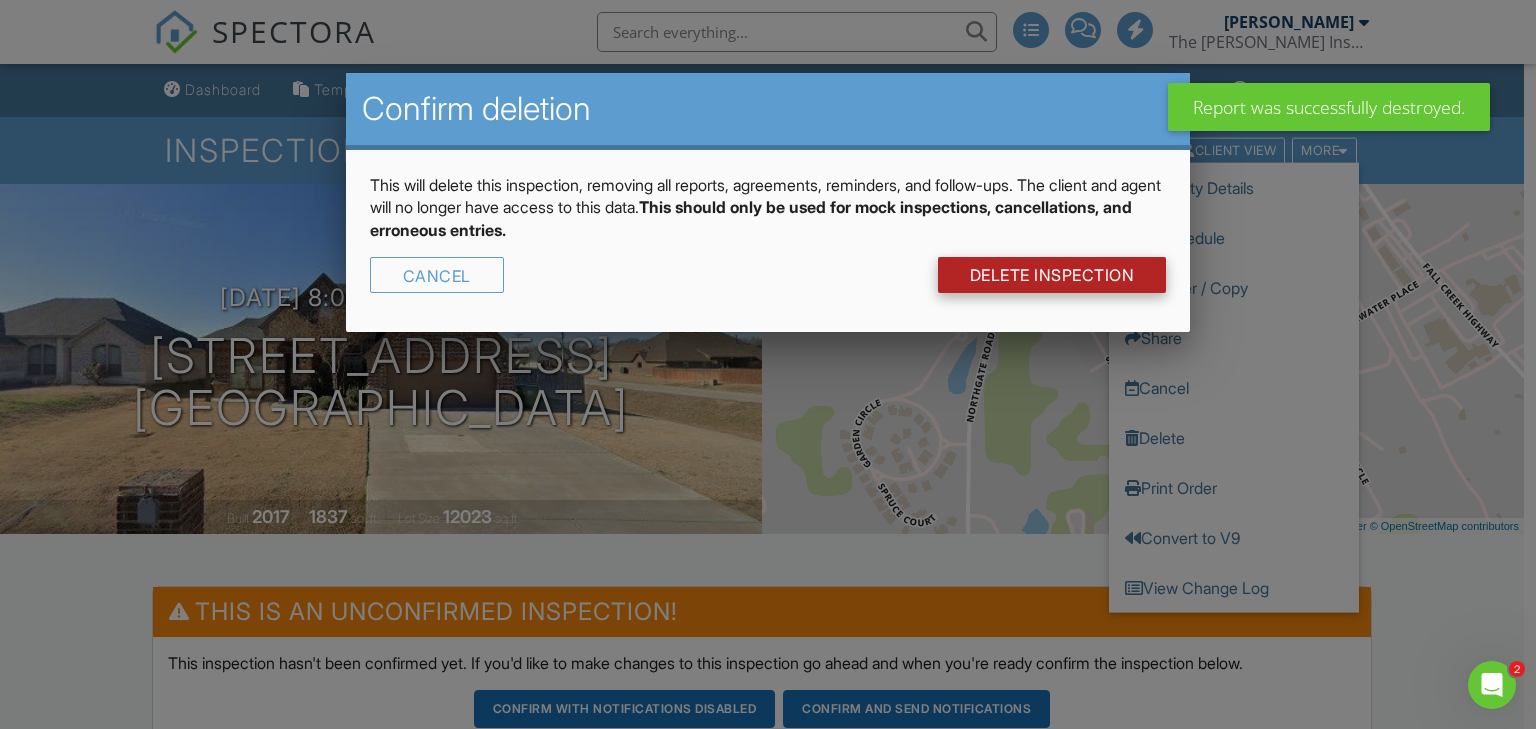 click on "DELETE Inspection" at bounding box center (1052, 275) 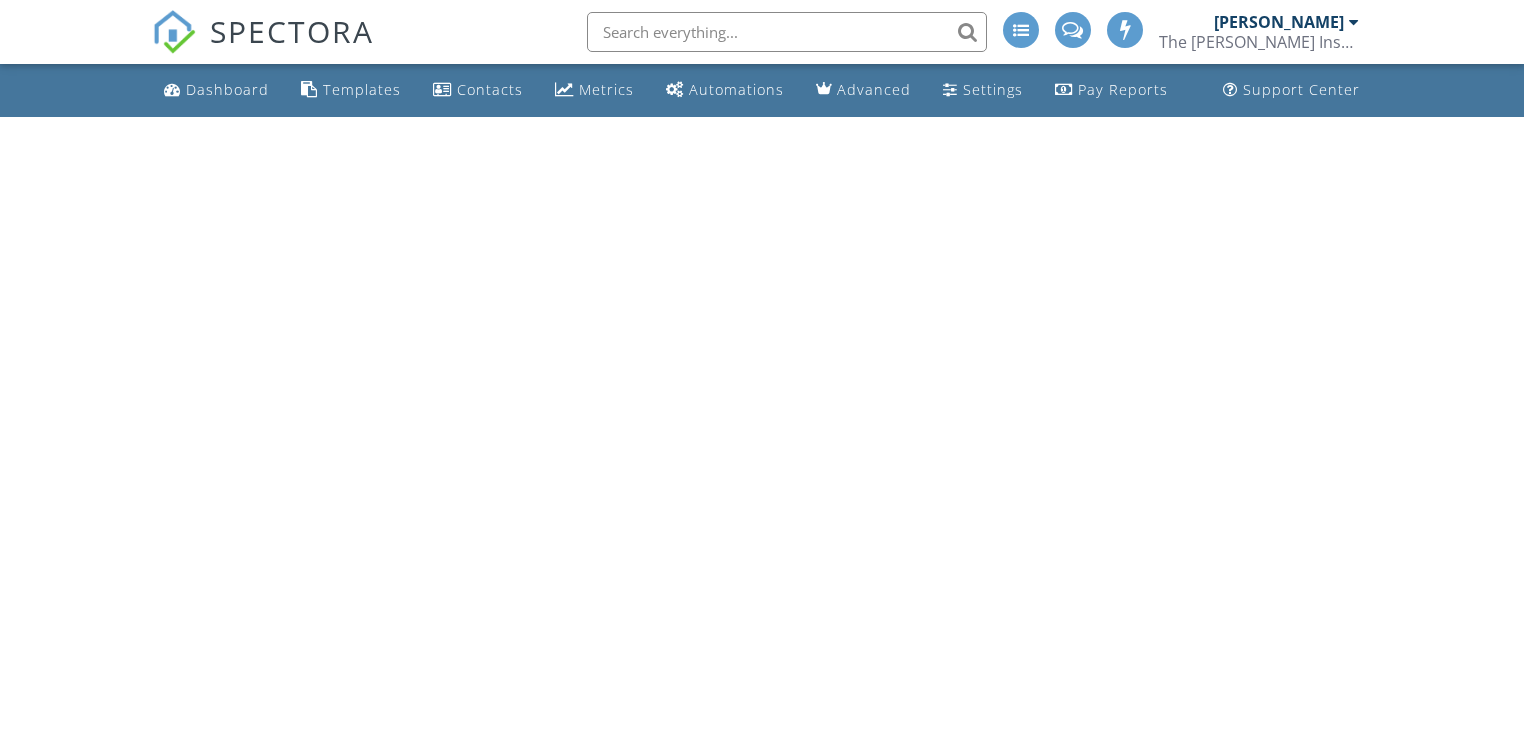 scroll, scrollTop: 0, scrollLeft: 0, axis: both 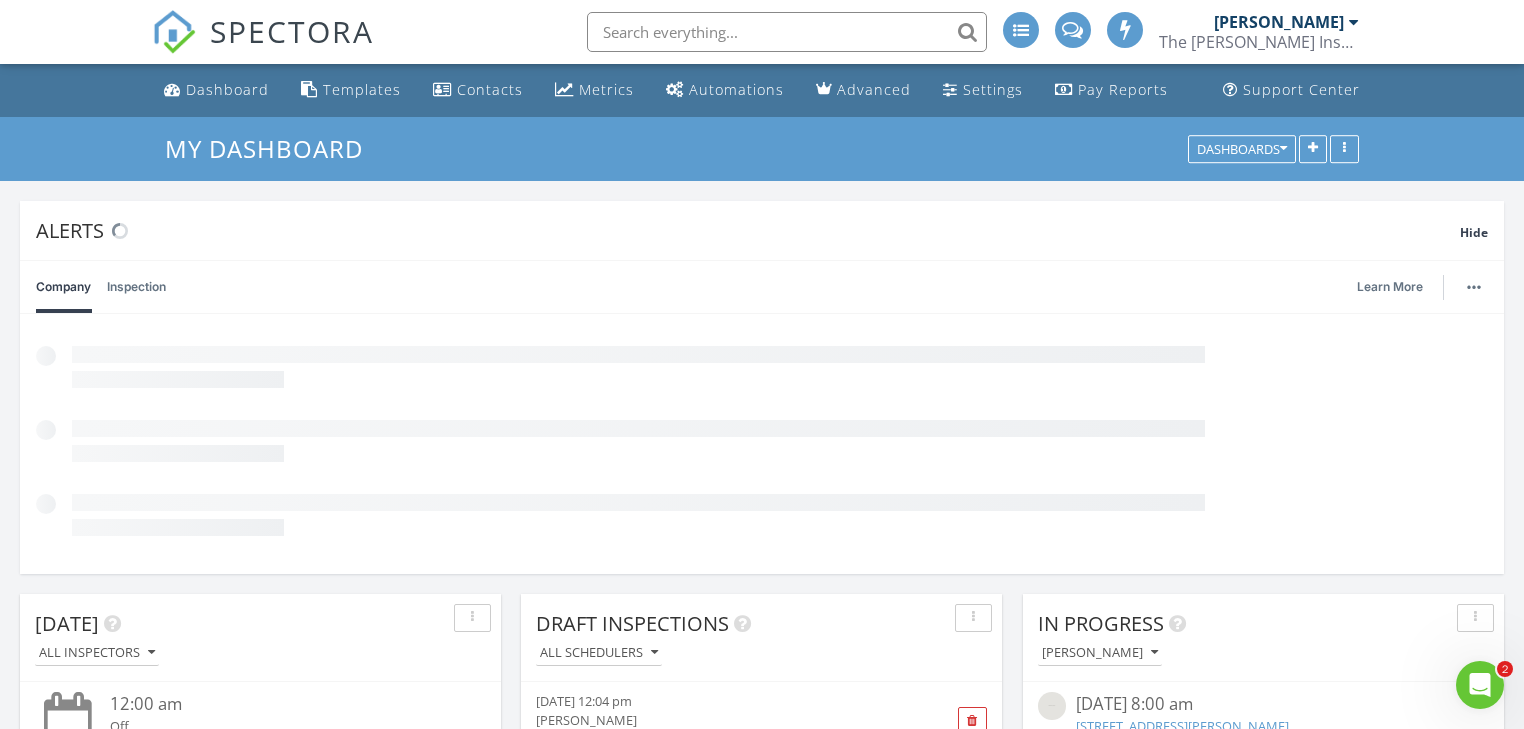 click at bounding box center (787, 32) 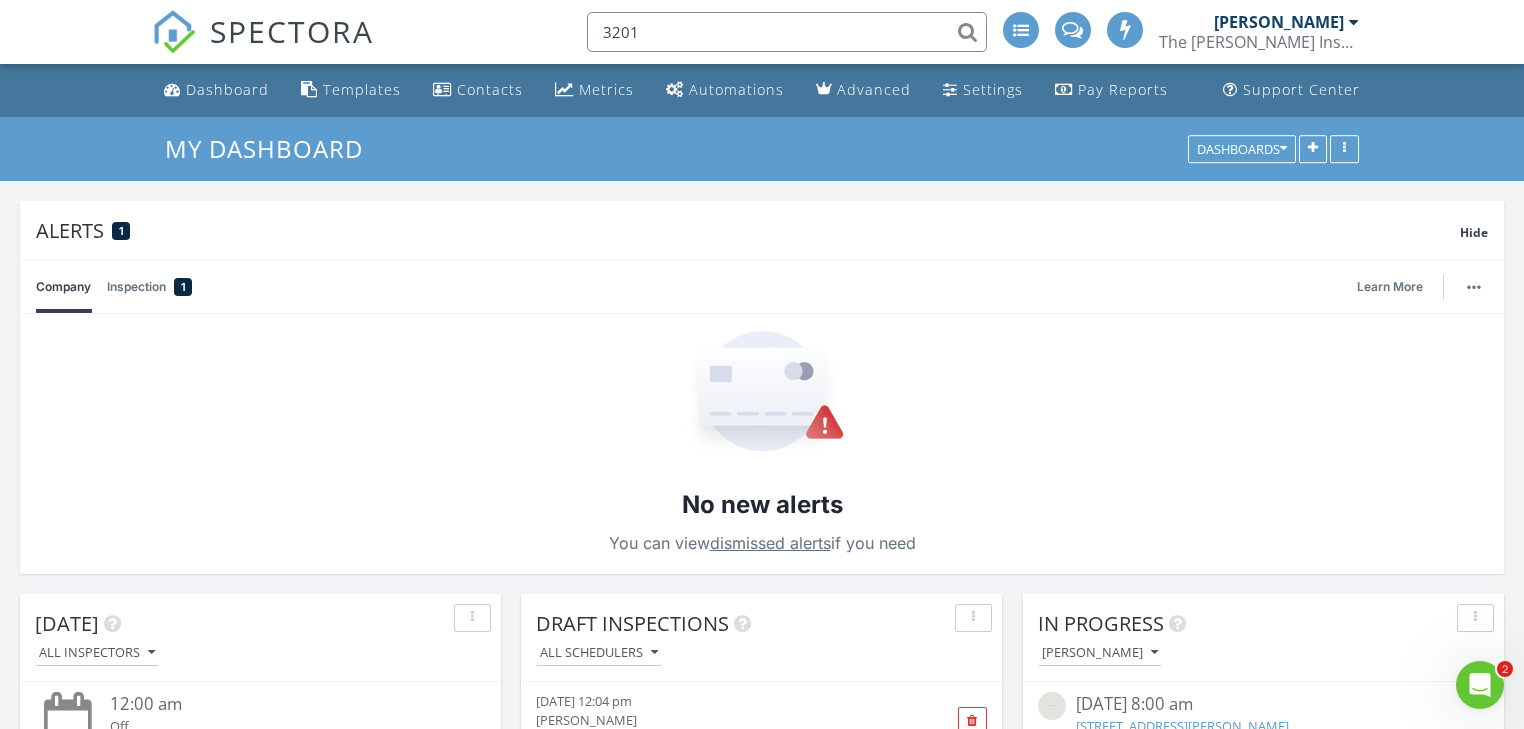 type on "3201" 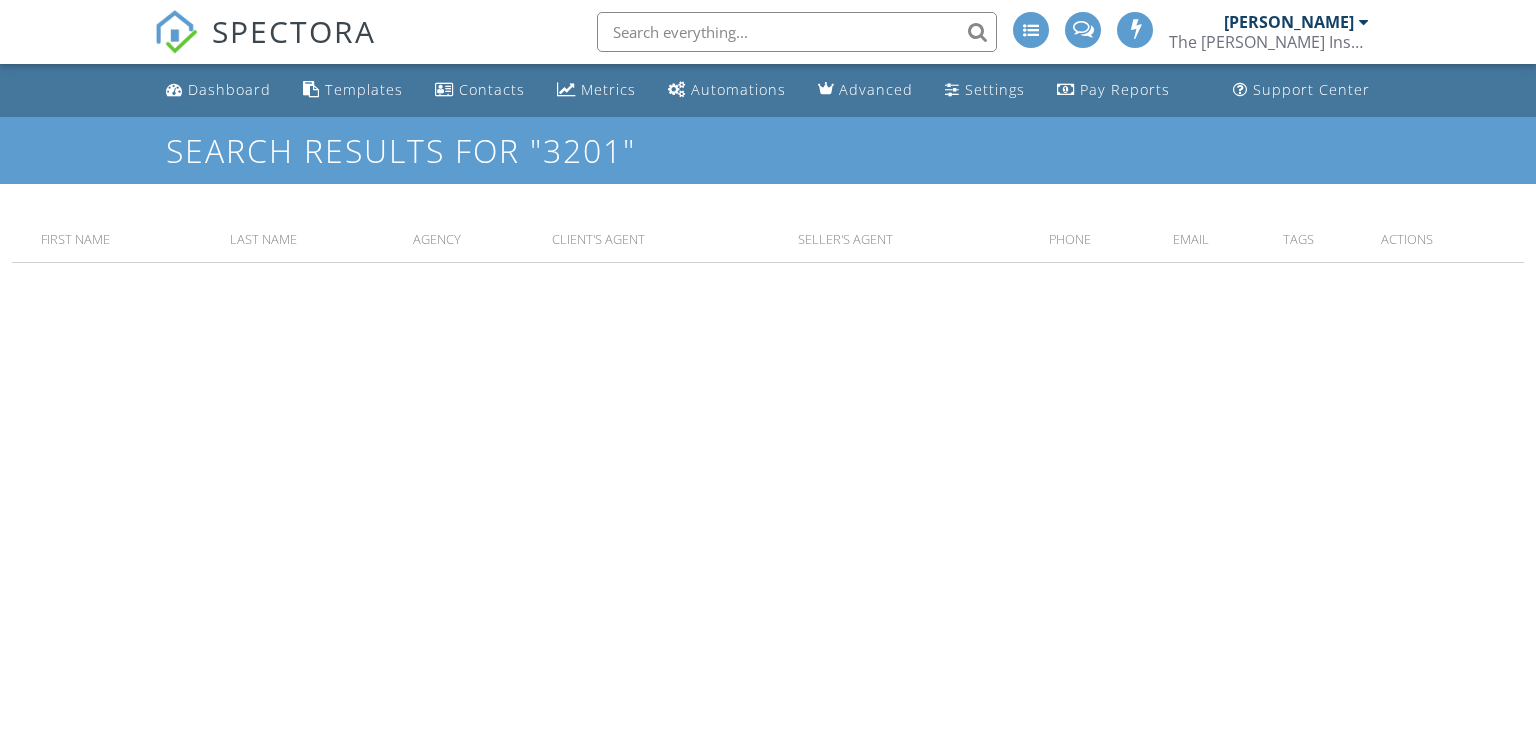 scroll, scrollTop: 0, scrollLeft: 0, axis: both 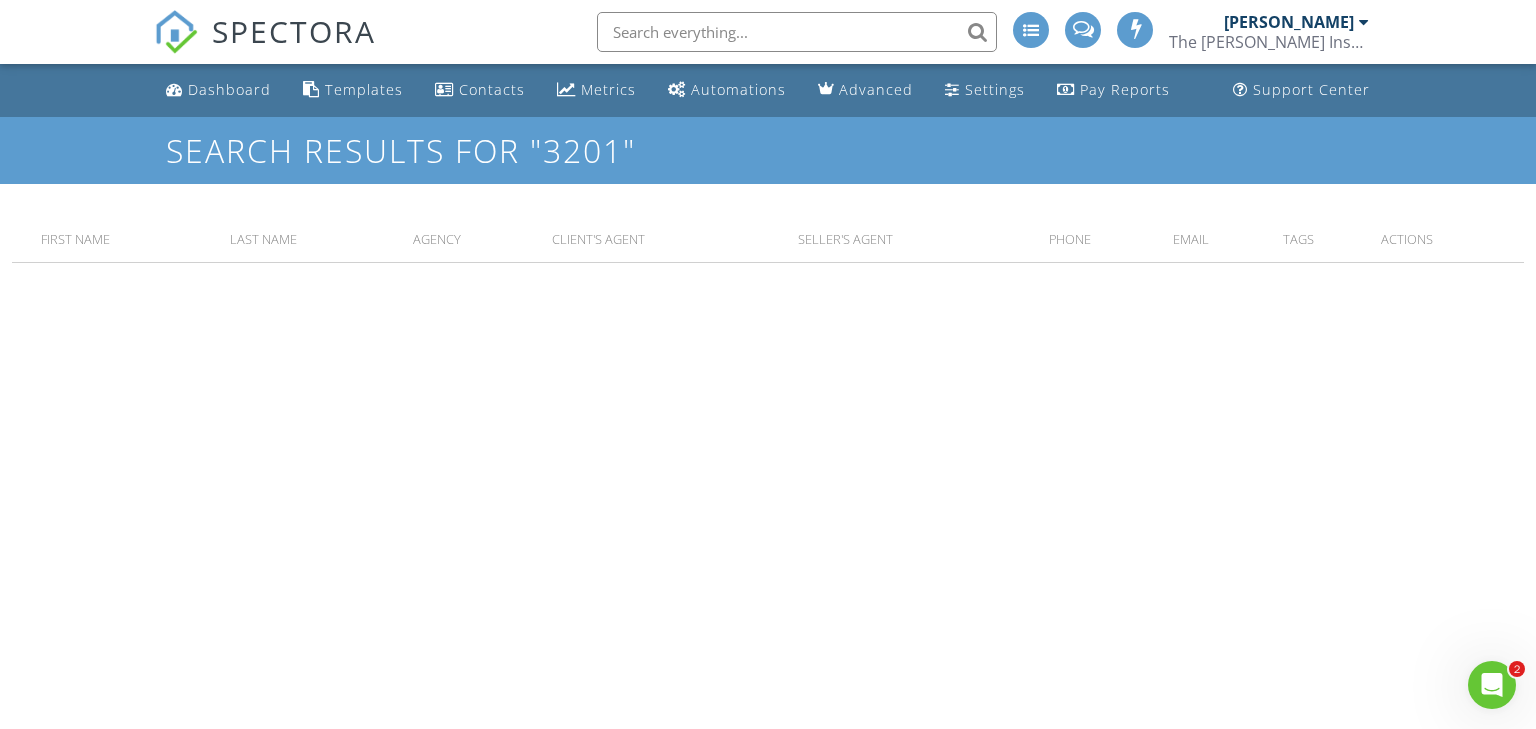 click at bounding box center [797, 32] 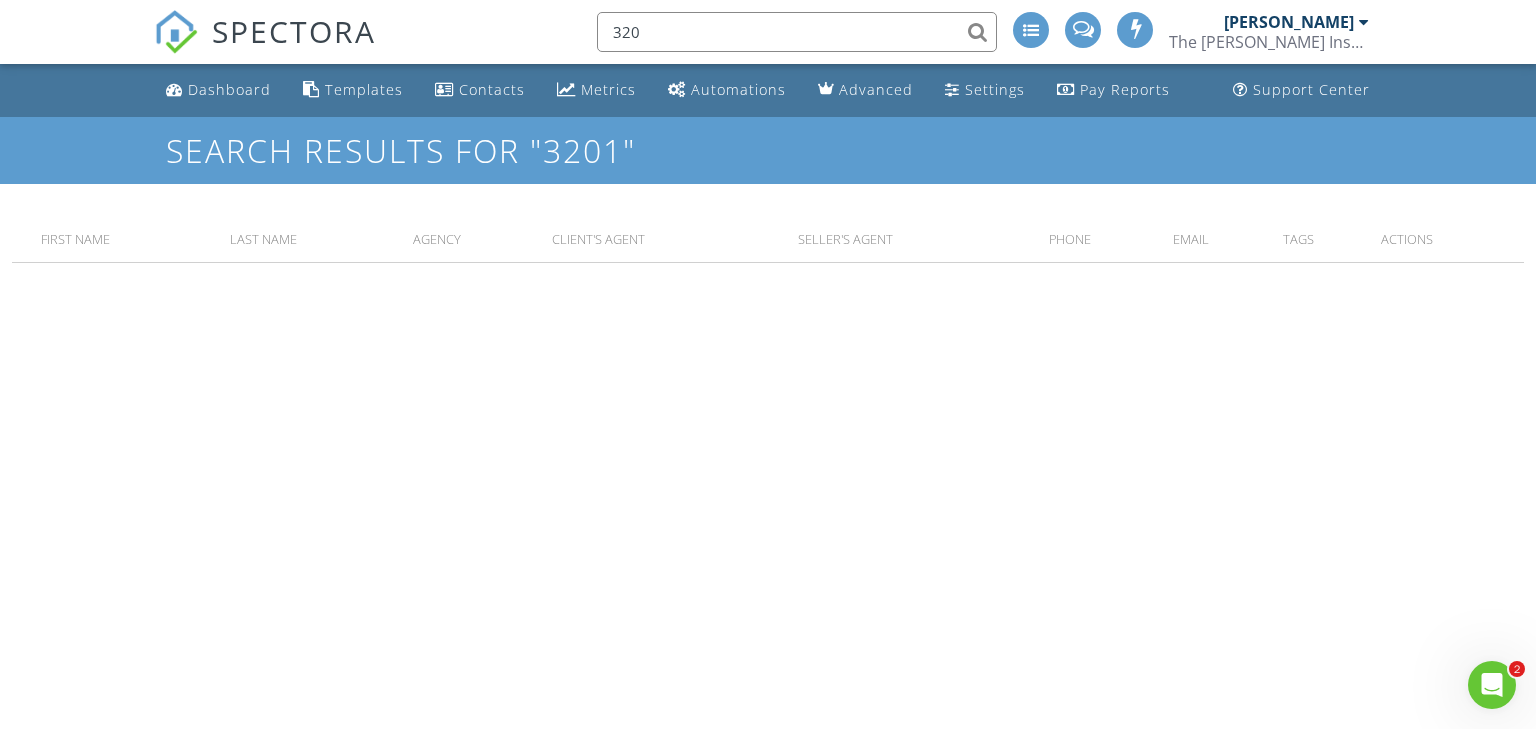 type on "320" 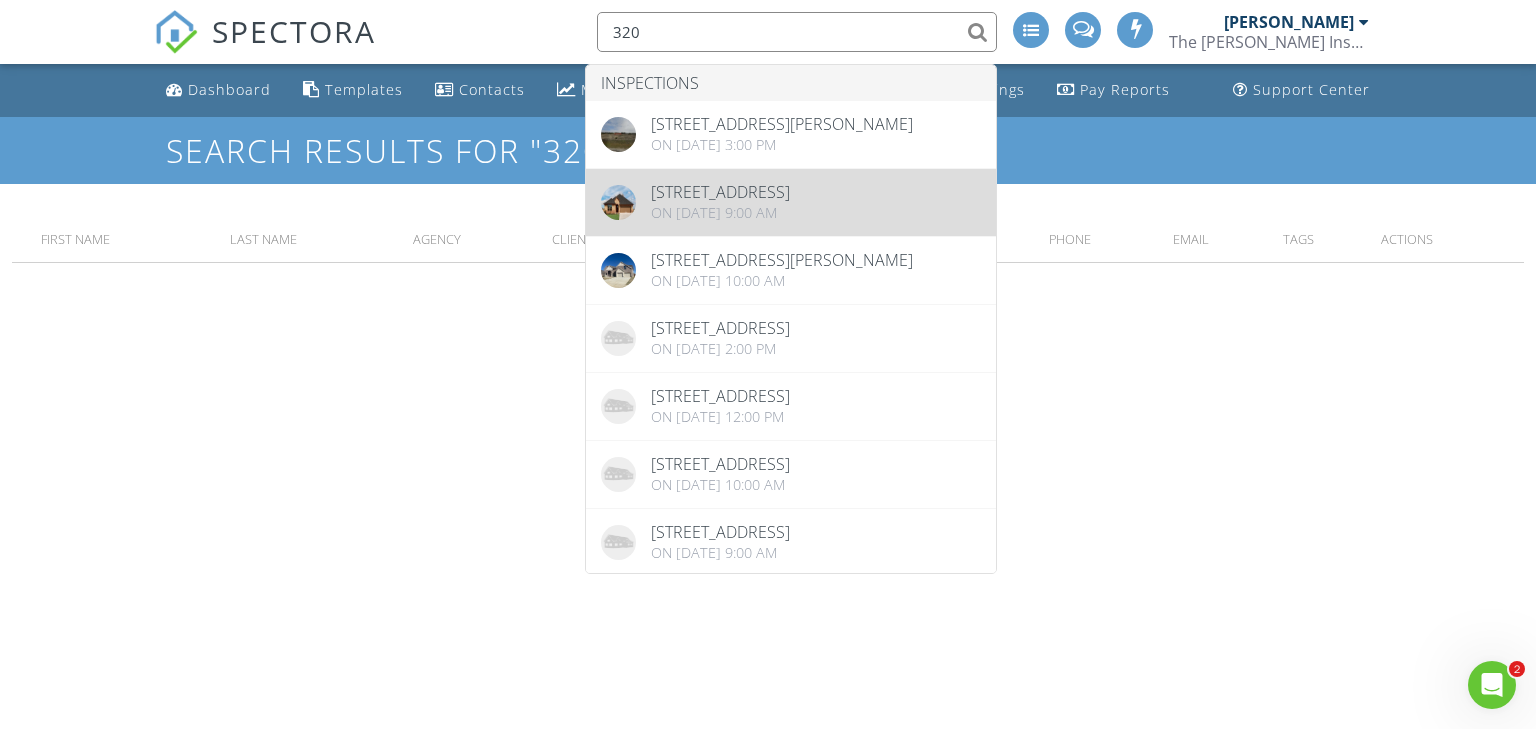 type 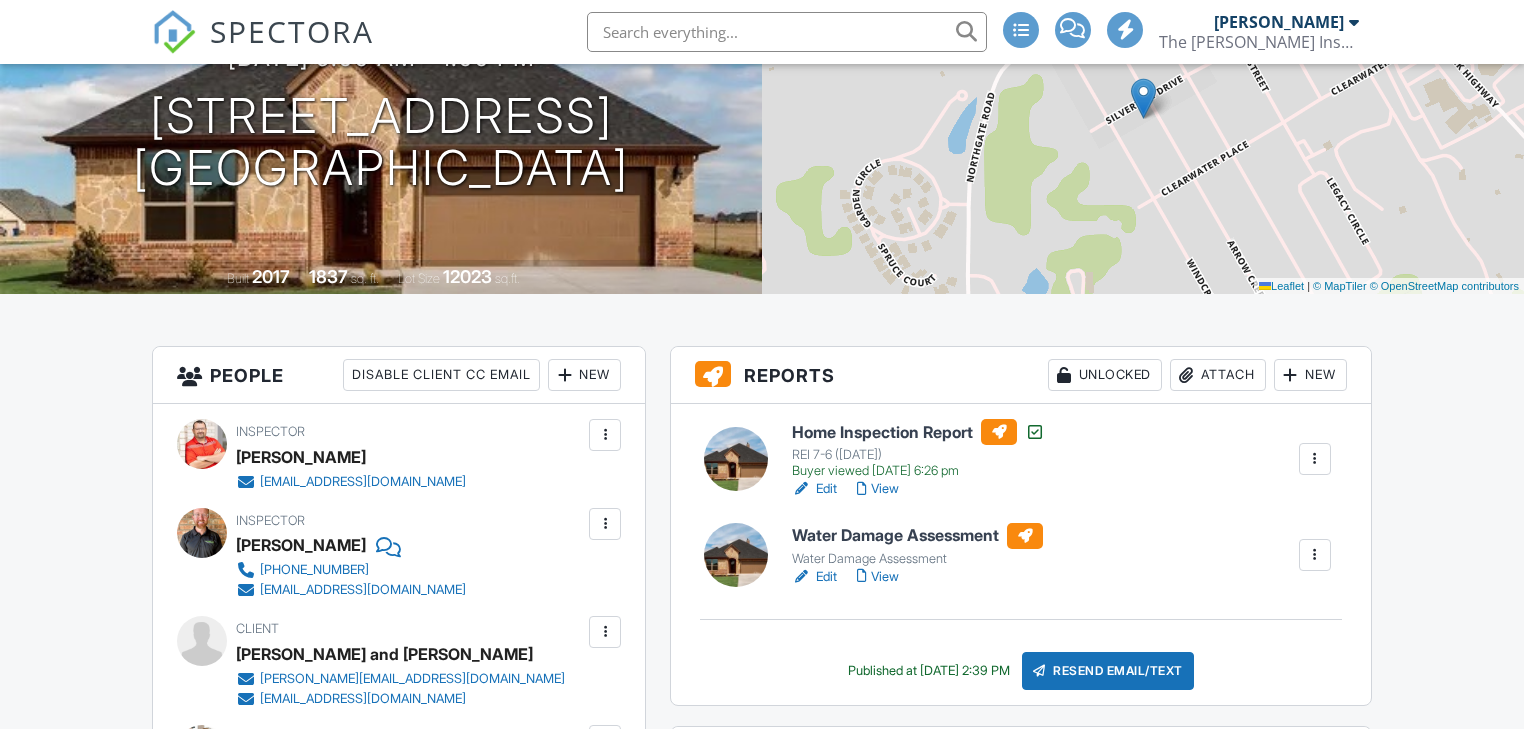 scroll, scrollTop: 400, scrollLeft: 0, axis: vertical 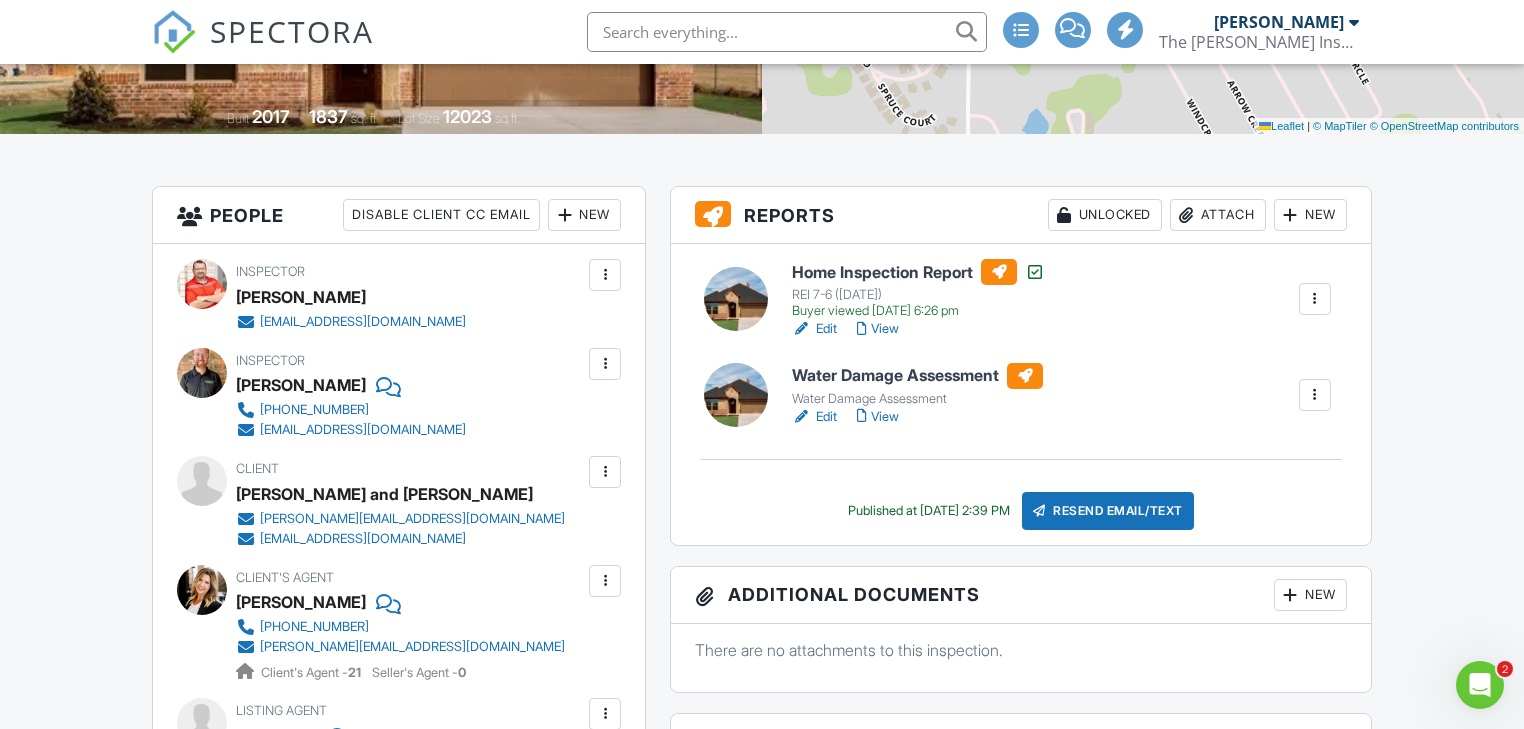 click at bounding box center (1315, 395) 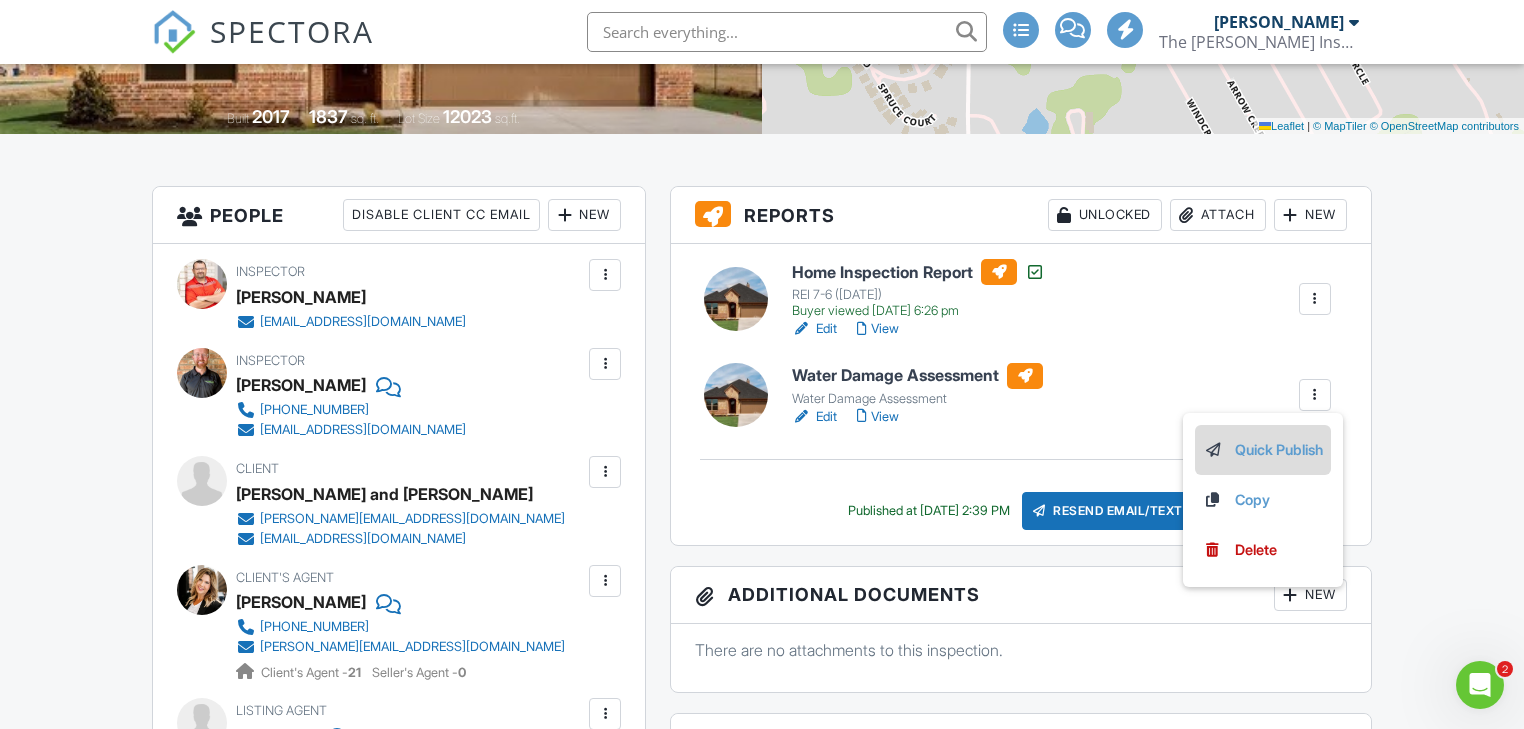 click on "Quick Publish" at bounding box center [1263, 450] 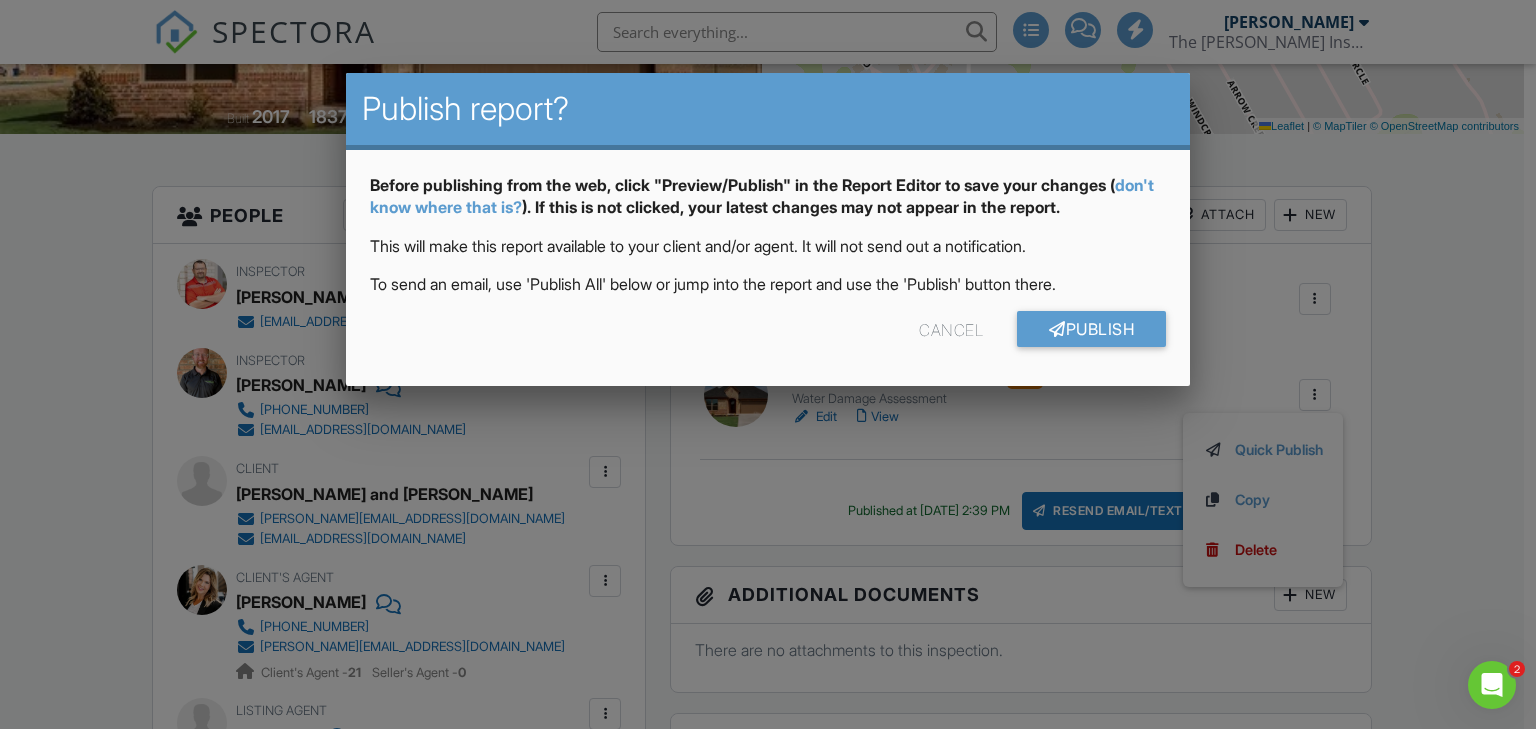 click on "Cancel" at bounding box center [951, 329] 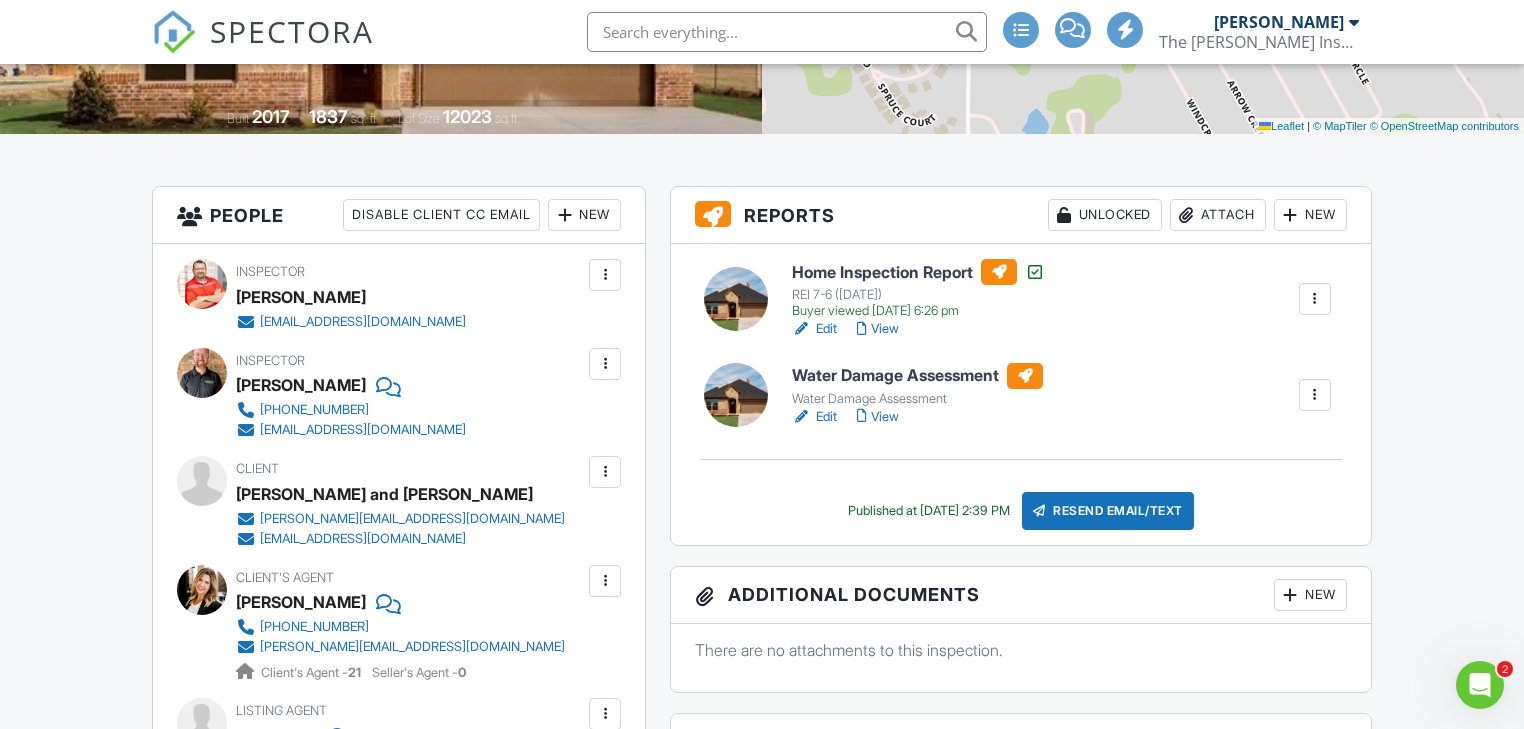click on "View" at bounding box center (878, 417) 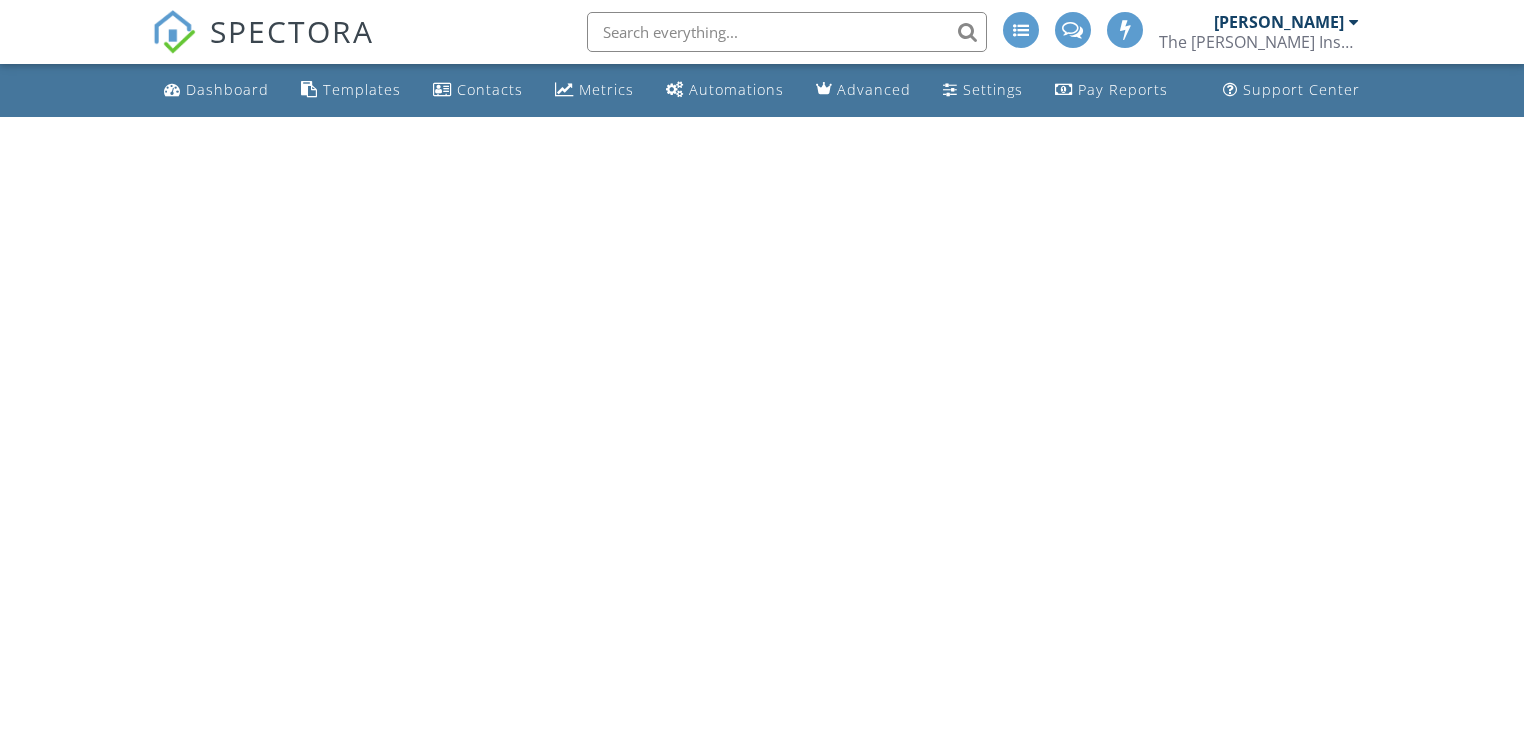 scroll, scrollTop: 0, scrollLeft: 0, axis: both 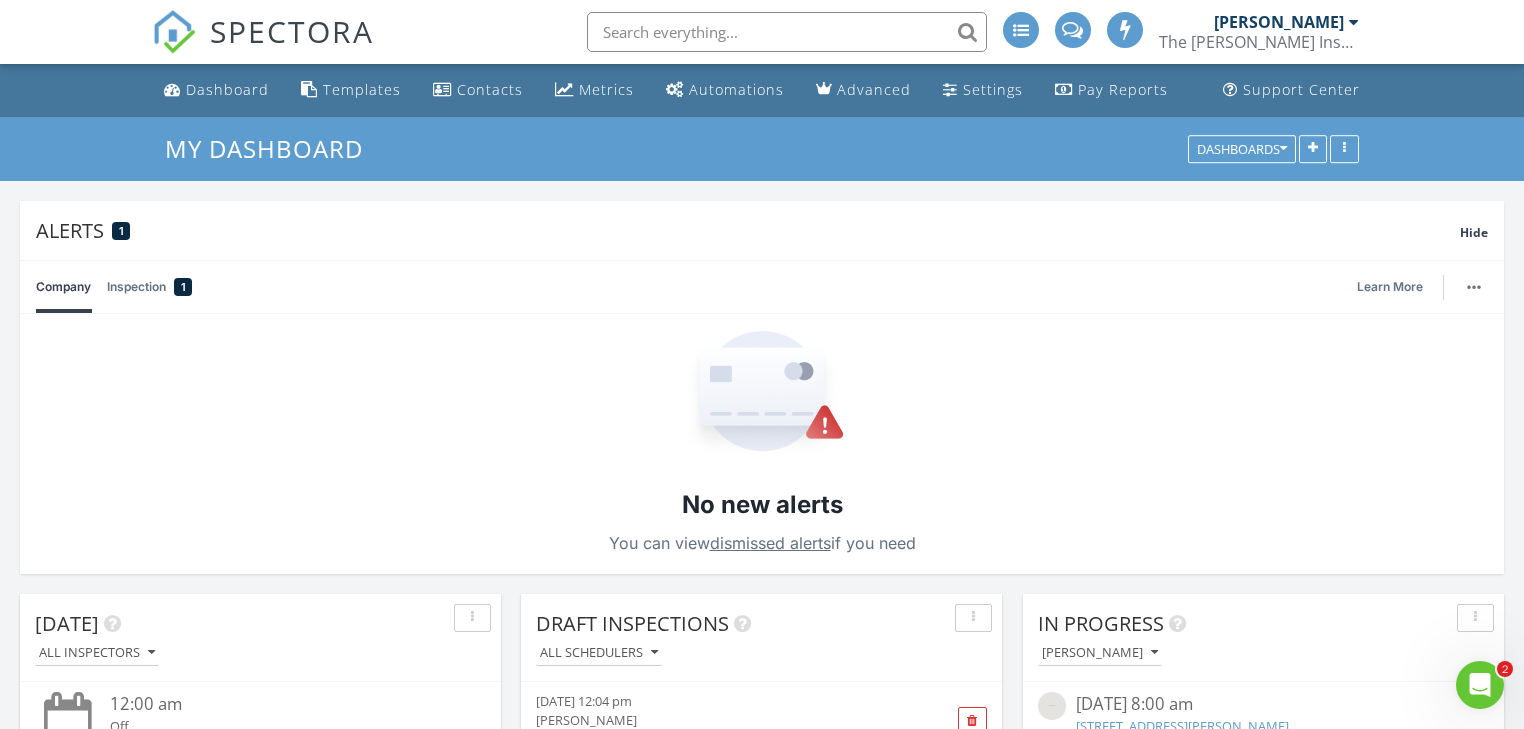 click at bounding box center [787, 32] 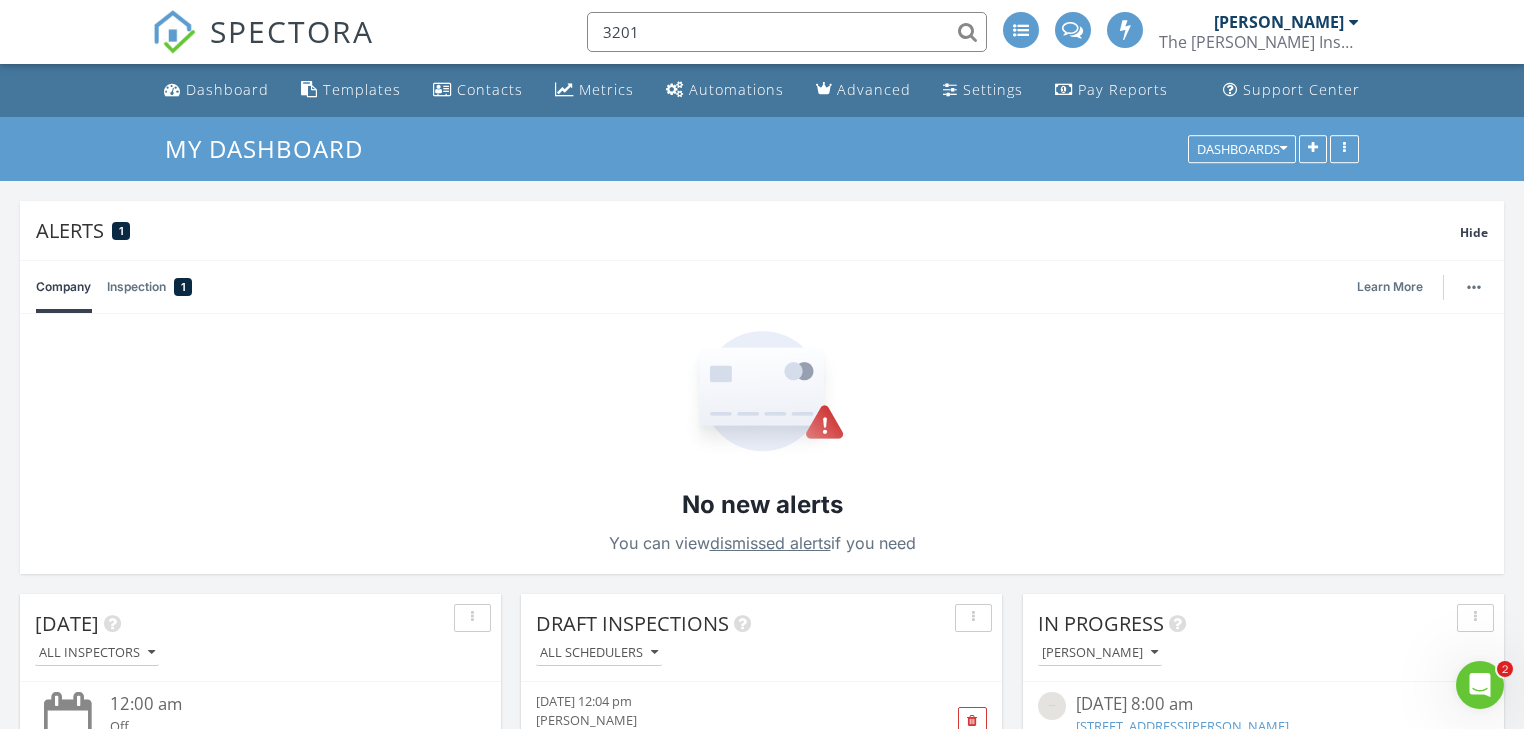 type on "3201" 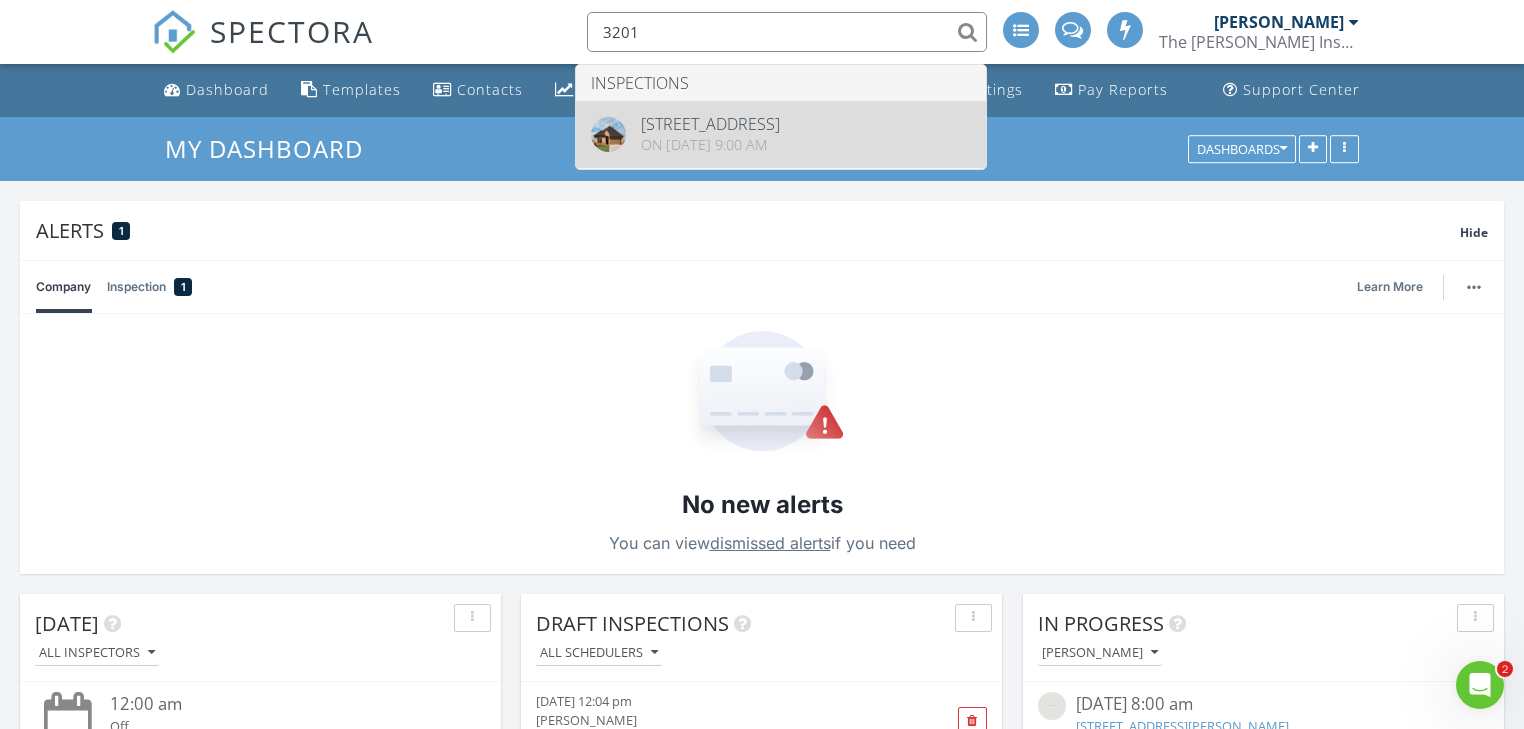 type 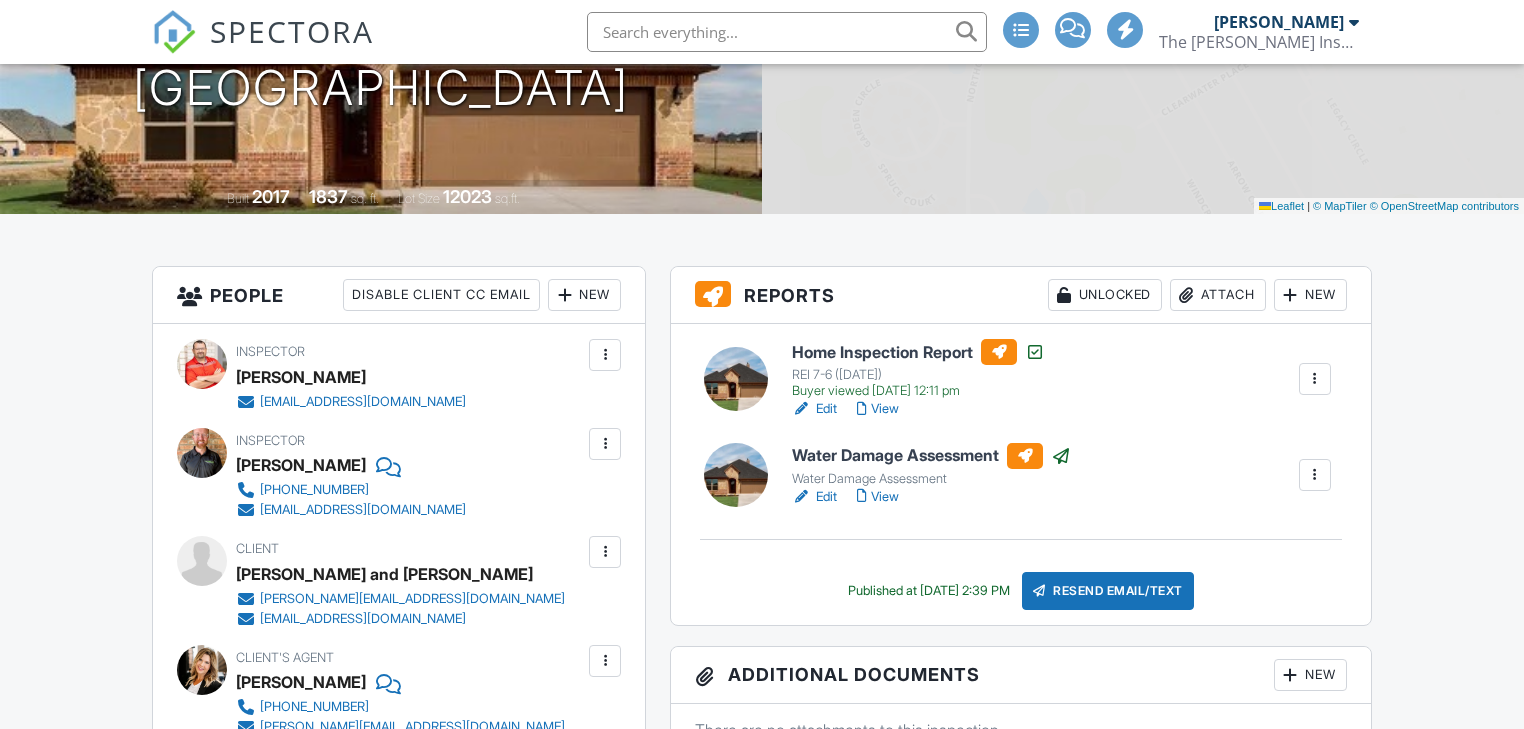 scroll, scrollTop: 320, scrollLeft: 0, axis: vertical 